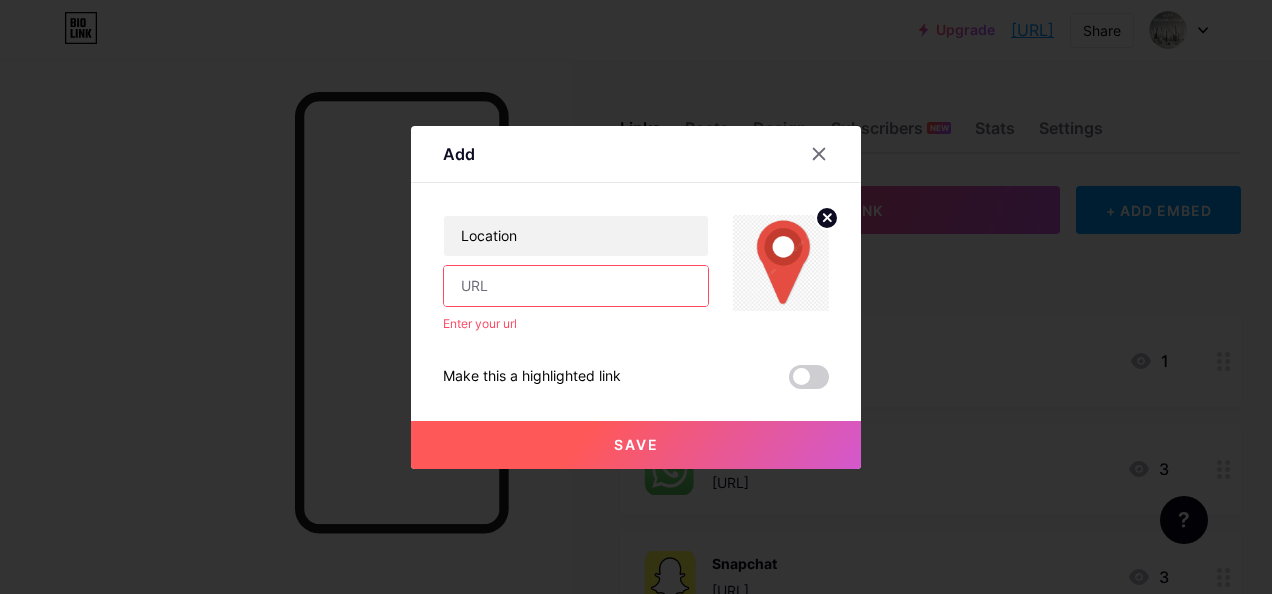 scroll, scrollTop: 0, scrollLeft: 0, axis: both 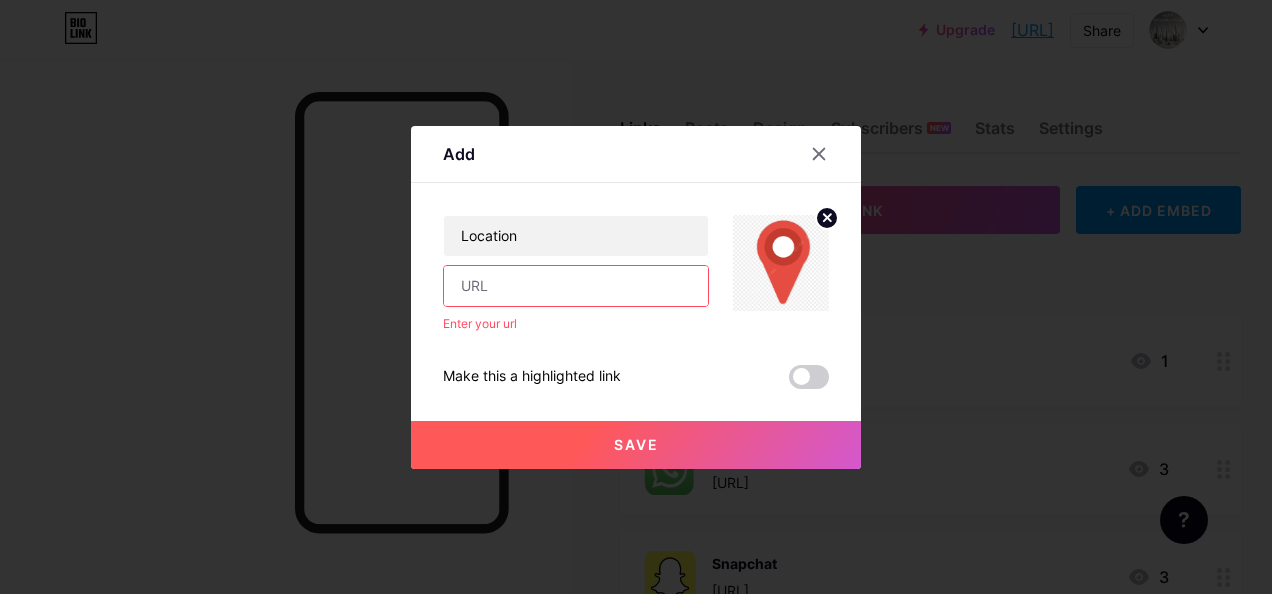 paste on "[URL]" 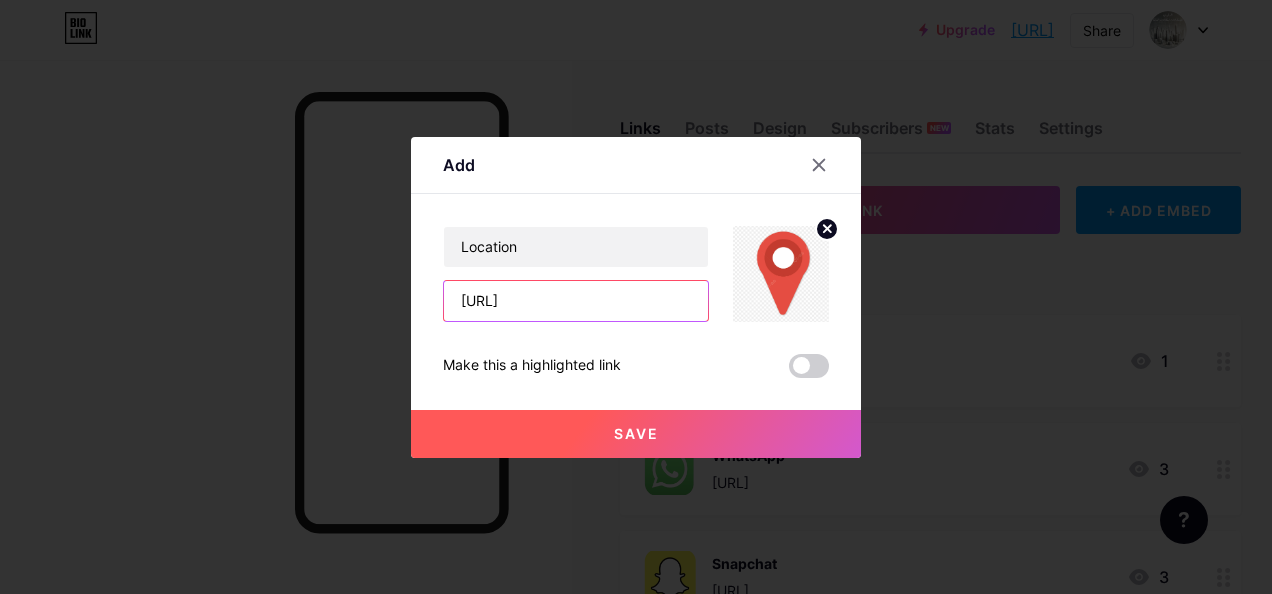 scroll, scrollTop: 0, scrollLeft: 126, axis: horizontal 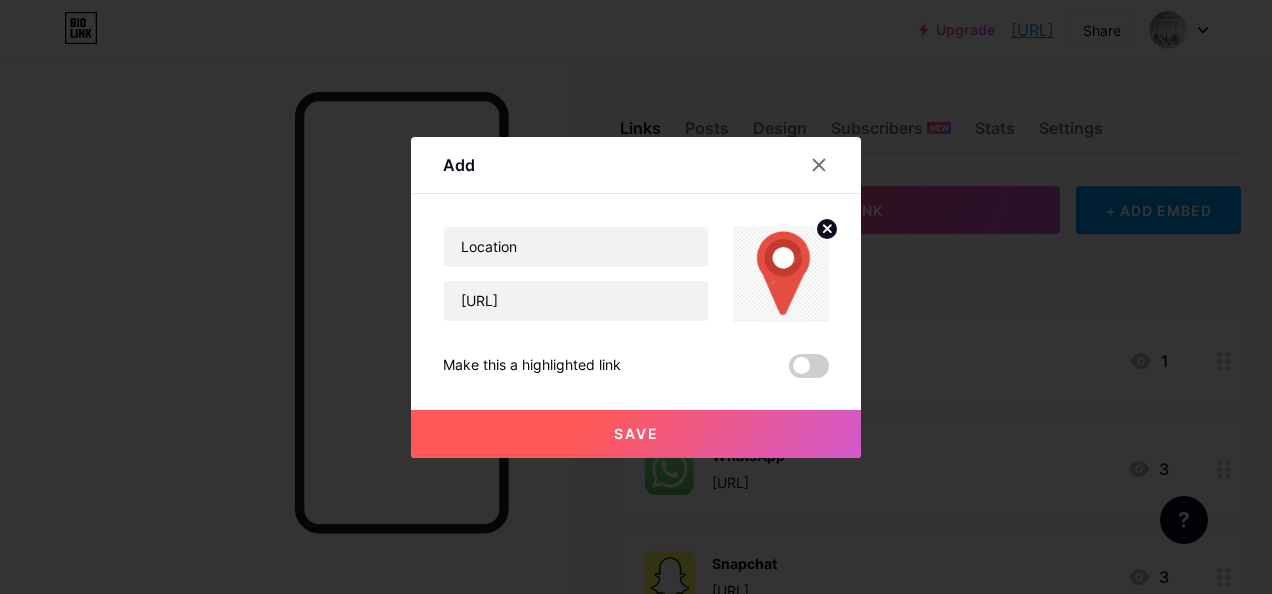 click on "Save" at bounding box center [636, 434] 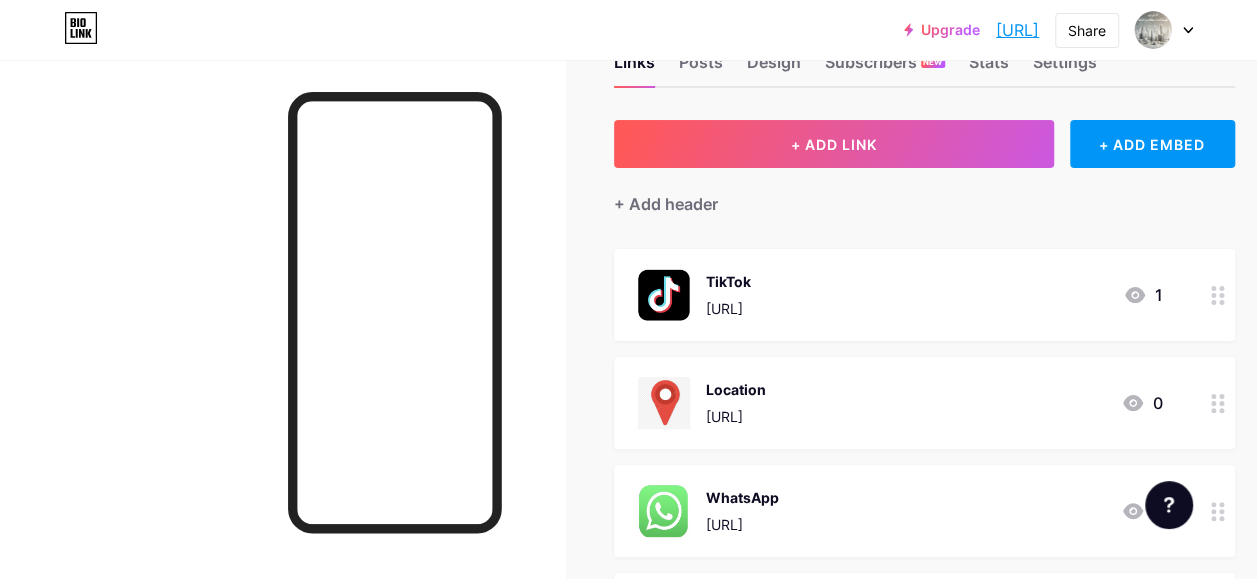 scroll, scrollTop: 64, scrollLeft: 0, axis: vertical 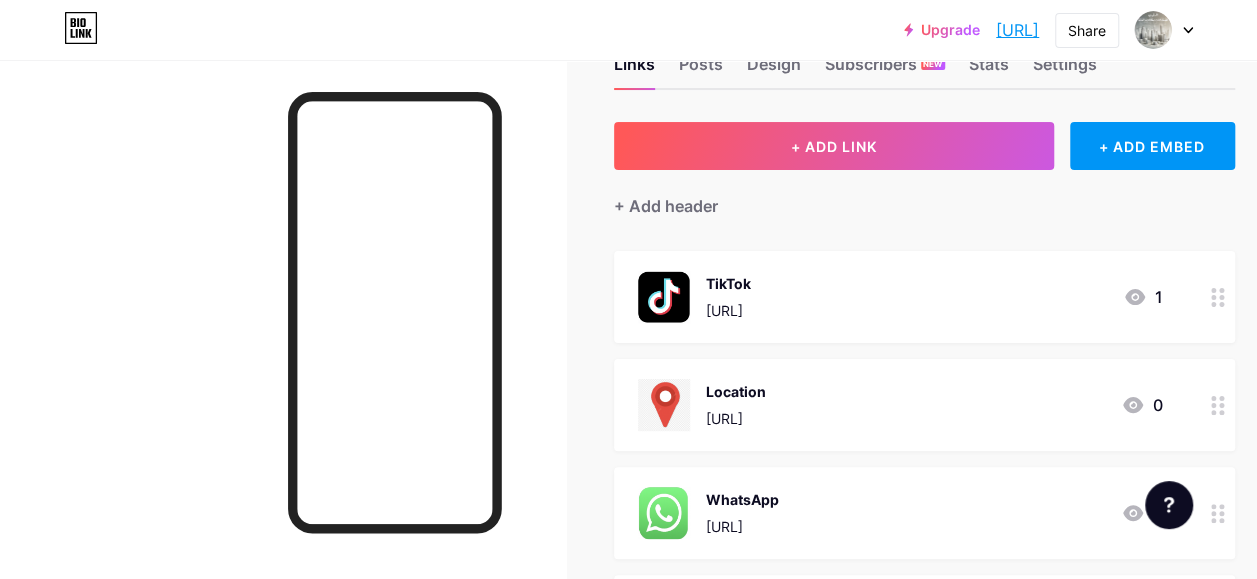 drag, startPoint x: 1006, startPoint y: 400, endPoint x: 989, endPoint y: 373, distance: 31.906113 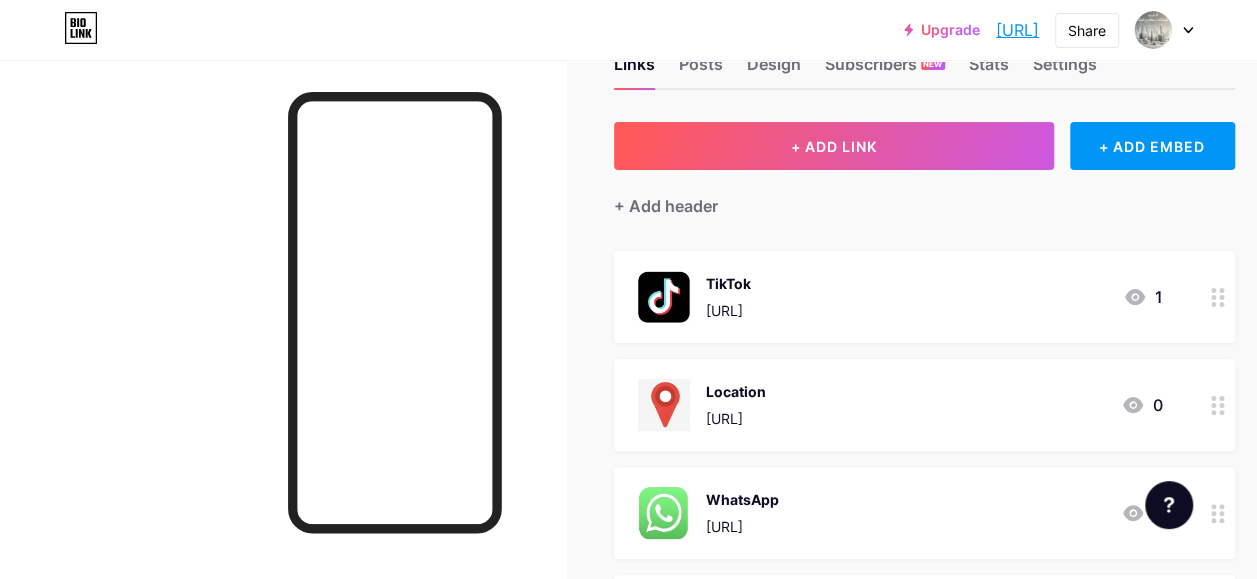 click on "Location
[URL]
0" at bounding box center [924, 405] 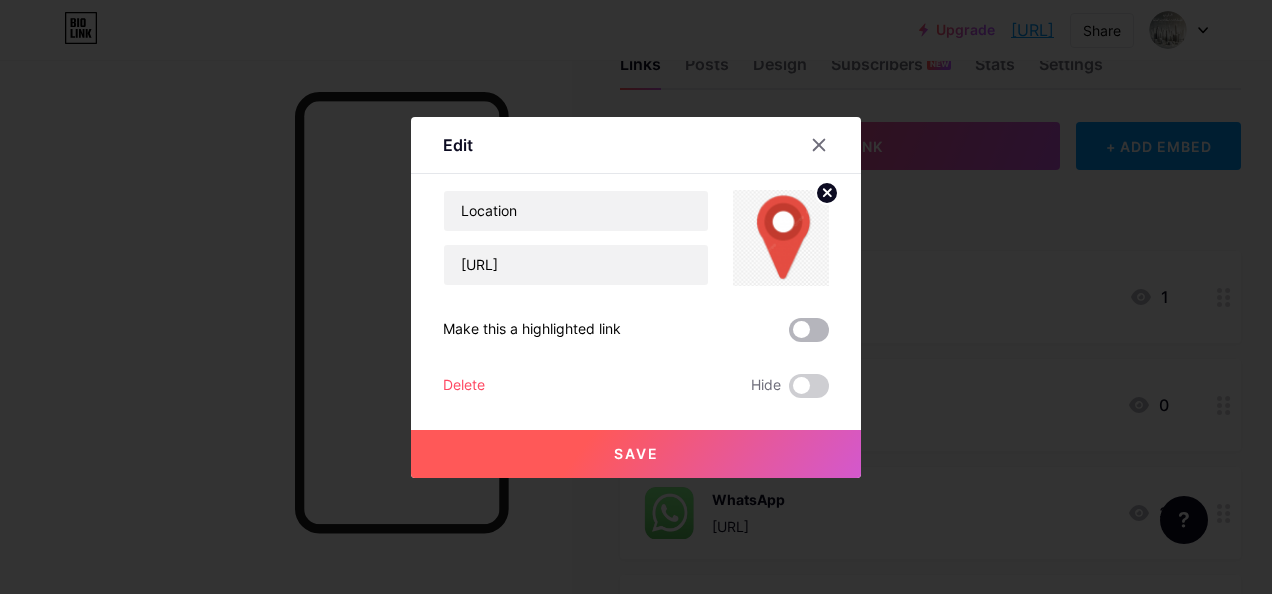 click at bounding box center (809, 330) 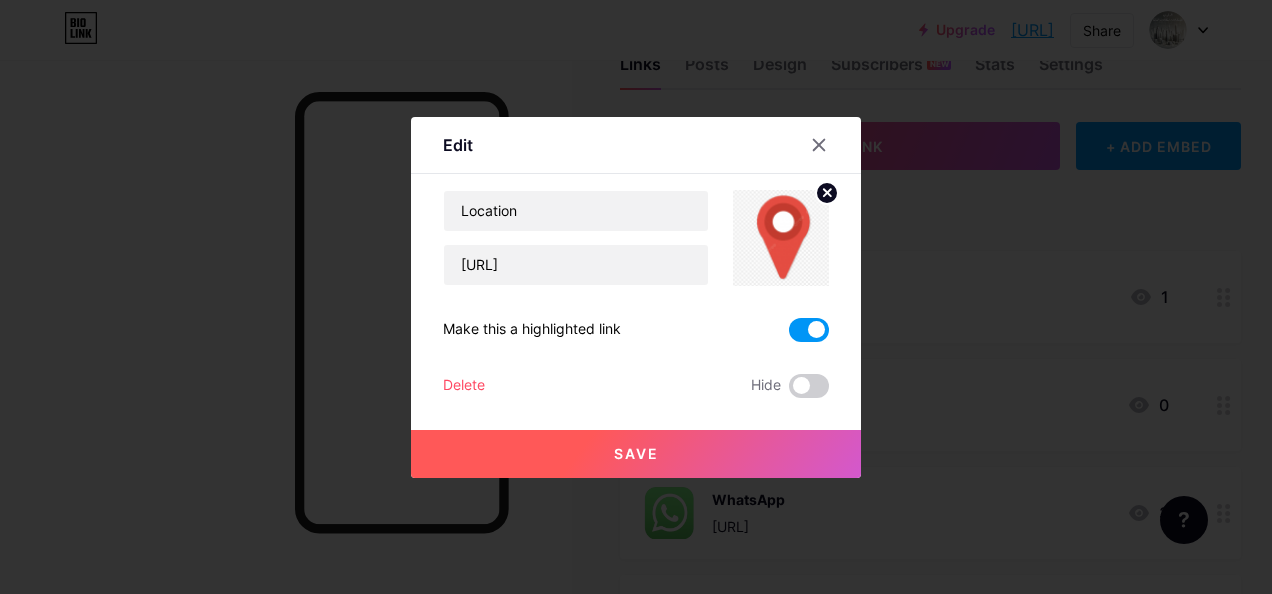 click on "Save" at bounding box center (636, 453) 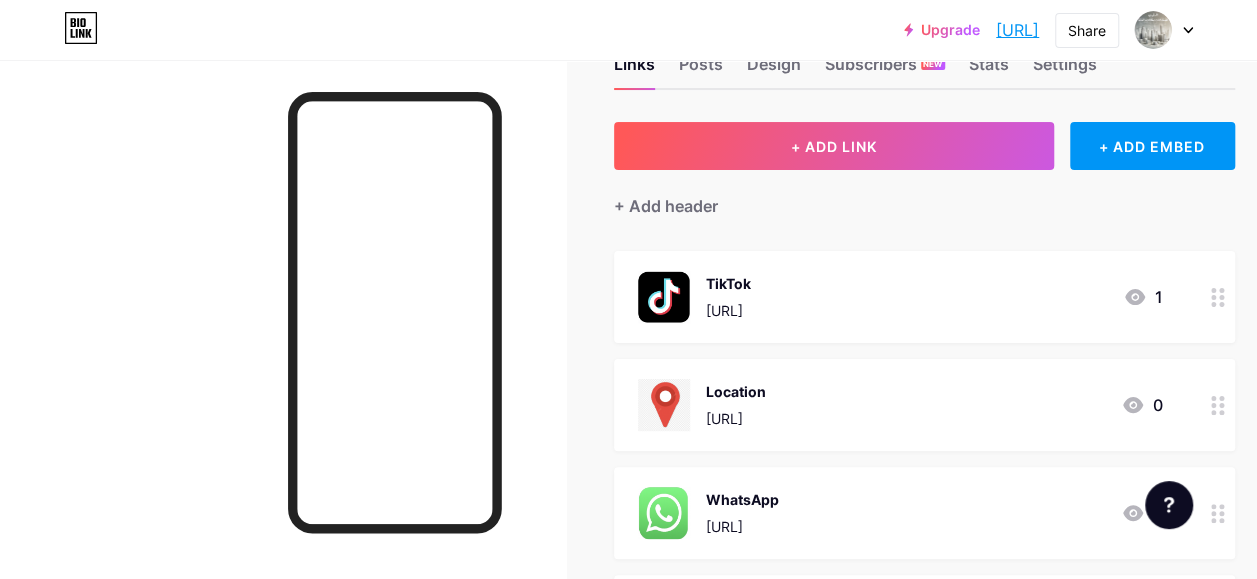 drag, startPoint x: 916, startPoint y: 392, endPoint x: 960, endPoint y: 387, distance: 44.28318 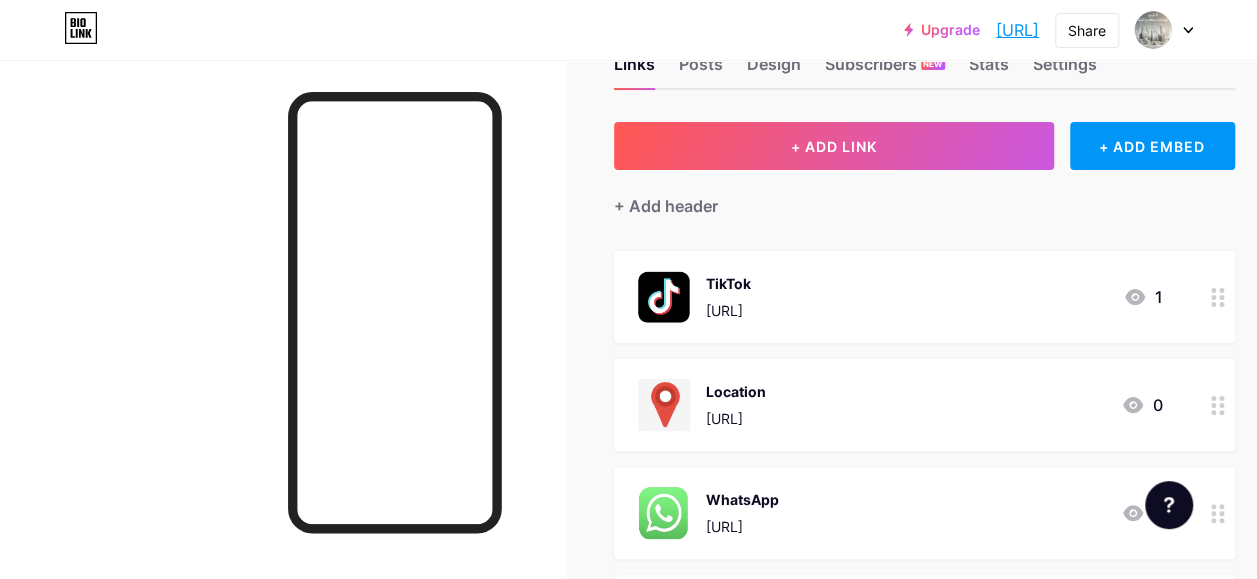 click on "Location" at bounding box center (736, 391) 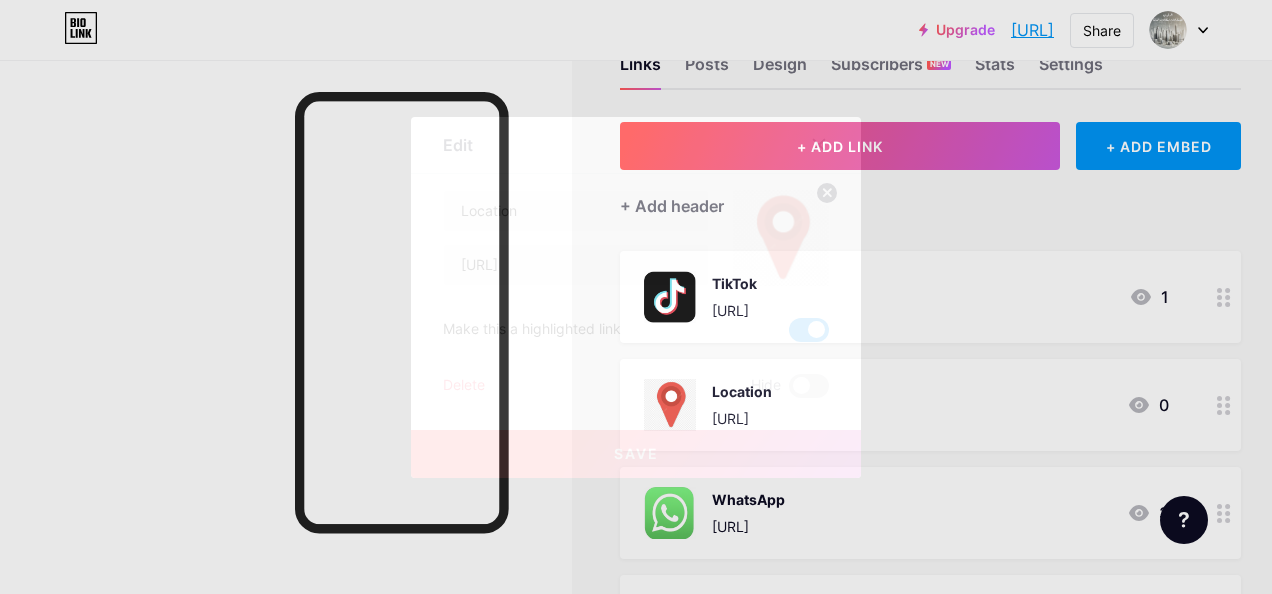 click at bounding box center [809, 330] 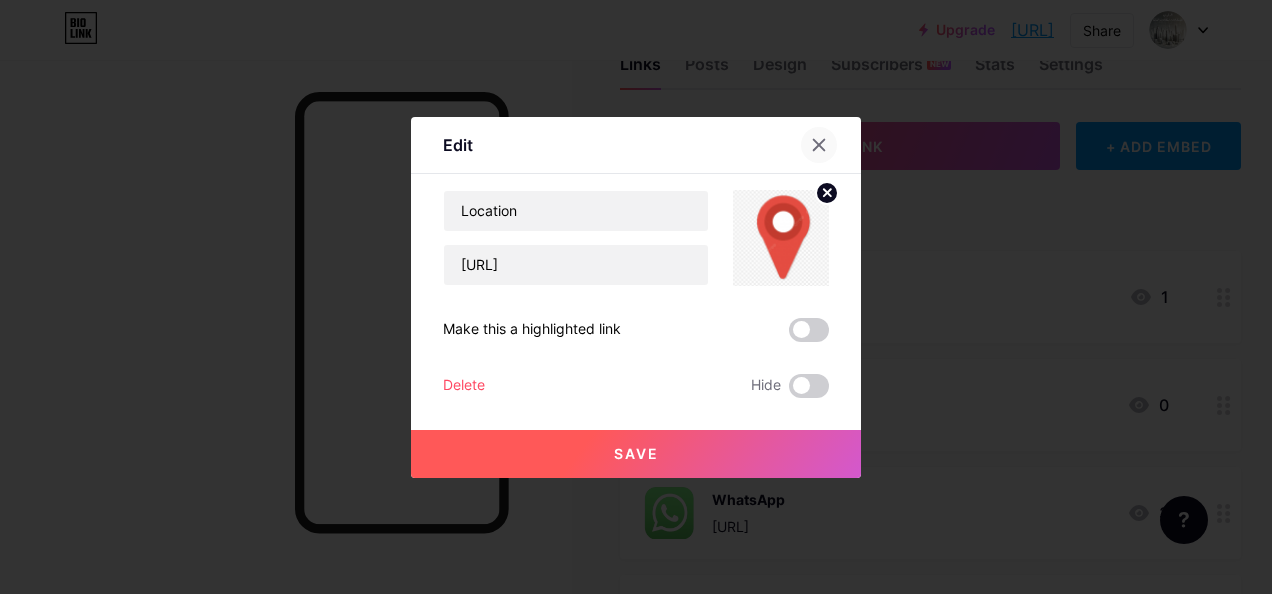click 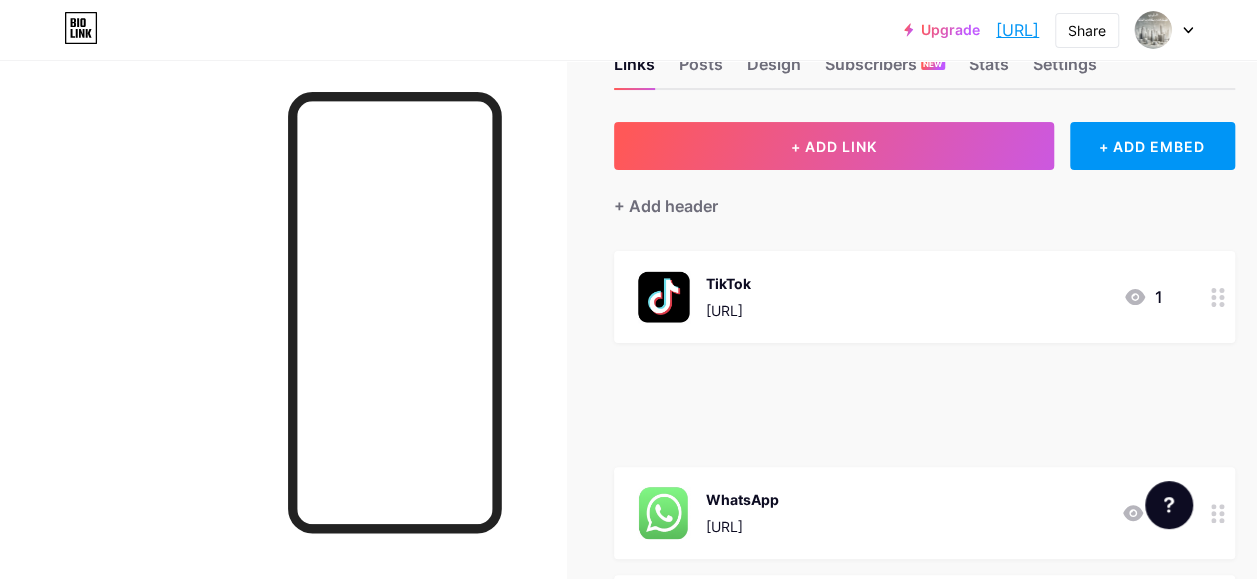 type 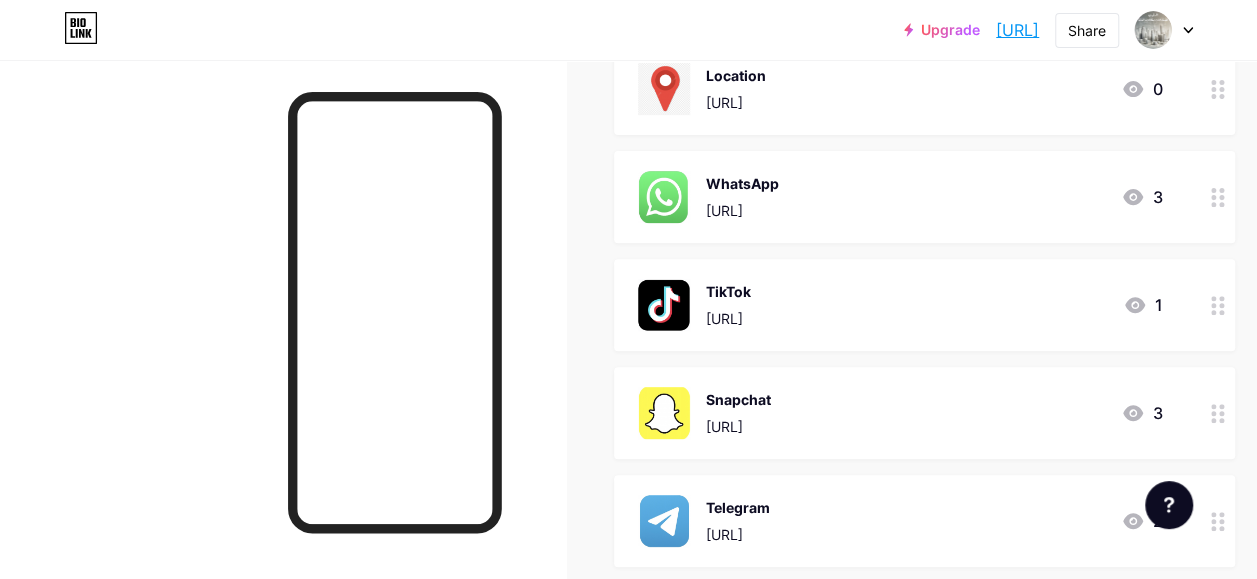 scroll, scrollTop: 274, scrollLeft: 0, axis: vertical 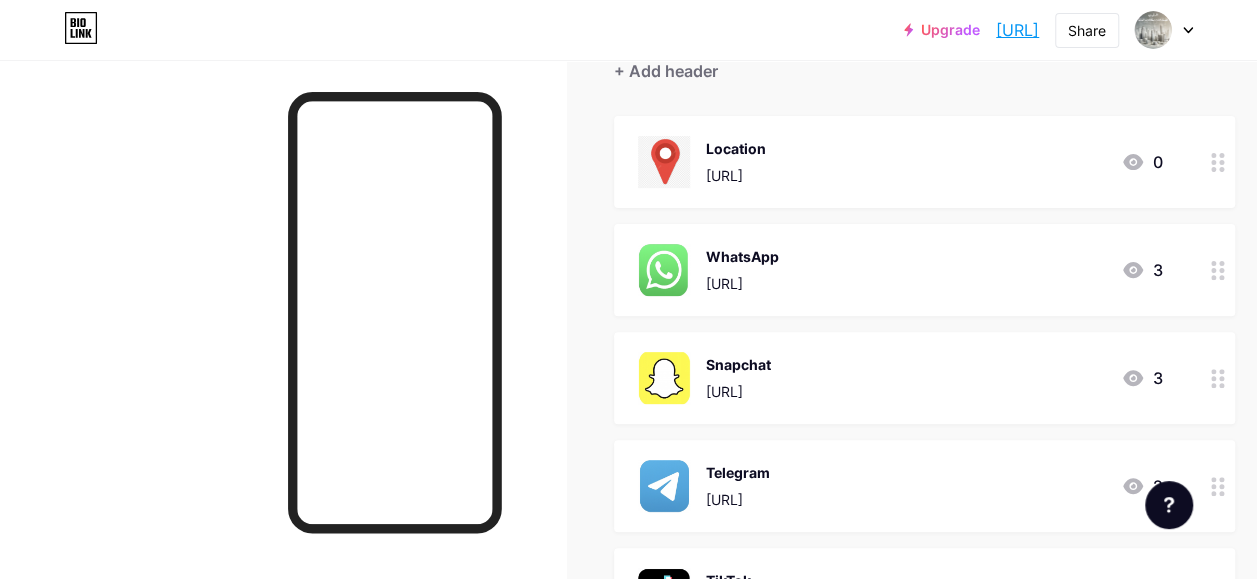 click on "Snapchat
https://t.snapchat.com/J1HEz1pF
3" at bounding box center (900, 378) 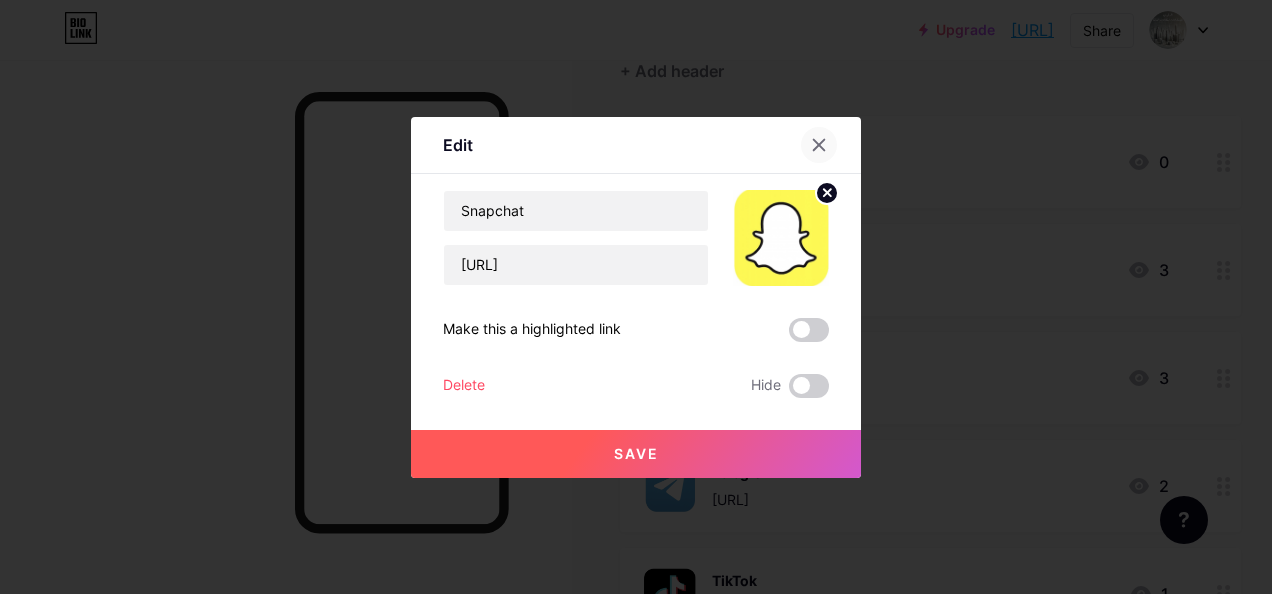 click at bounding box center [819, 145] 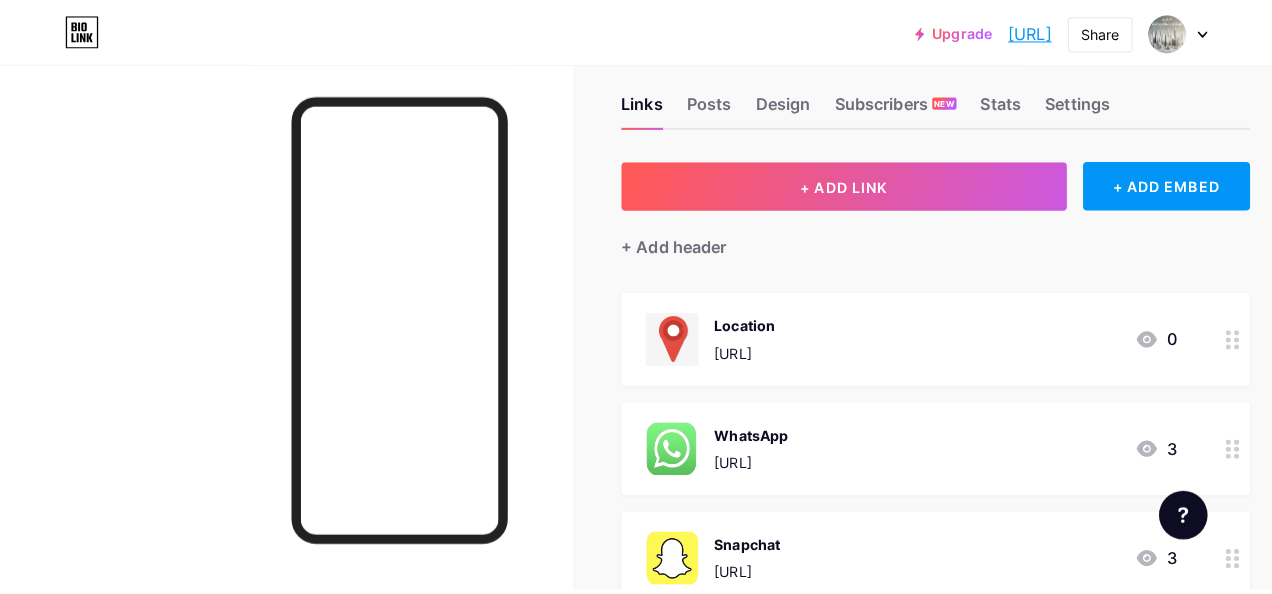 scroll, scrollTop: 0, scrollLeft: 0, axis: both 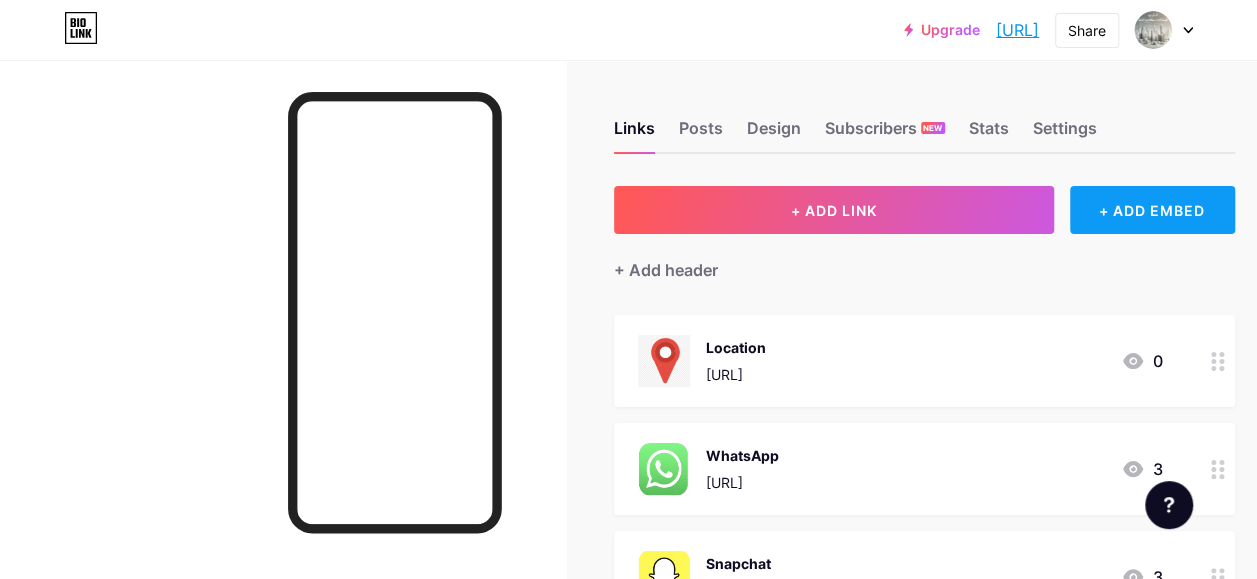 click on "+ ADD EMBED" at bounding box center (1152, 210) 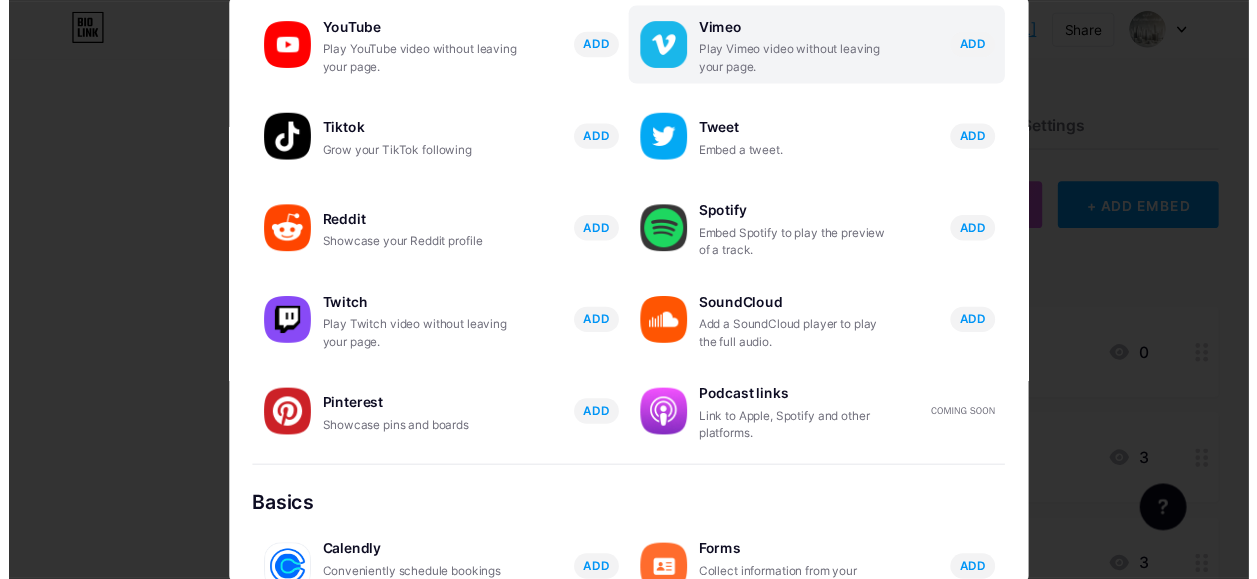 scroll, scrollTop: 0, scrollLeft: 0, axis: both 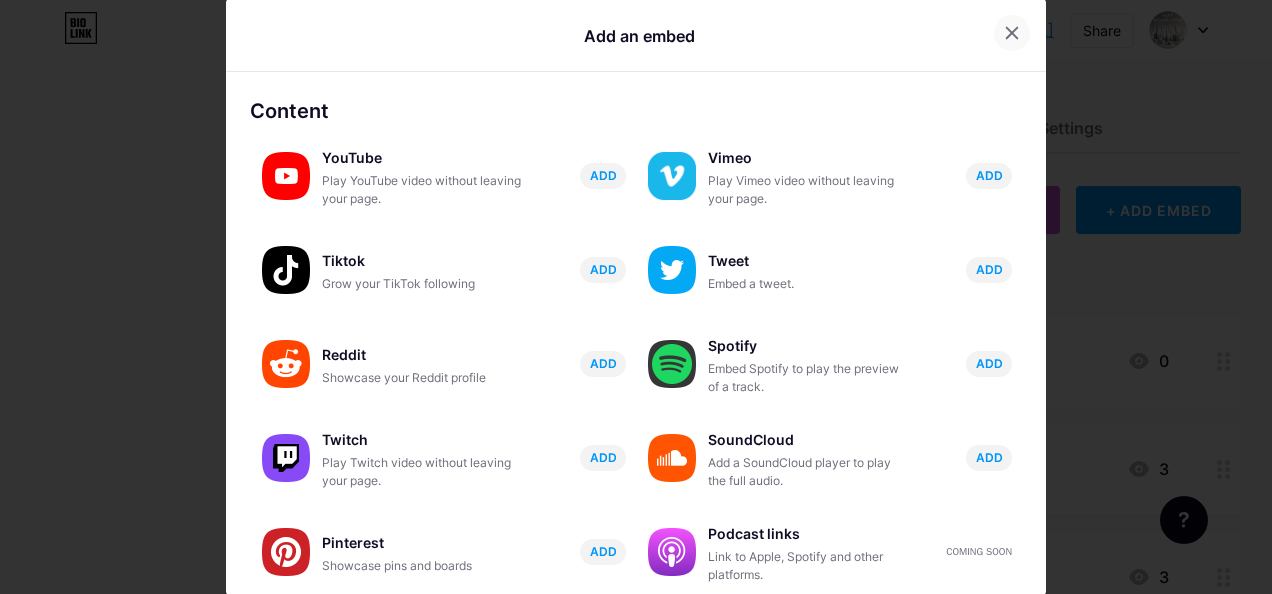 click 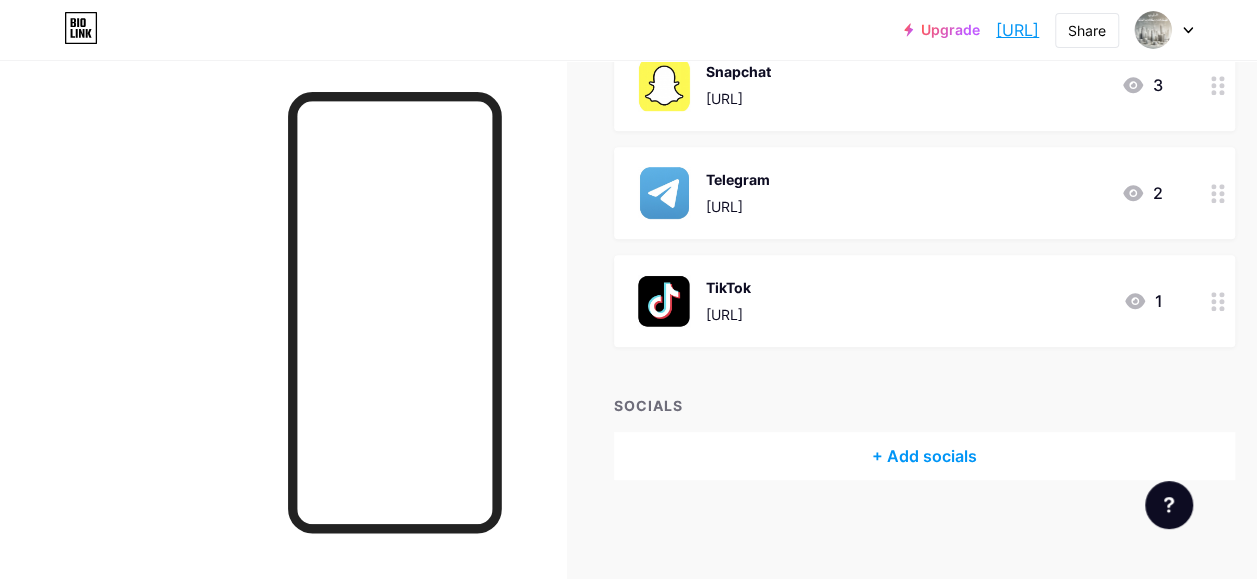 scroll, scrollTop: 0, scrollLeft: 0, axis: both 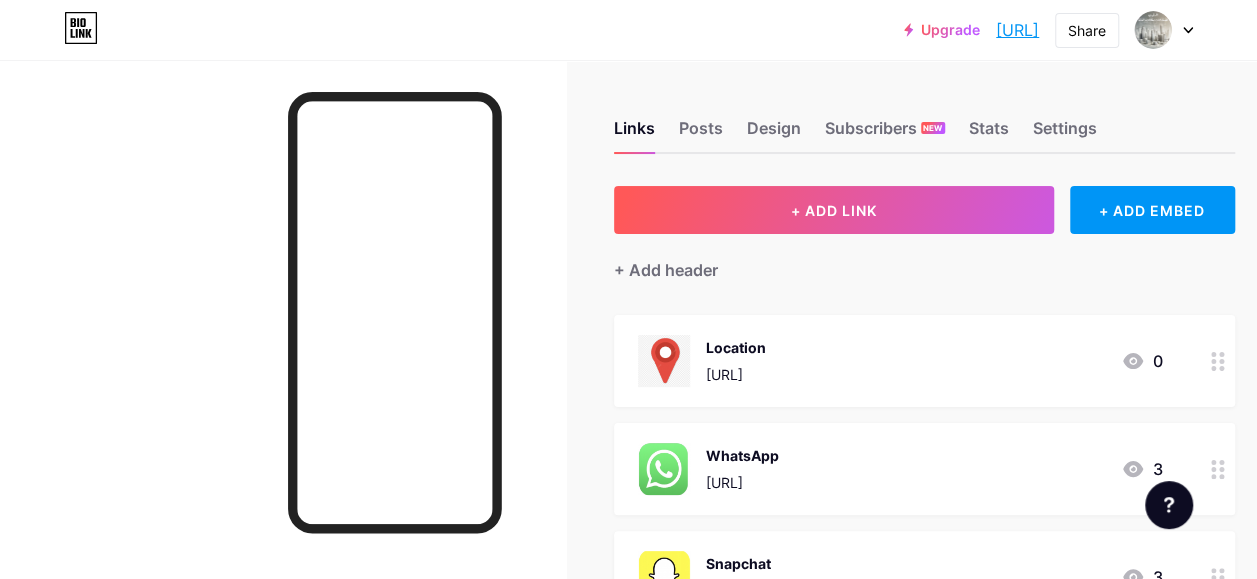 click at bounding box center (283, 349) 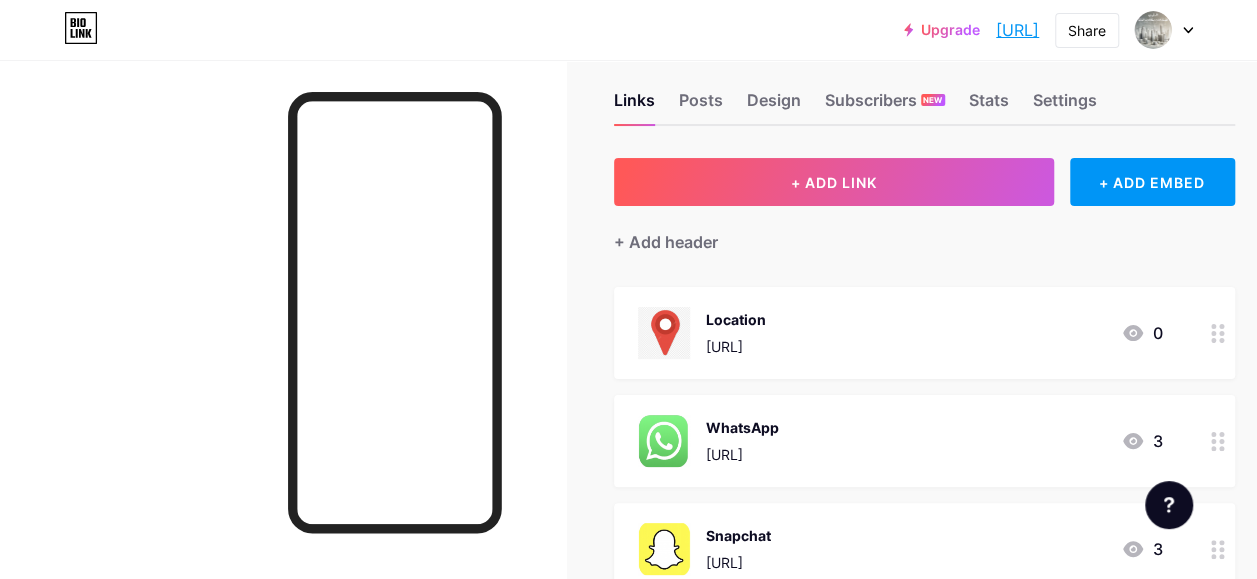 scroll, scrollTop: 0, scrollLeft: 0, axis: both 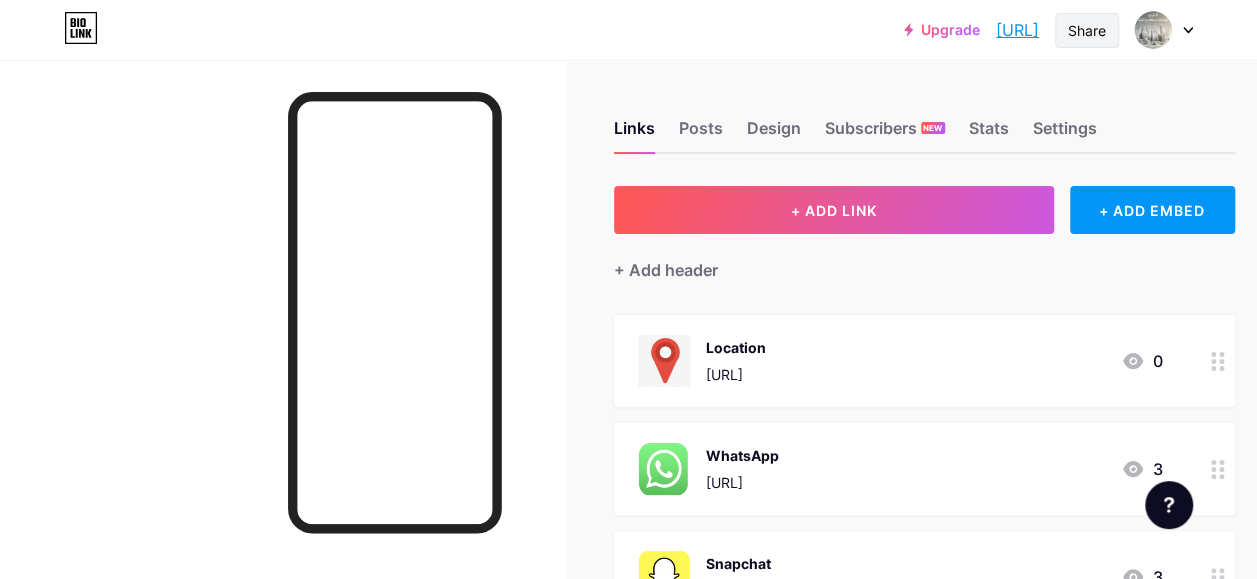 click on "Share" at bounding box center (1087, 30) 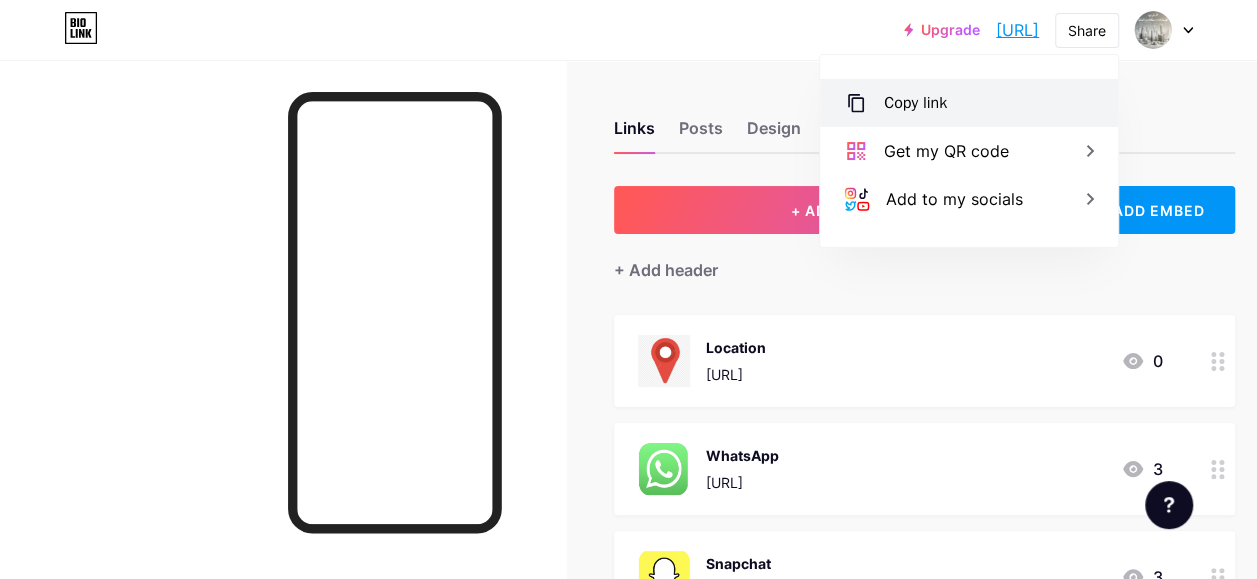 click on "Copy link" at bounding box center [969, 103] 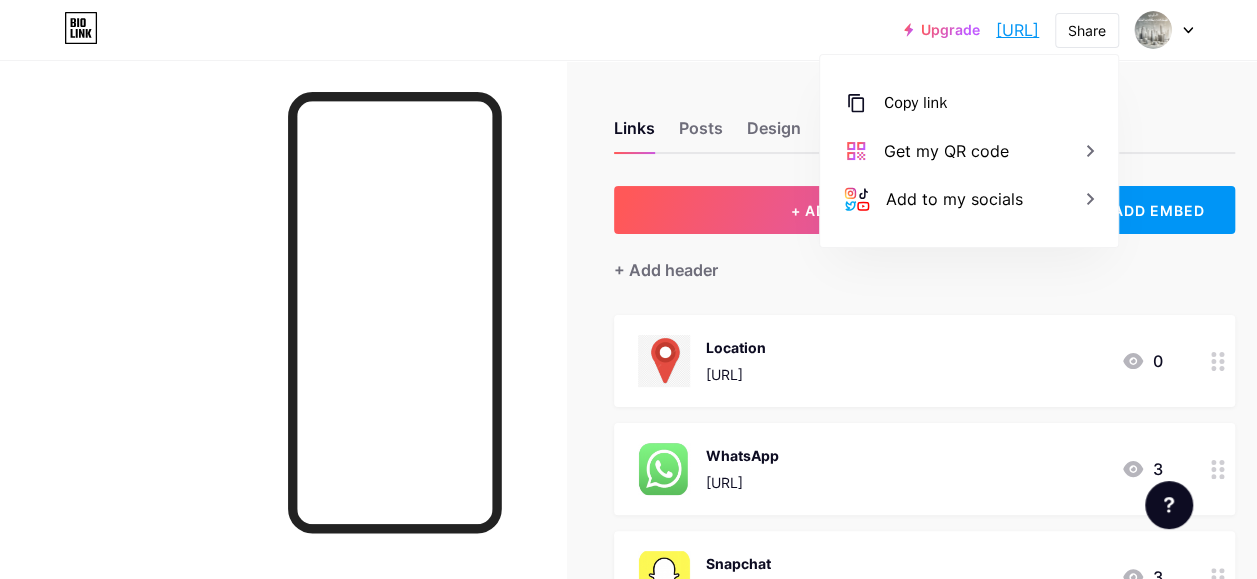 click on "Location
https://maps.app.goo.gl/r3DgvzaeSf82dvs36?g_st=iw" at bounding box center [736, 361] 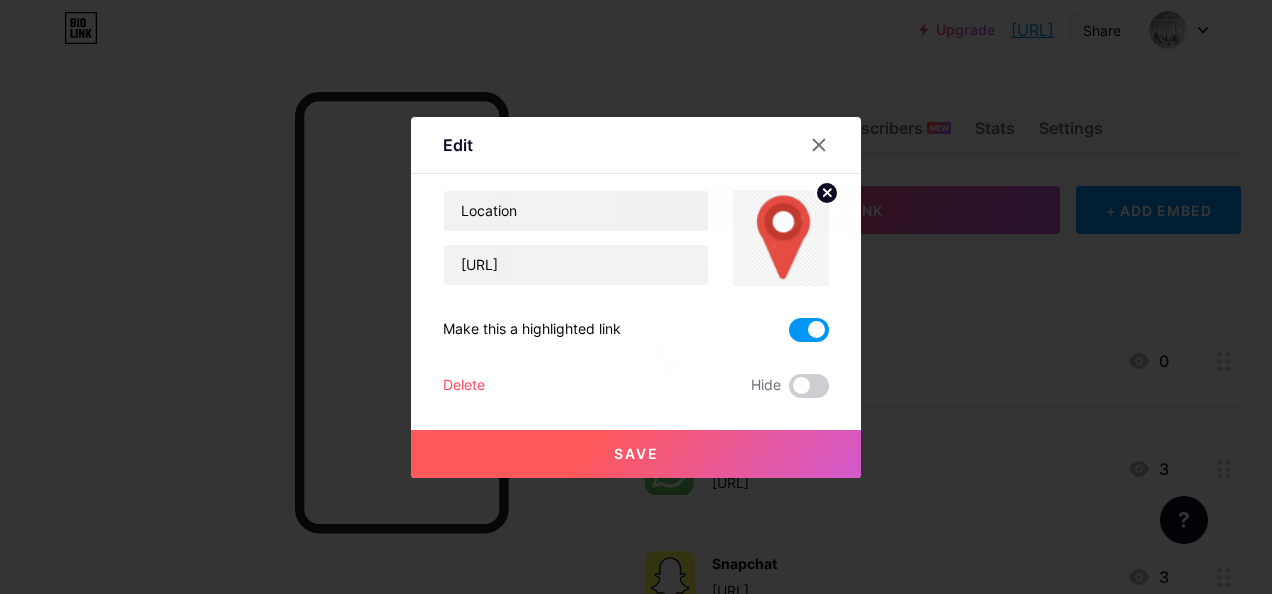 click at bounding box center (809, 330) 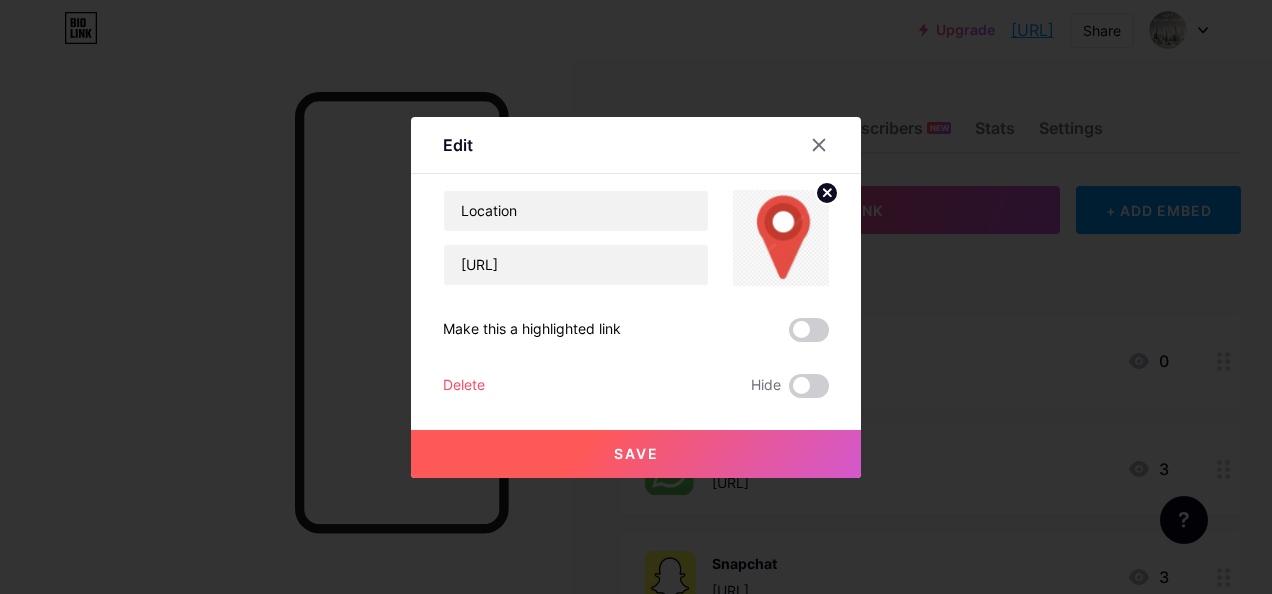 click on "Save" at bounding box center (636, 454) 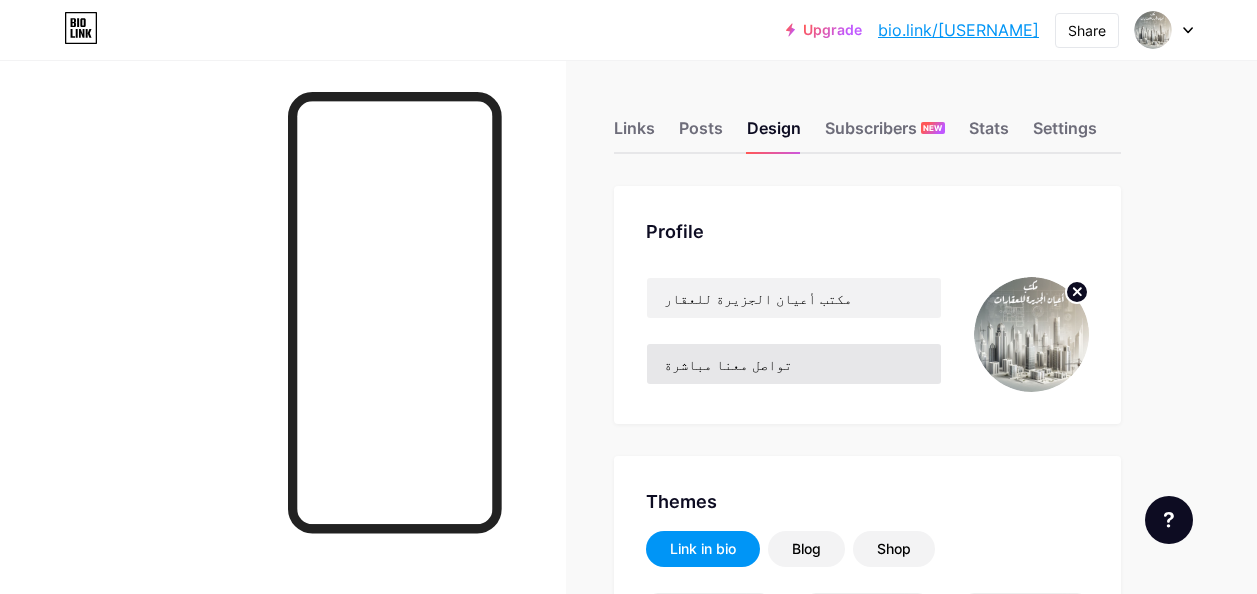 scroll, scrollTop: 0, scrollLeft: 0, axis: both 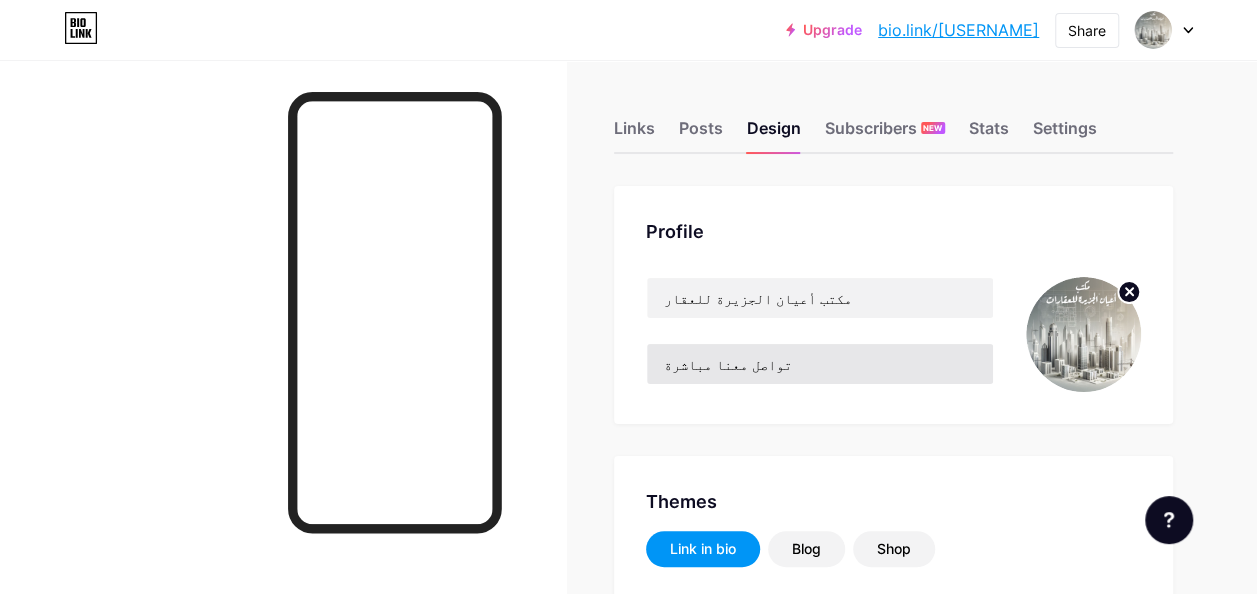 type on "#000000" 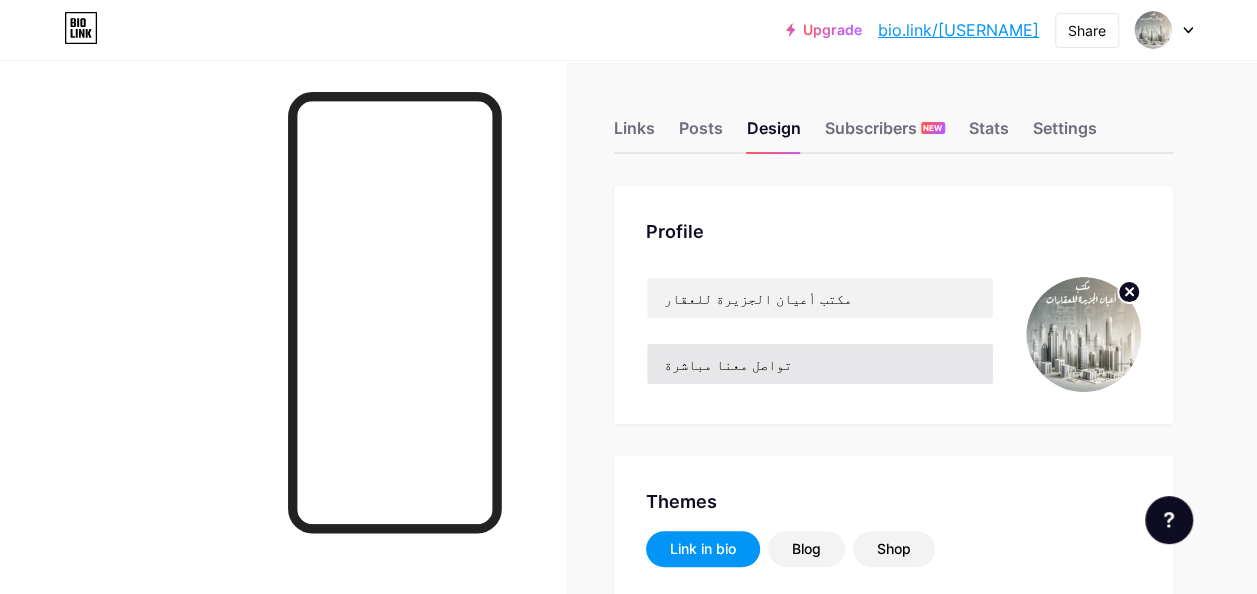 type on "#ffffff" 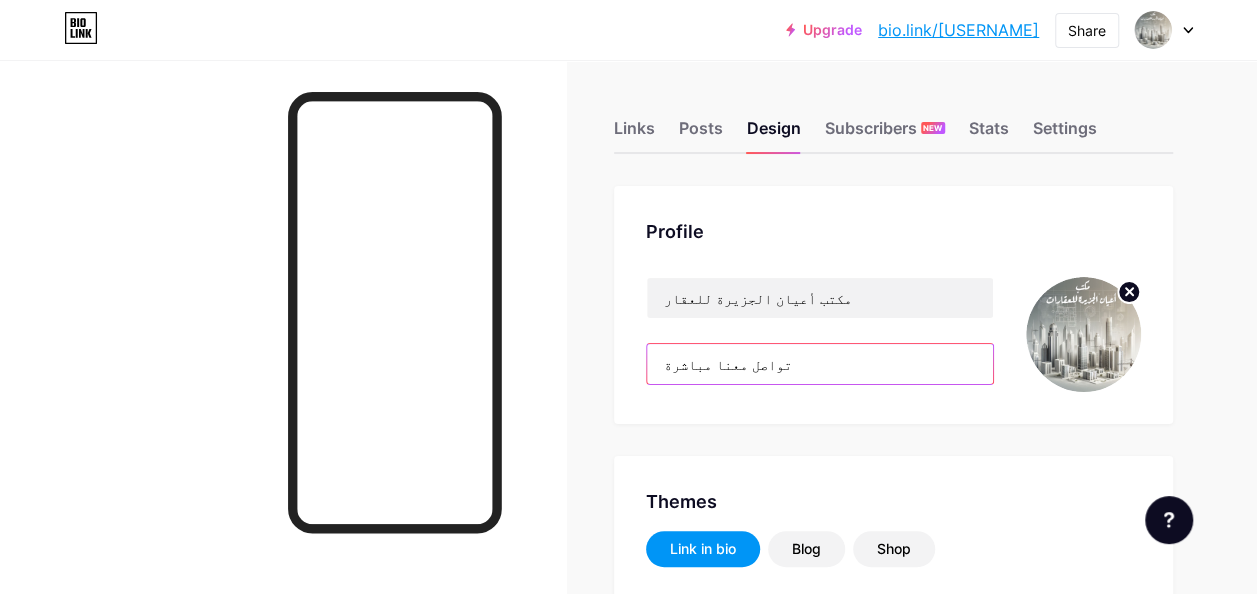 click on "تواصل معنا مباشرة" at bounding box center [820, 364] 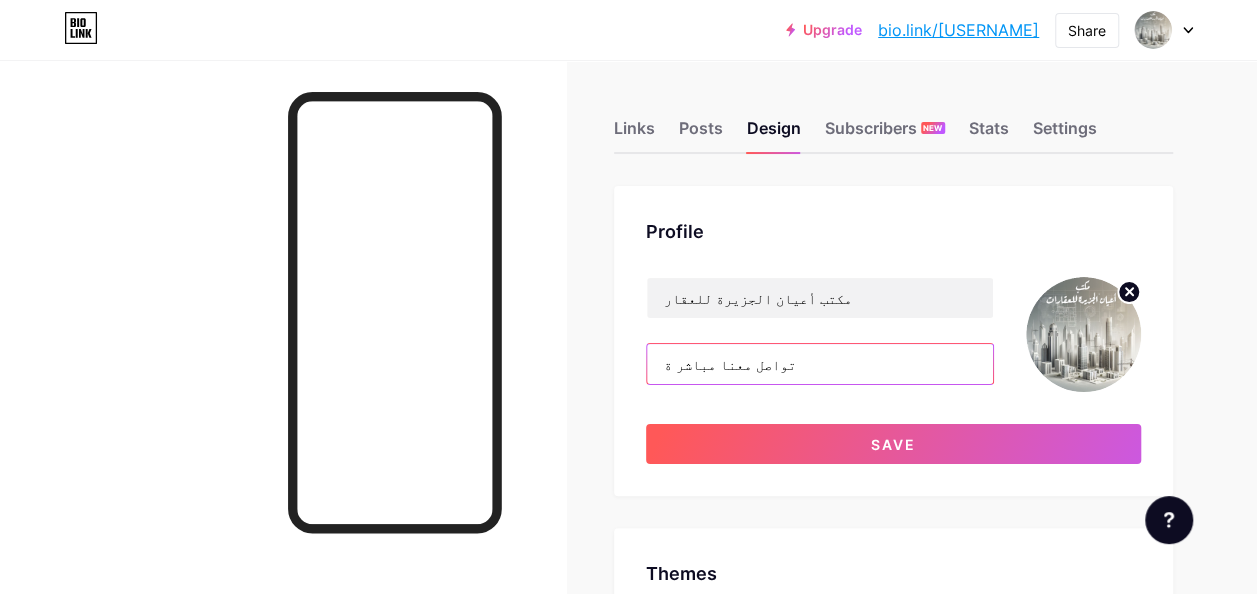 click on "تواصل معنا مباشر ة" at bounding box center [820, 364] 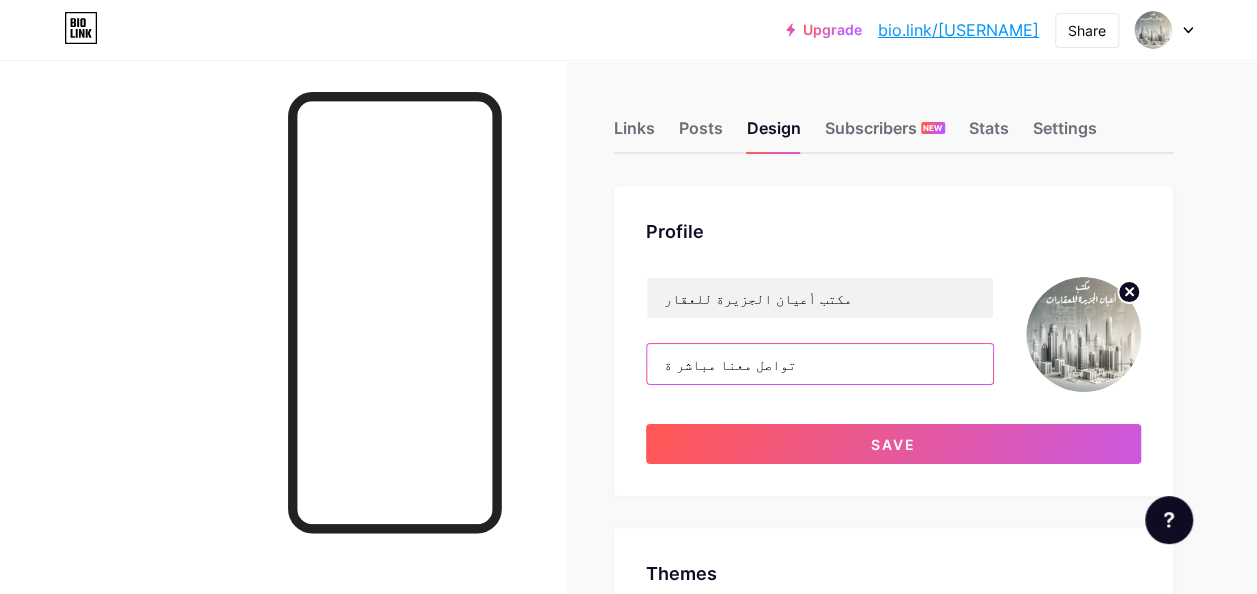 click on "تواصل معنا مباشر ة" at bounding box center [820, 364] 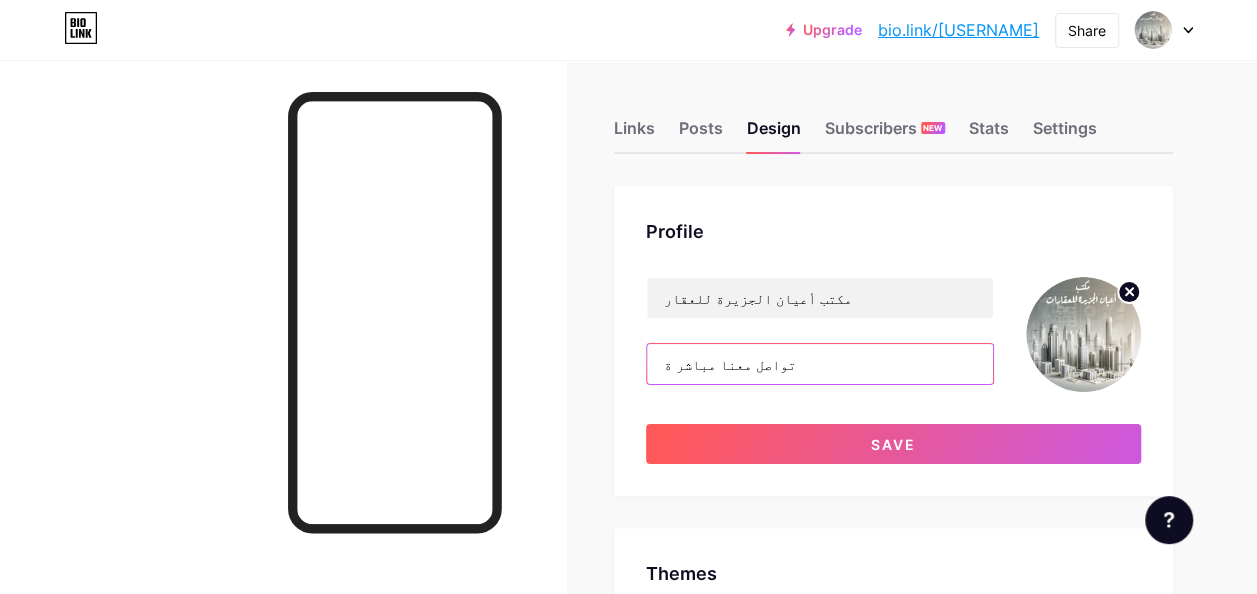type on "تواصل معنا مباشر ة" 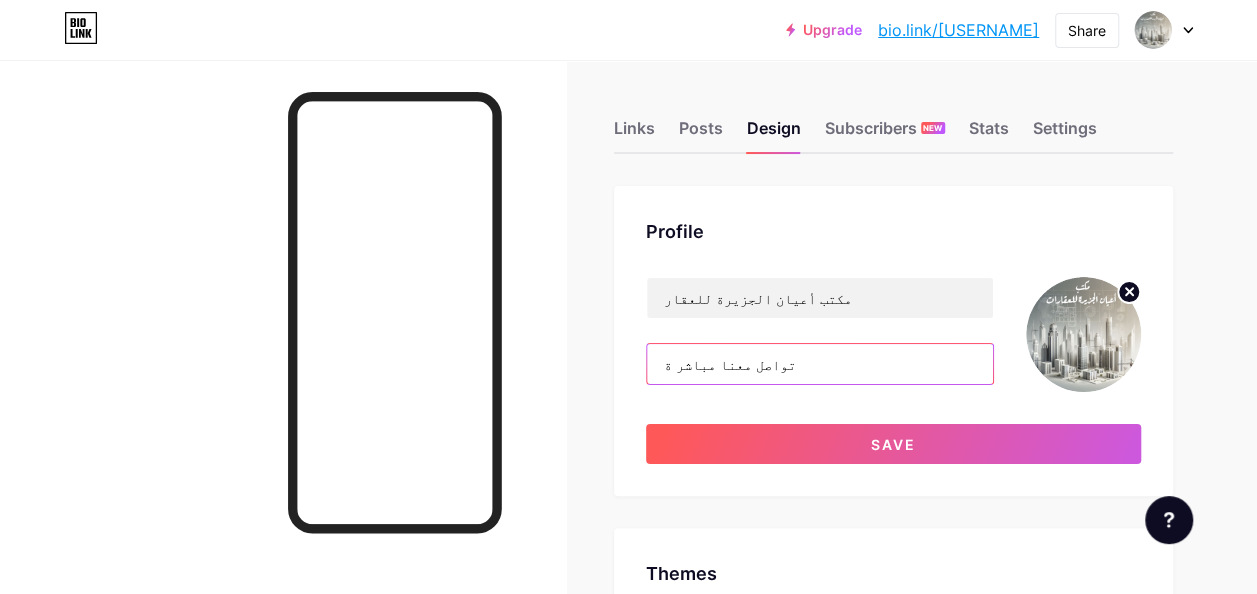 click on "تواصل معنا مباشر ة" at bounding box center [820, 364] 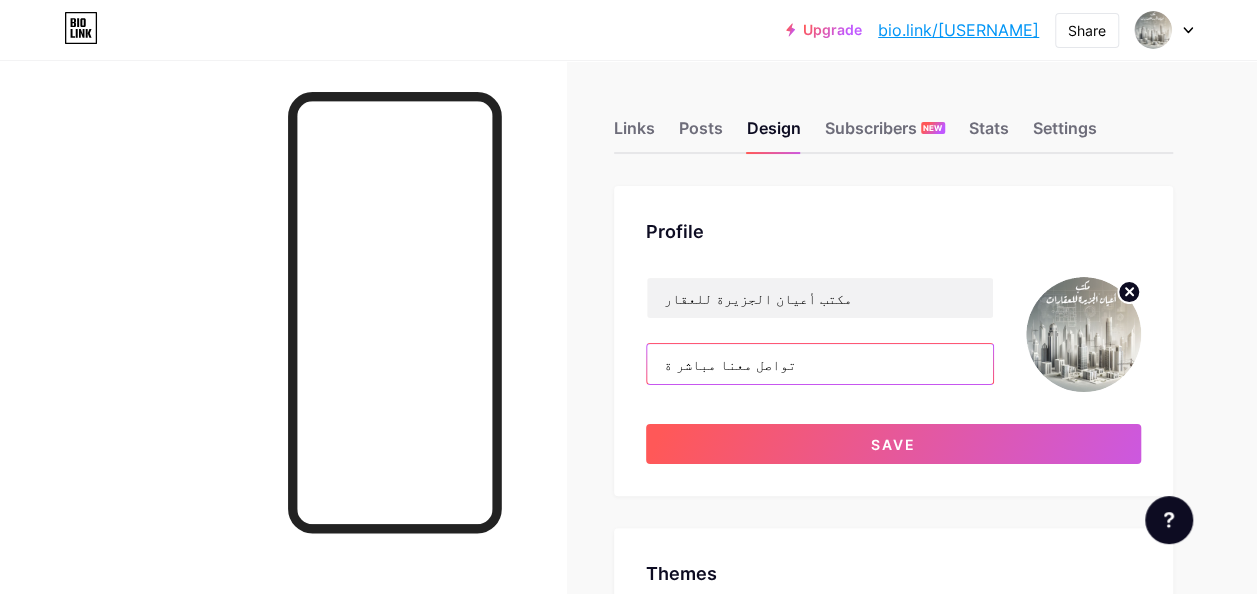 click on "تواصل معنا مباشر ة" at bounding box center (820, 364) 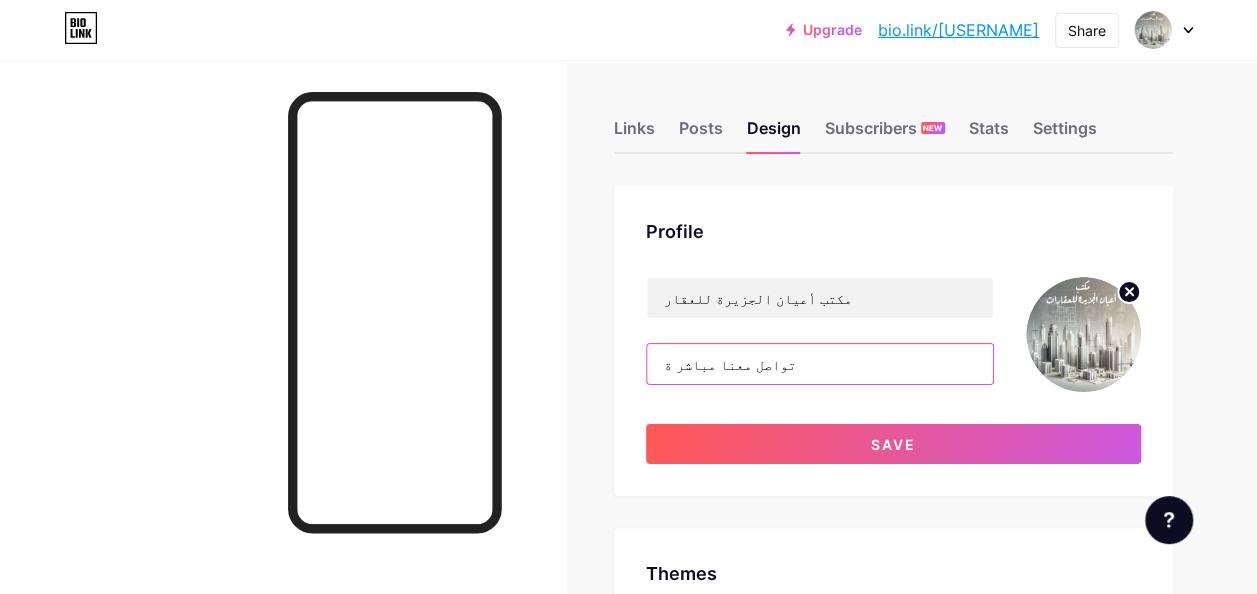 click on "تواصل معنا مباشر ة" at bounding box center (820, 364) 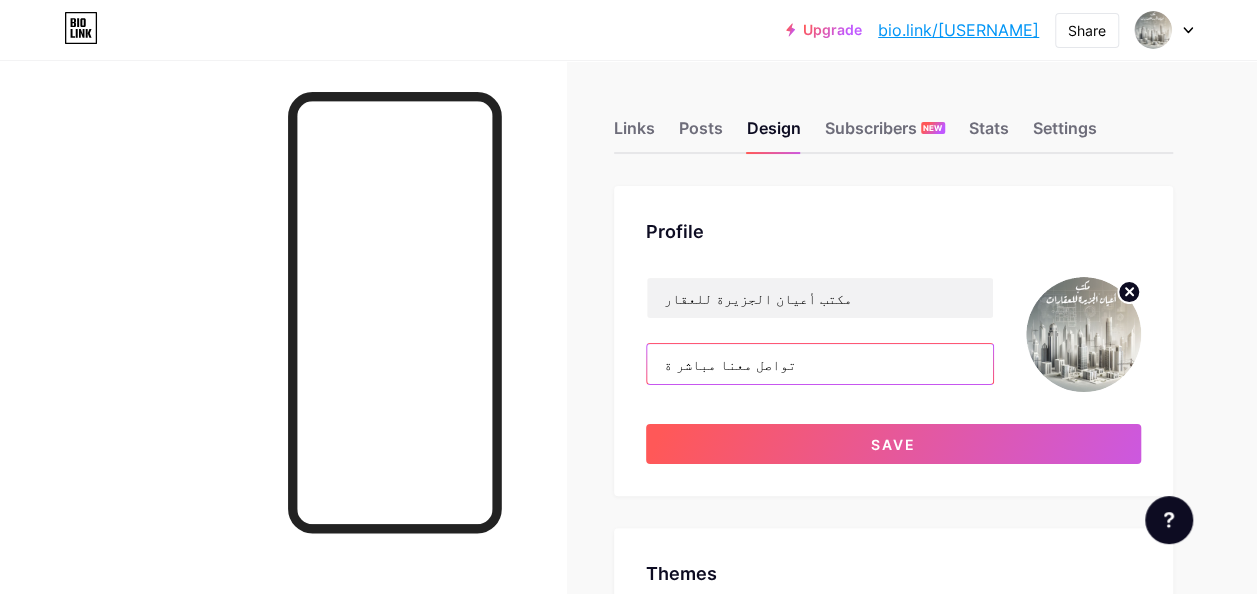 click on "تواصل معنا مباشر ة" at bounding box center [820, 364] 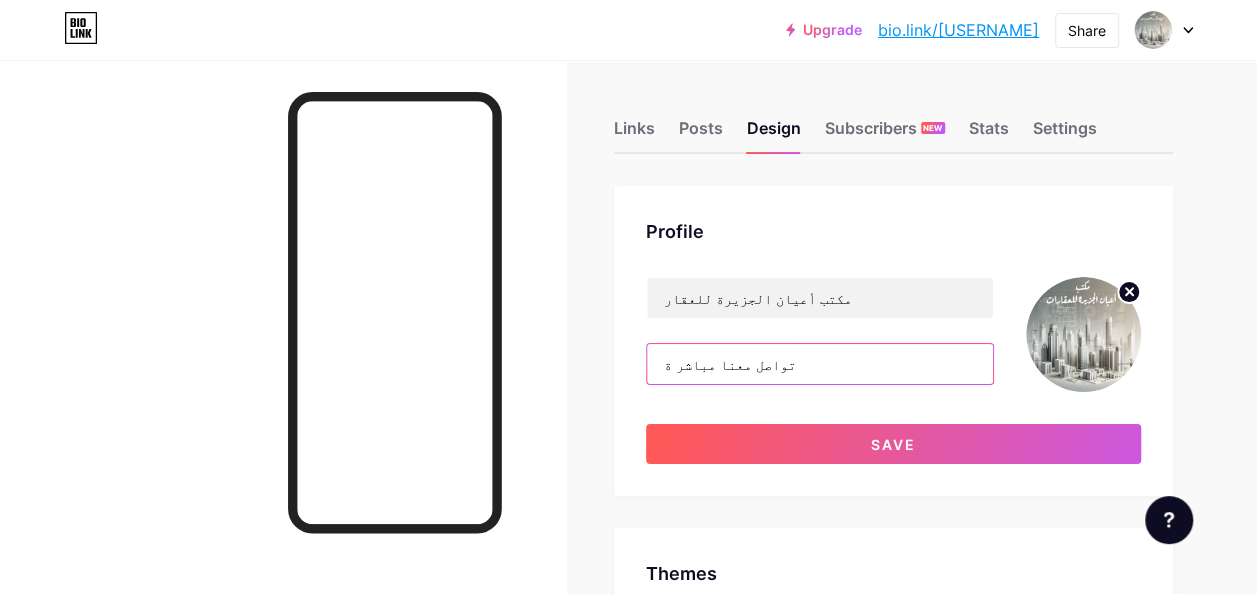 click on "تواصل معنا مباشر ة" at bounding box center (820, 364) 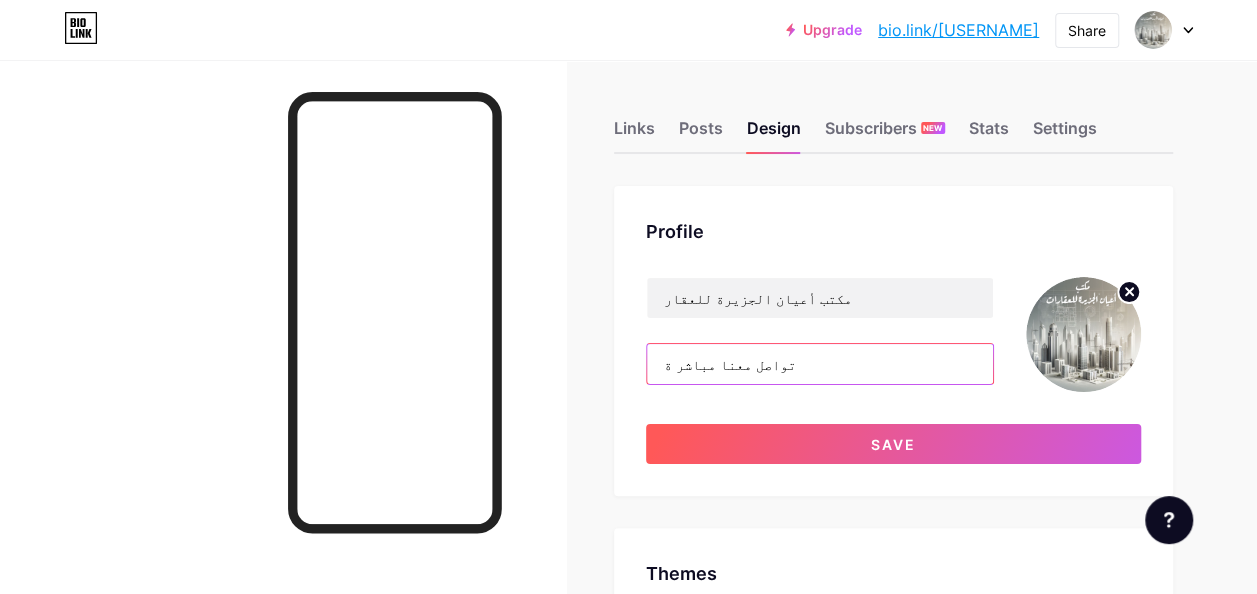 click on "تواصل معنا مباشر ة" at bounding box center [820, 364] 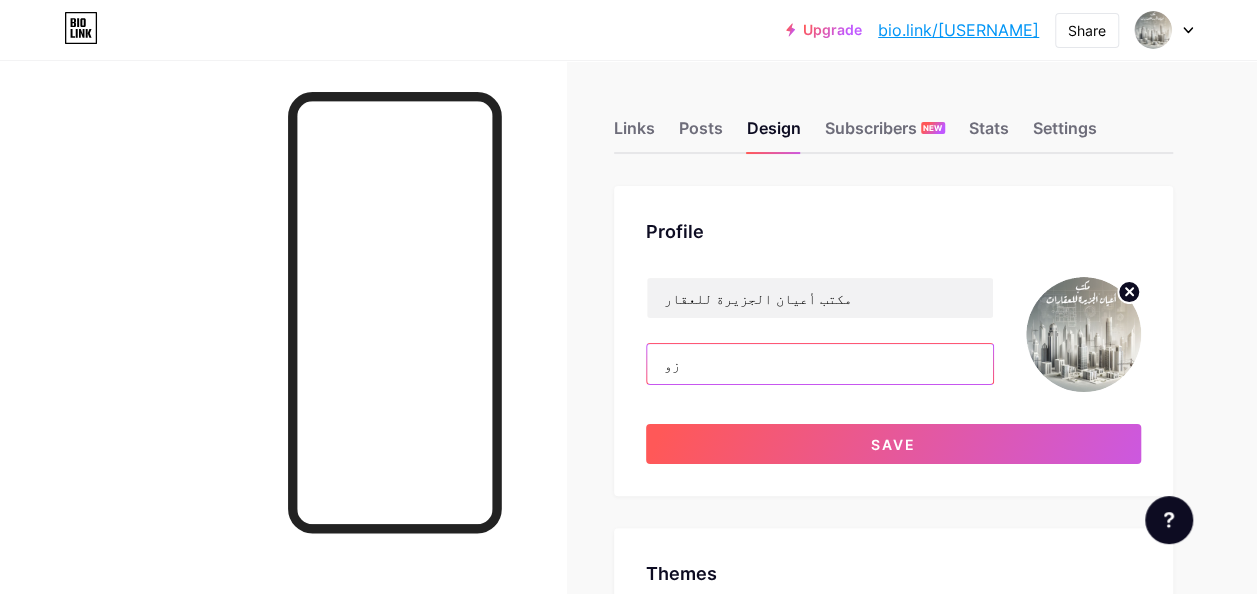 type on "ز" 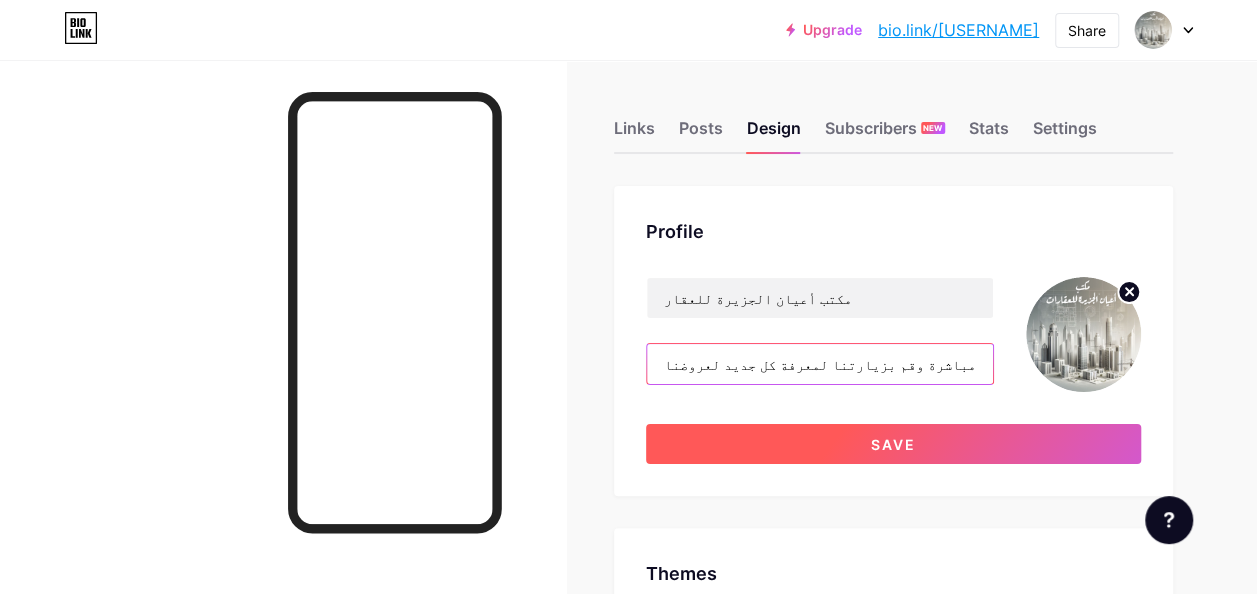 type on "تواصل معنا مباشرة وقم بزيارتنا لمعرفة كل جديد لعروضنا" 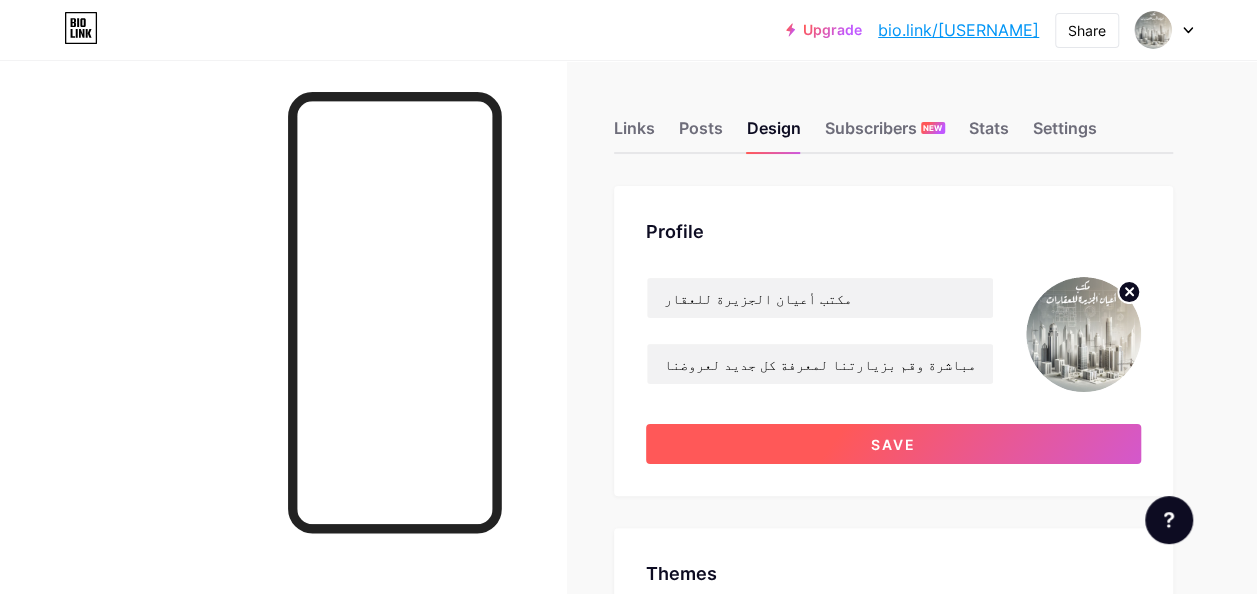 click on "Save" at bounding box center [893, 444] 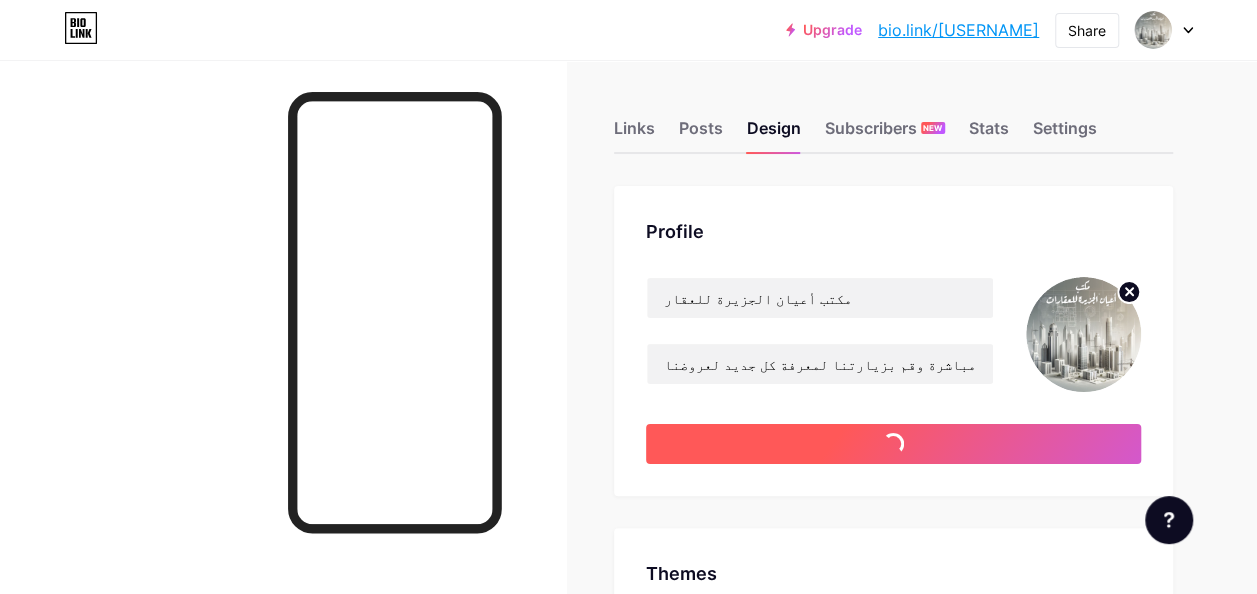 type on "#ffffff" 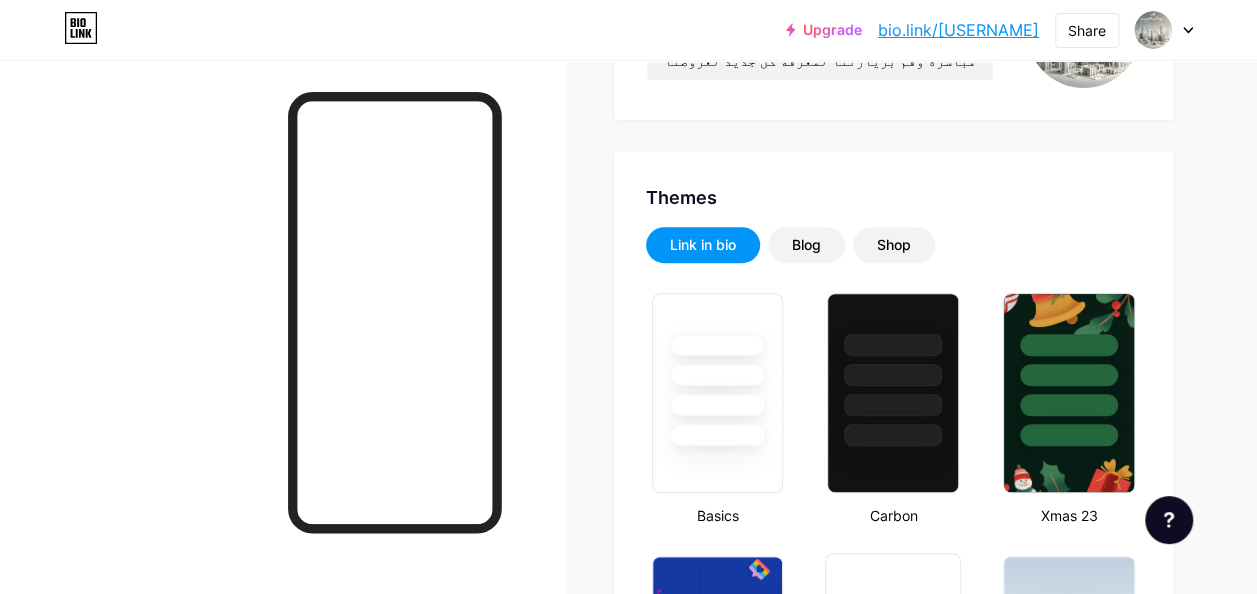 scroll, scrollTop: 300, scrollLeft: 0, axis: vertical 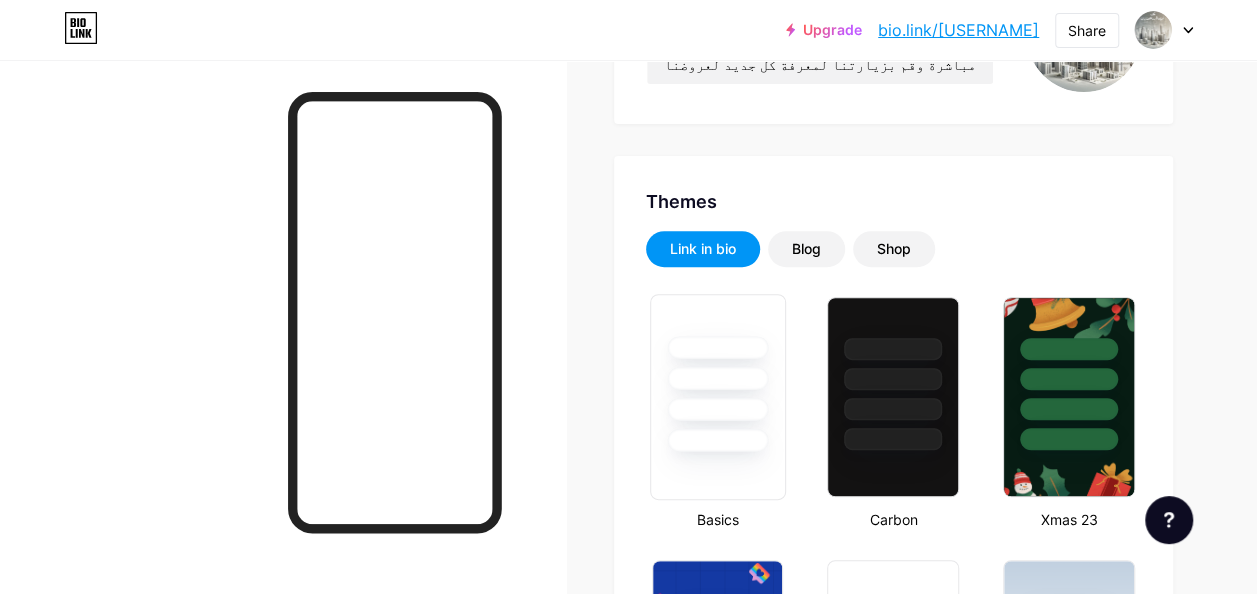 click at bounding box center [717, 440] 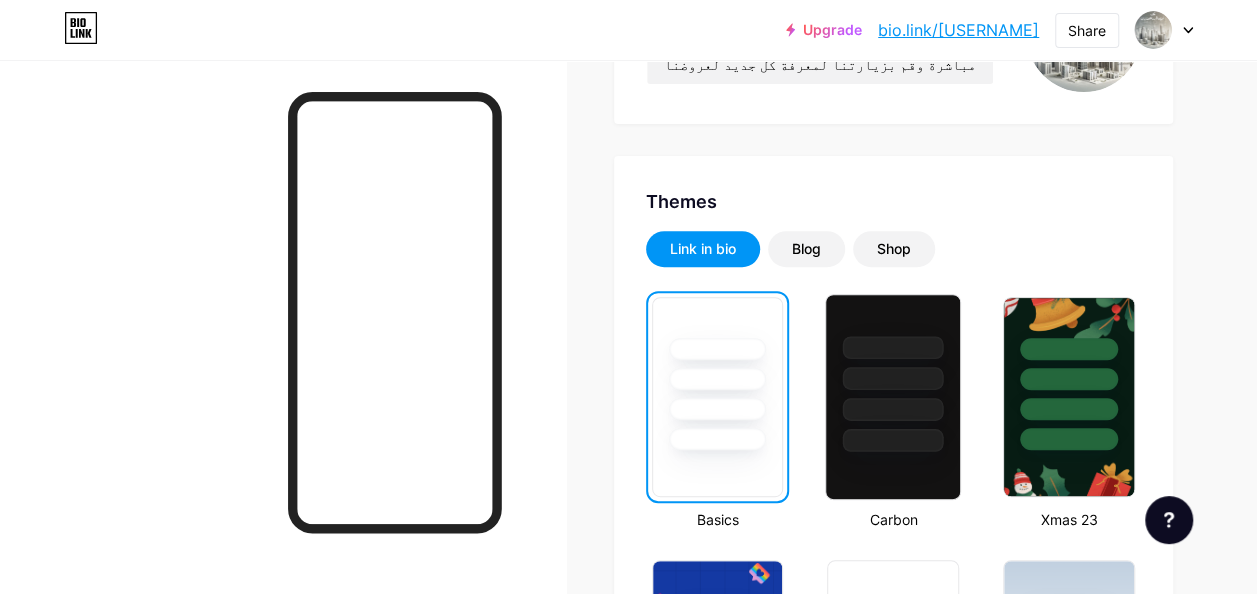 click at bounding box center (893, 440) 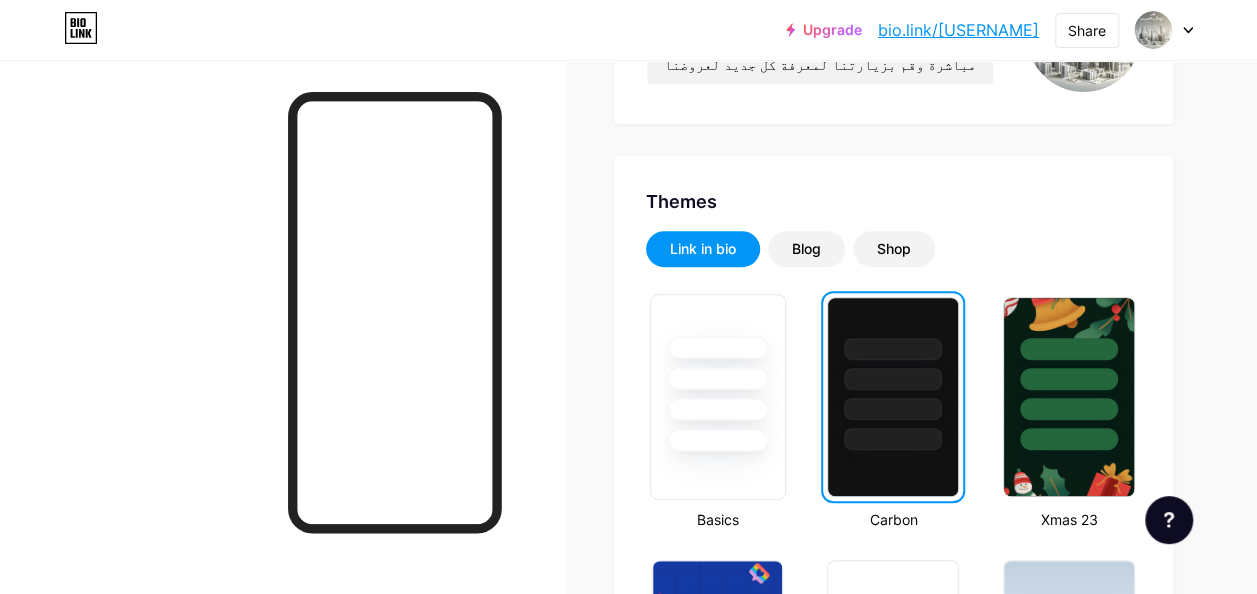 click at bounding box center [717, 378] 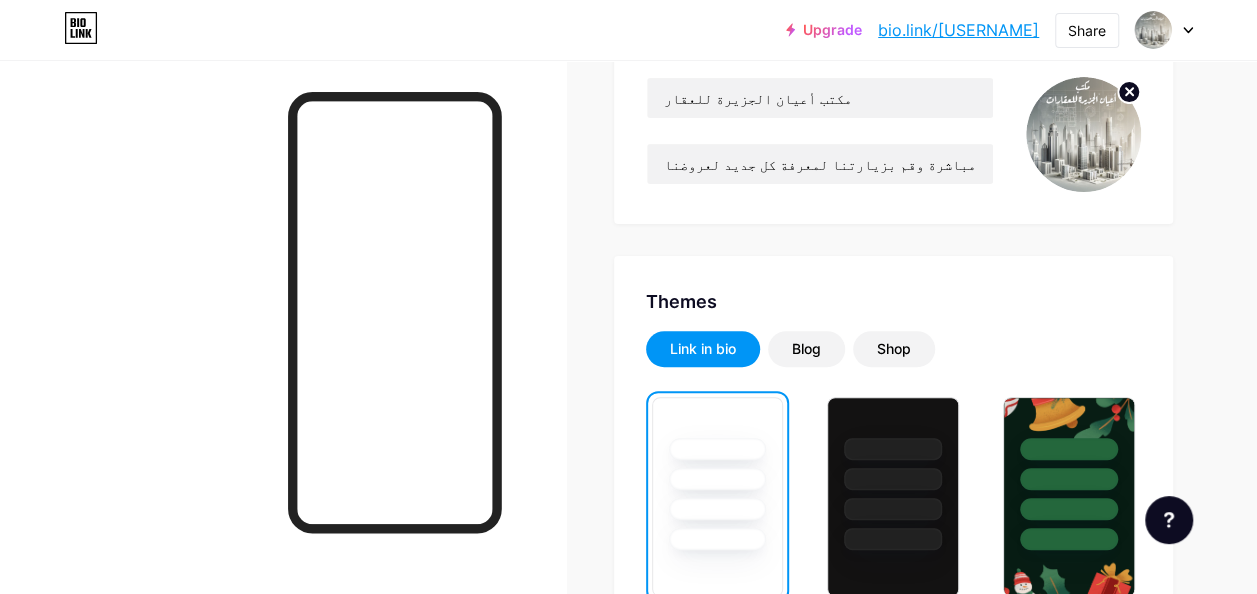 scroll, scrollTop: 200, scrollLeft: 0, axis: vertical 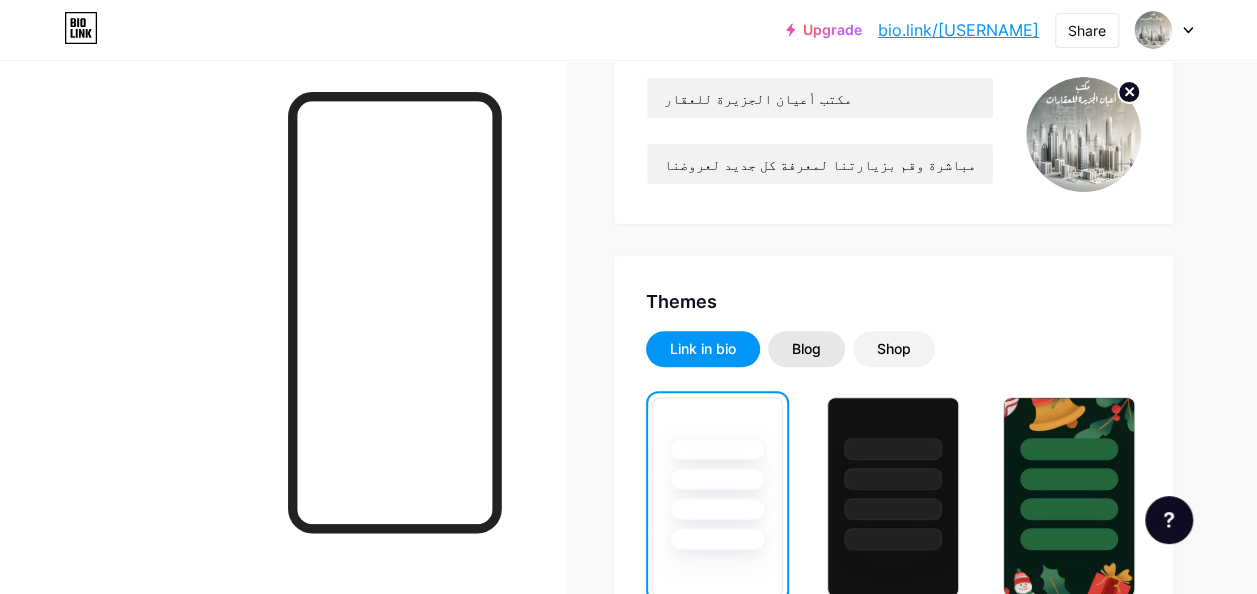 click on "Blog" at bounding box center (806, 349) 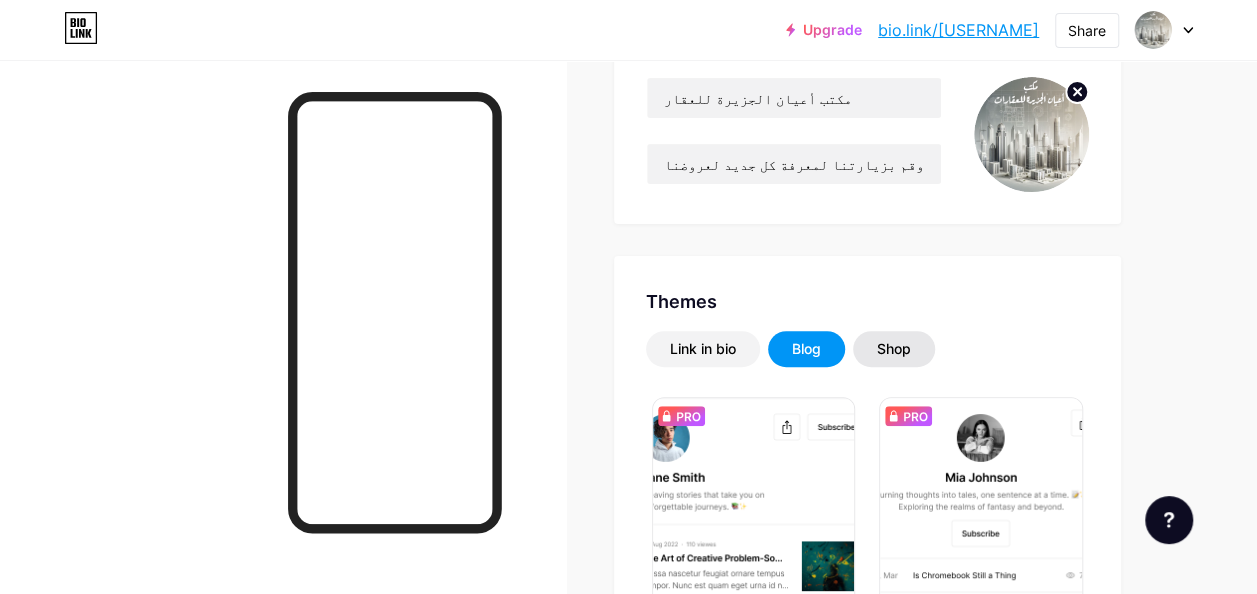 click on "Shop" at bounding box center (894, 349) 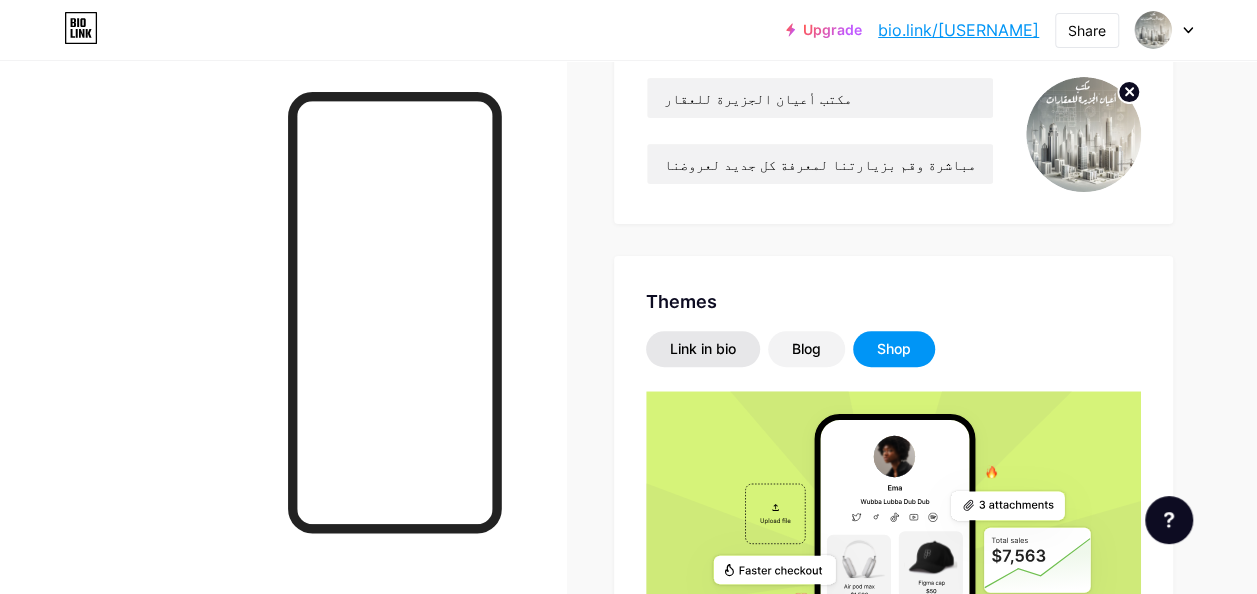 click on "Link in bio" at bounding box center (703, 349) 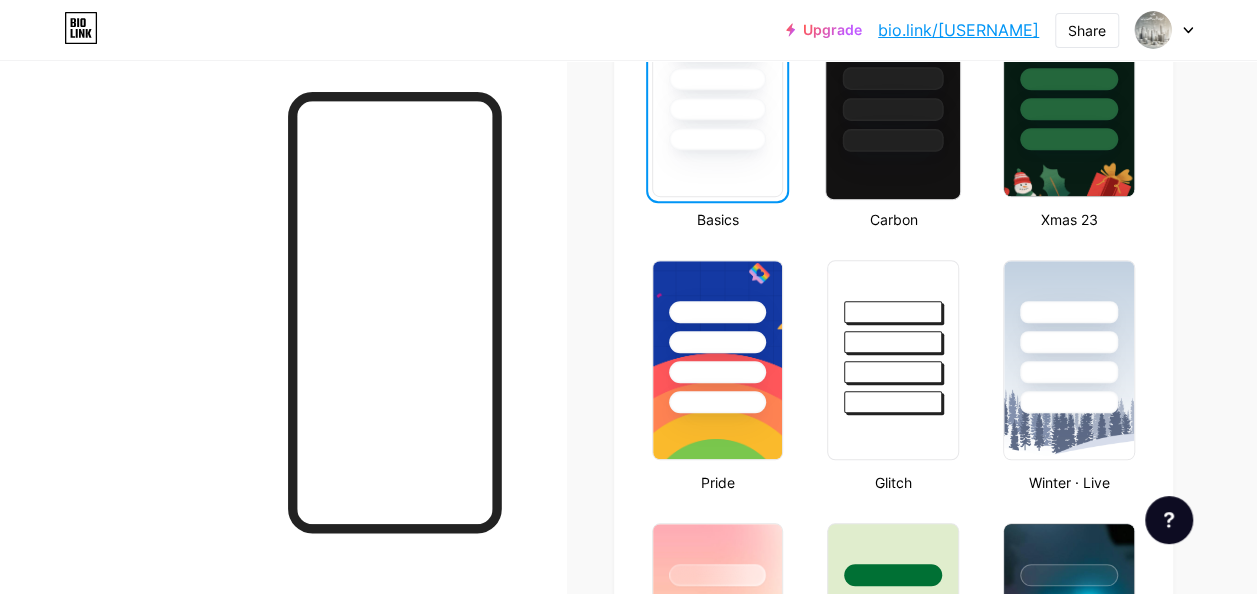 scroll, scrollTop: 400, scrollLeft: 0, axis: vertical 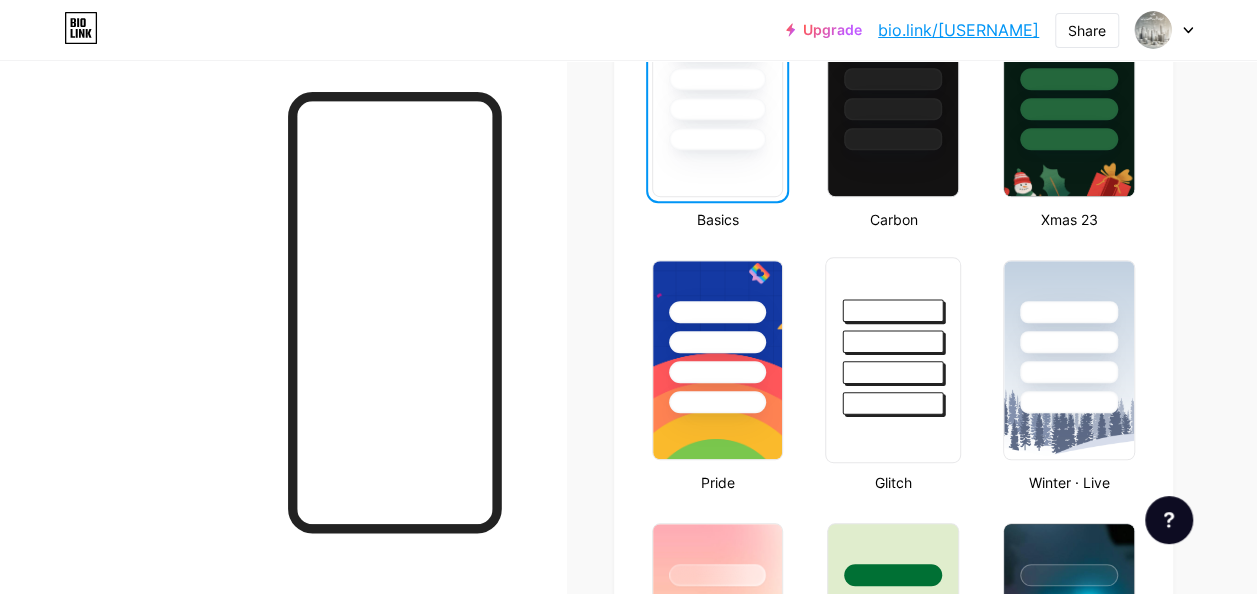 click at bounding box center [893, 336] 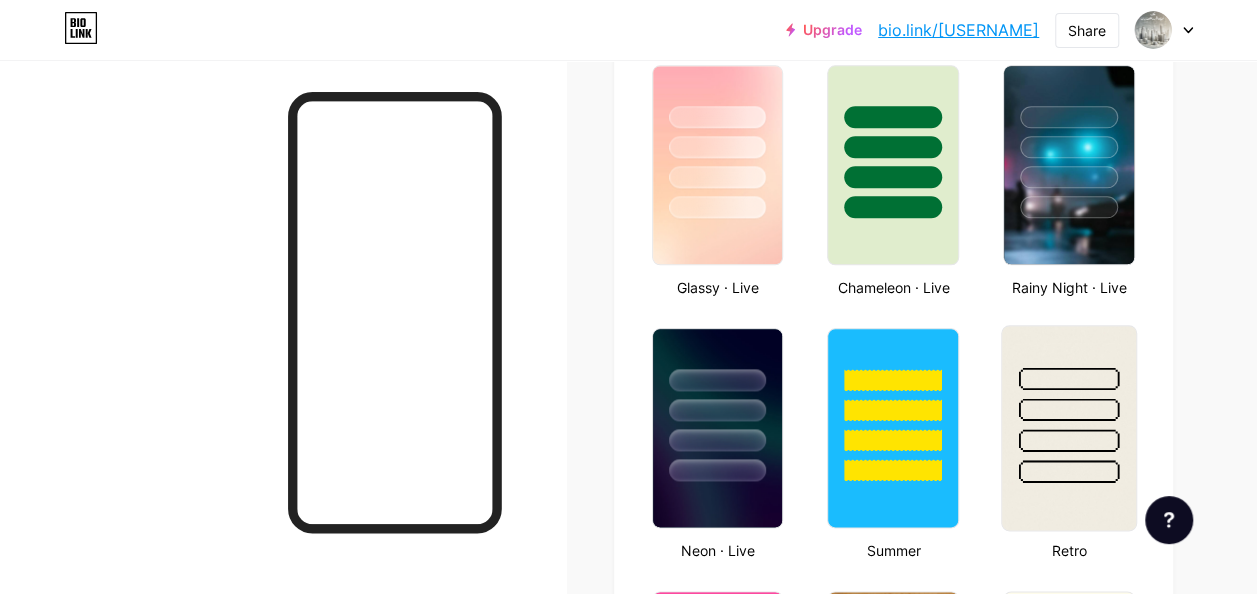 scroll, scrollTop: 1100, scrollLeft: 0, axis: vertical 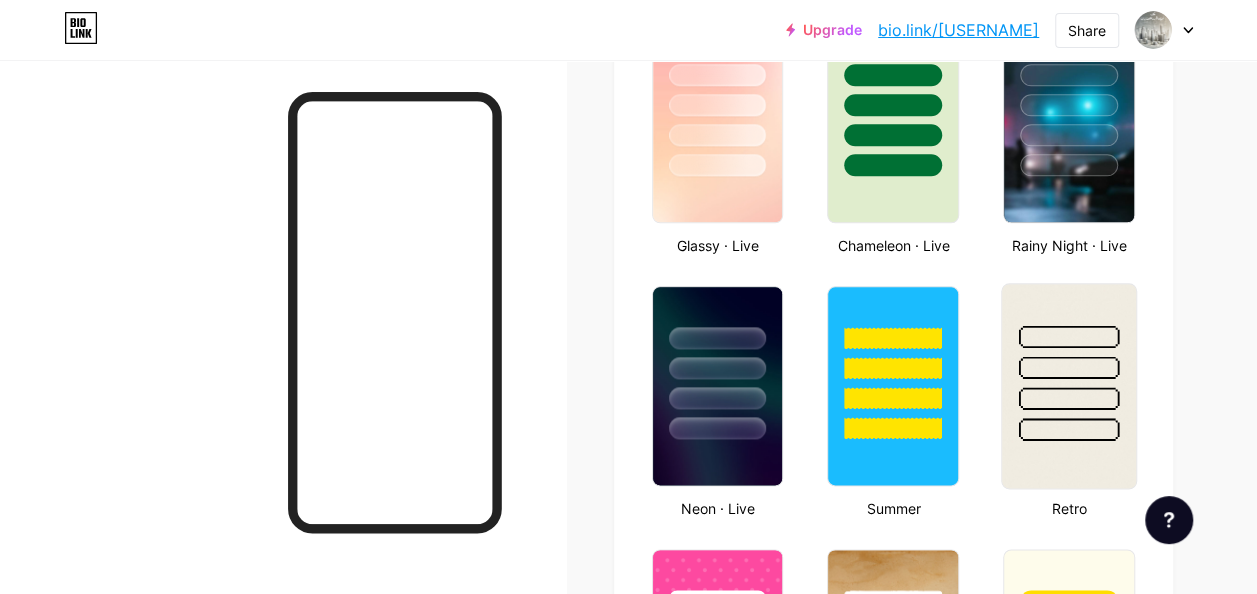 click at bounding box center (1069, 398) 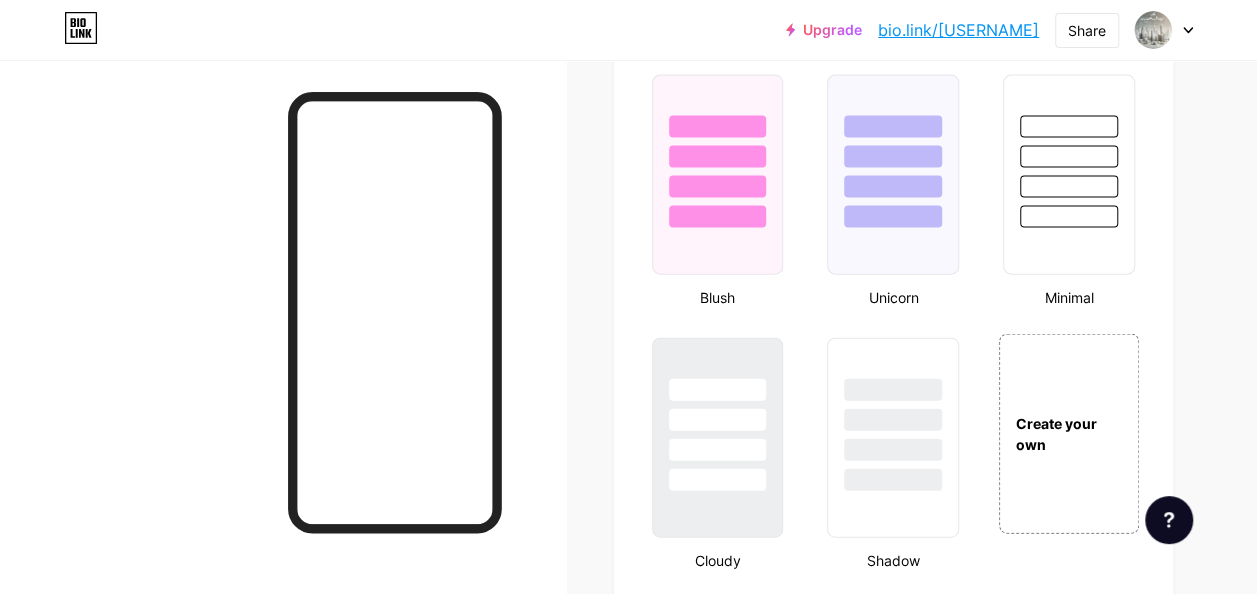 scroll, scrollTop: 2000, scrollLeft: 0, axis: vertical 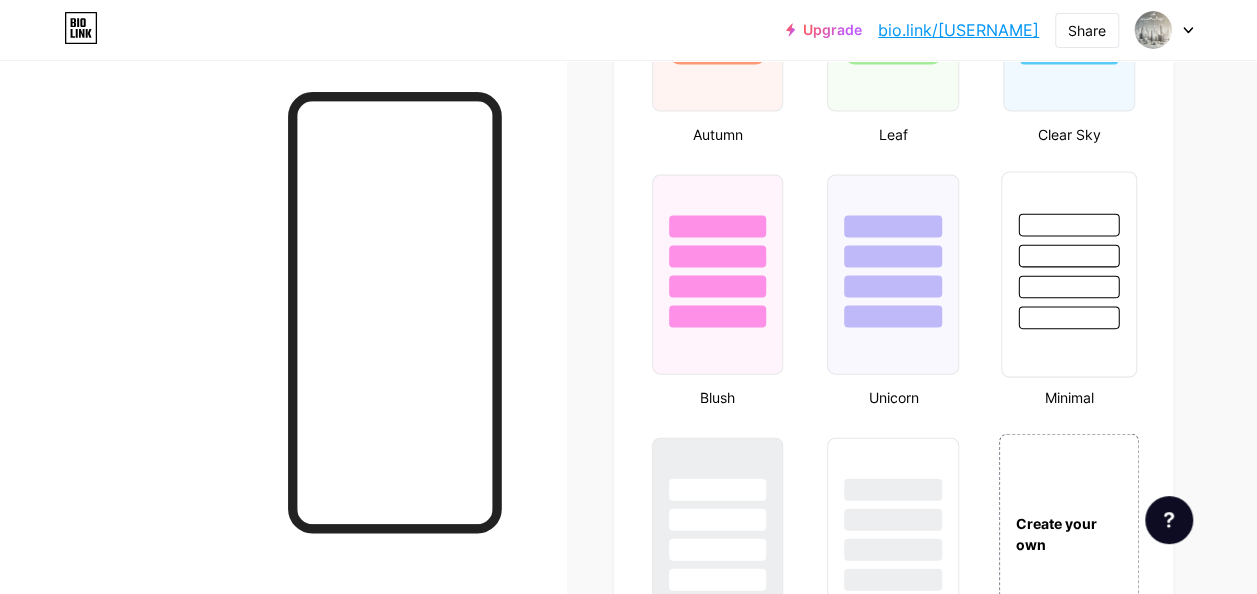 click at bounding box center (1069, 287) 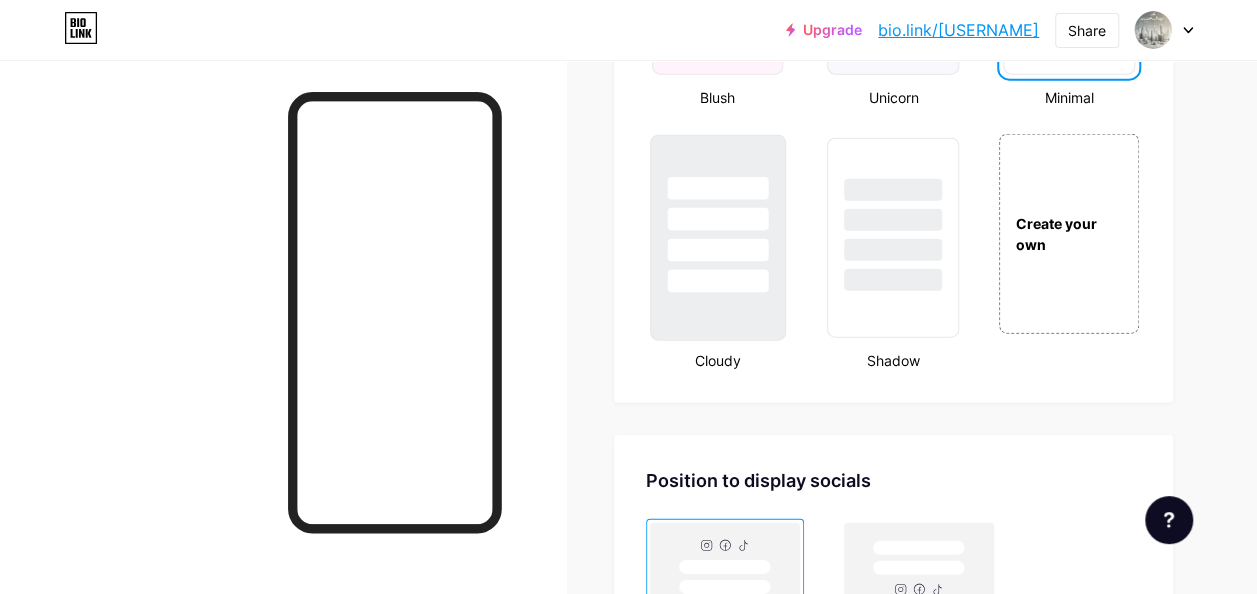 scroll, scrollTop: 2200, scrollLeft: 0, axis: vertical 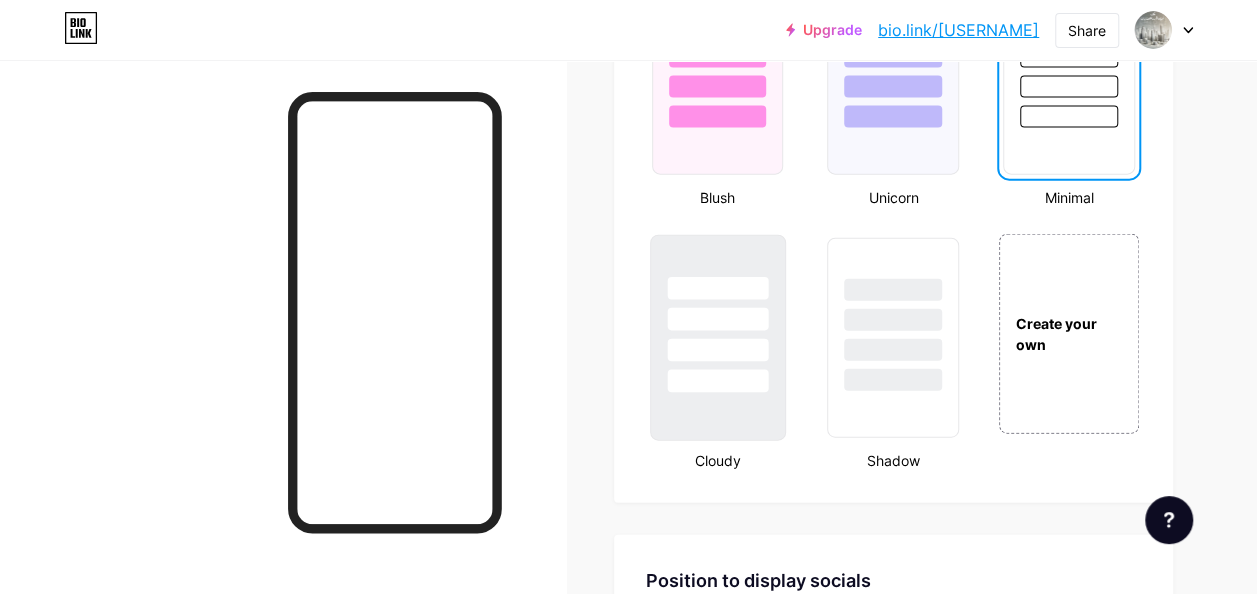 click at bounding box center [717, 350] 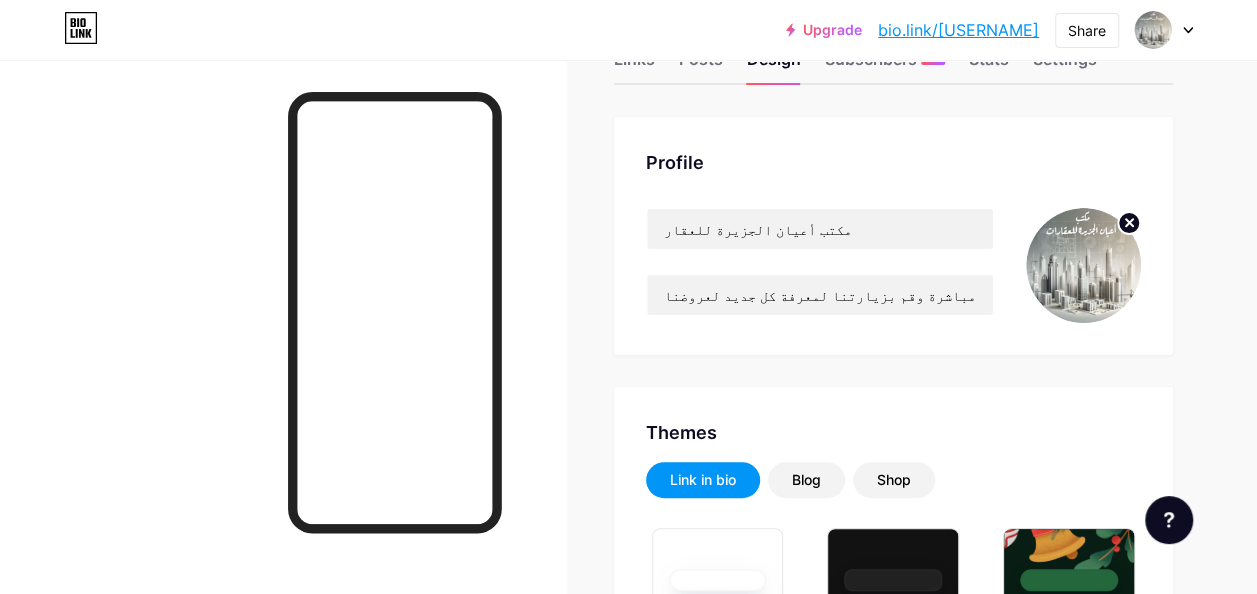 scroll, scrollTop: 0, scrollLeft: 0, axis: both 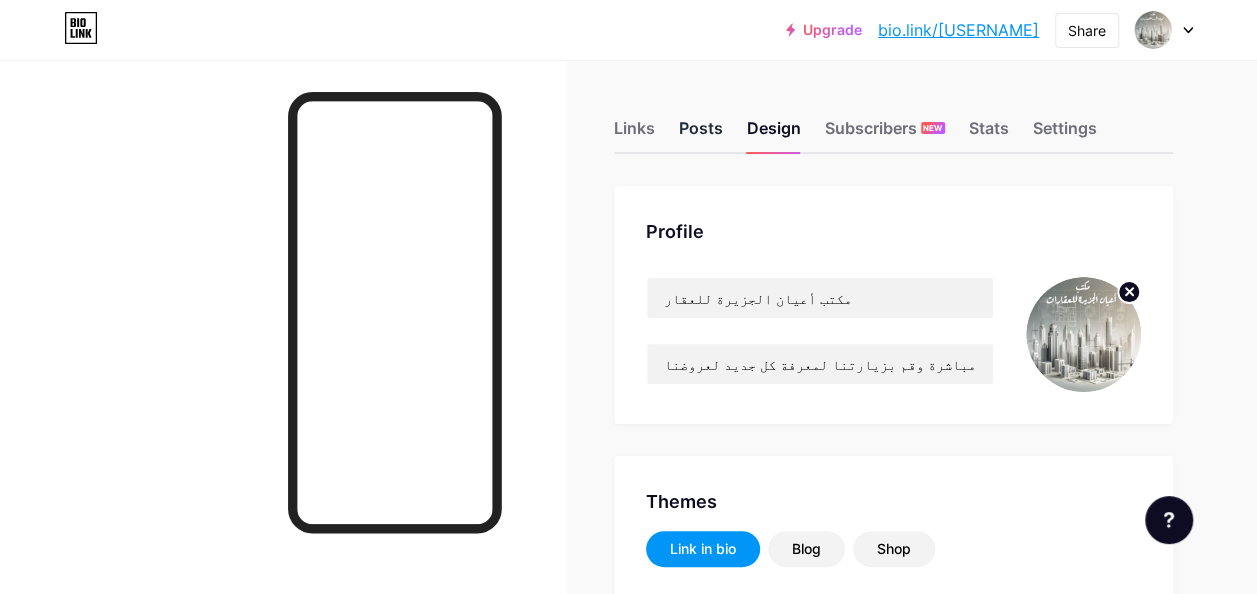 click on "Posts" at bounding box center (701, 134) 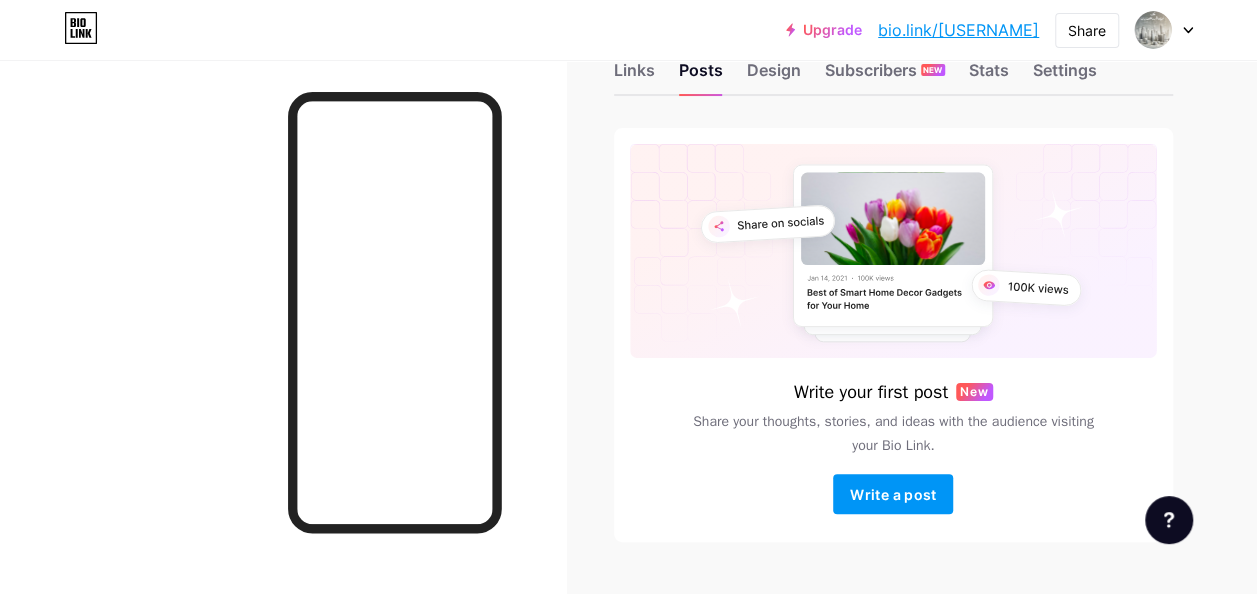 scroll, scrollTop: 103, scrollLeft: 0, axis: vertical 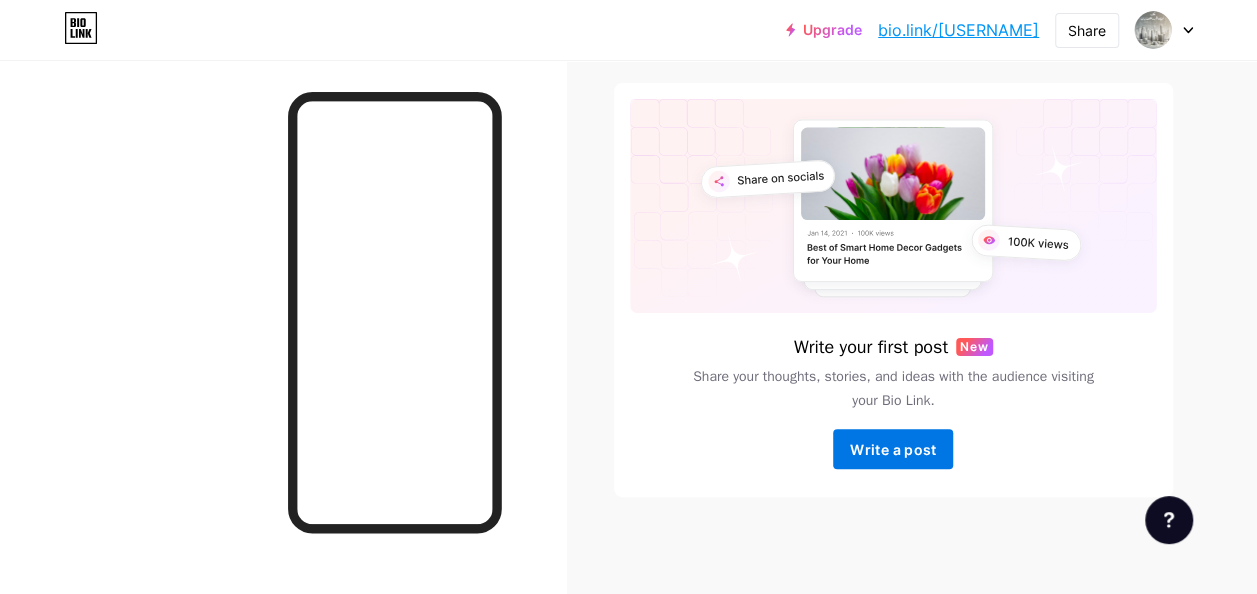 click on "Write a post" at bounding box center (893, 449) 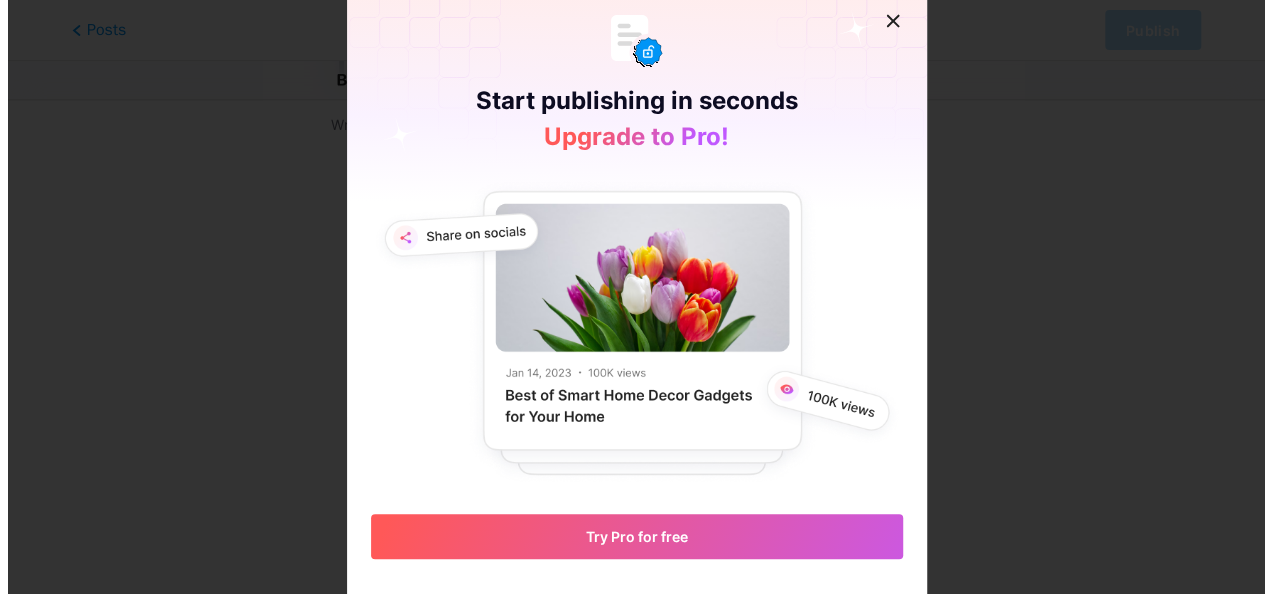scroll, scrollTop: 0, scrollLeft: 0, axis: both 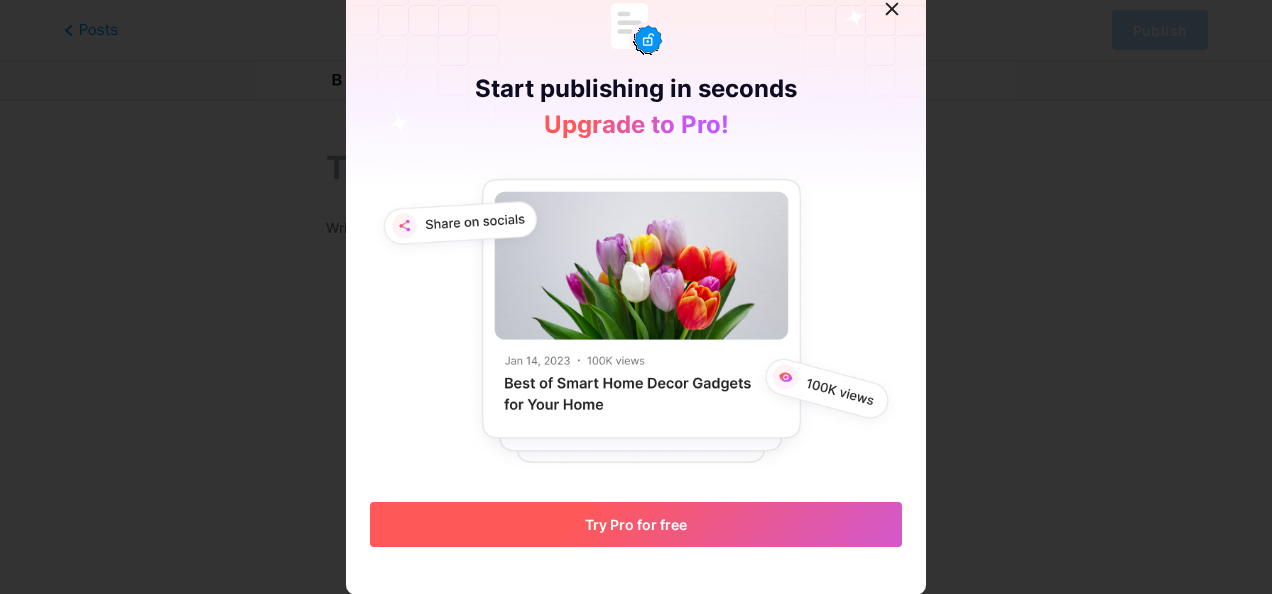 click on "Try Pro for free" at bounding box center [636, 524] 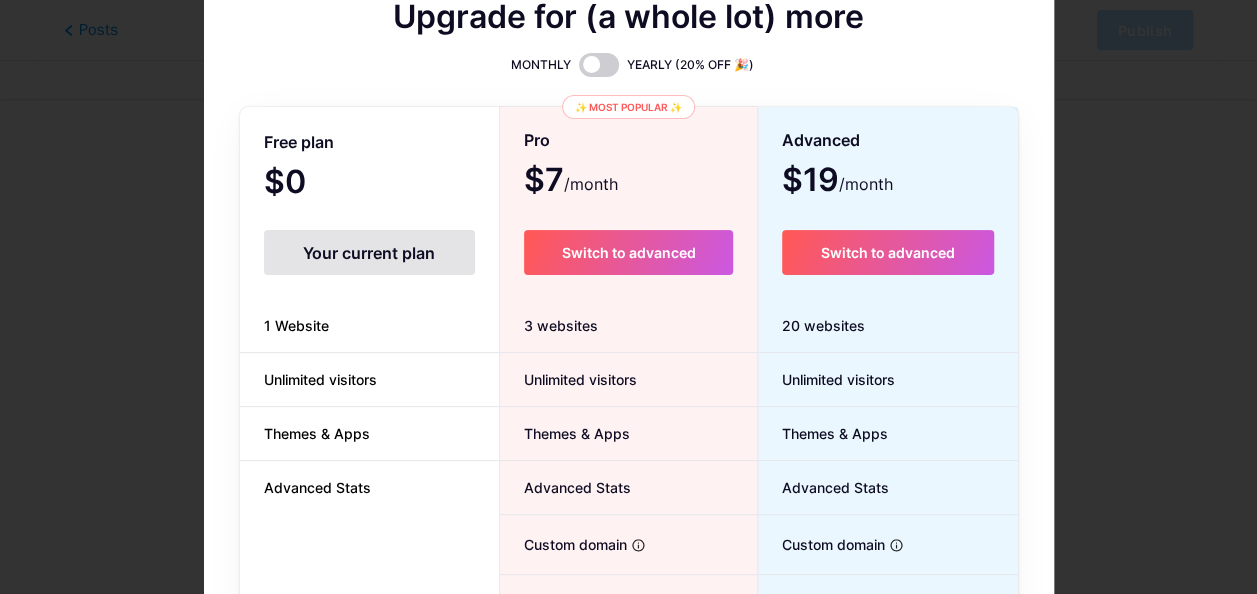 scroll, scrollTop: 0, scrollLeft: 0, axis: both 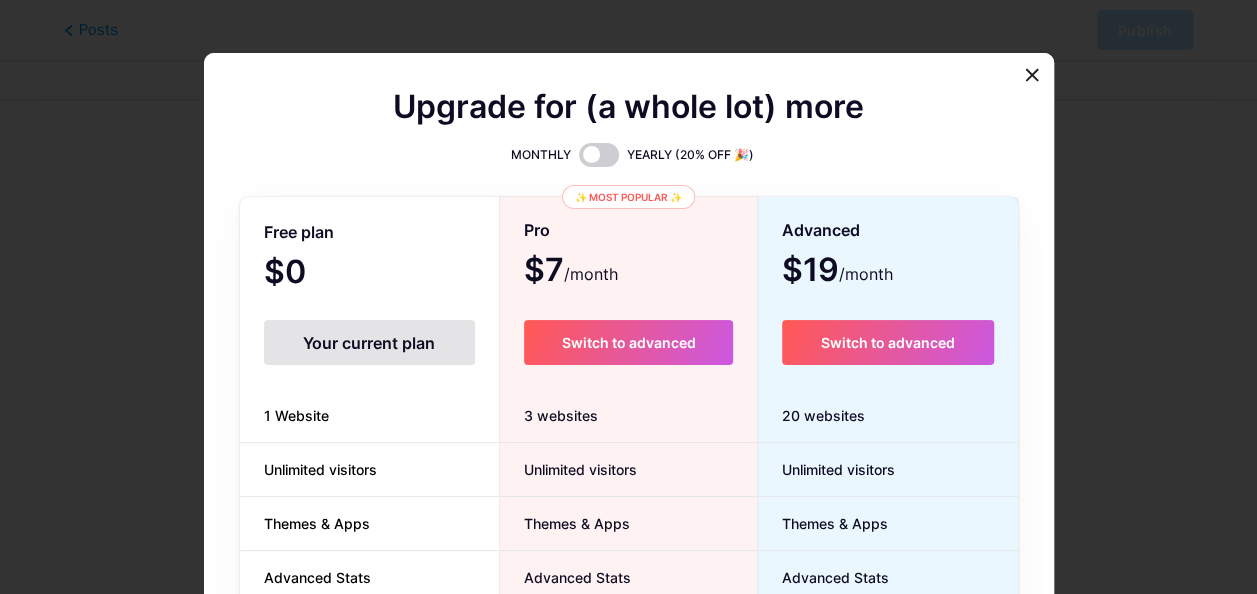 click 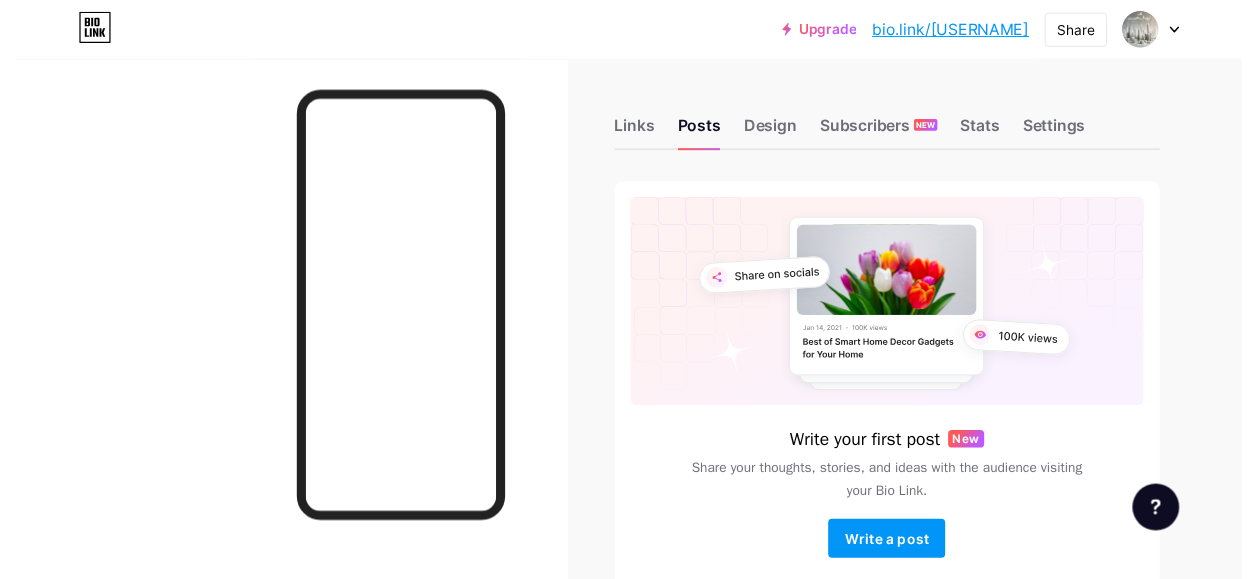 scroll, scrollTop: 0, scrollLeft: 0, axis: both 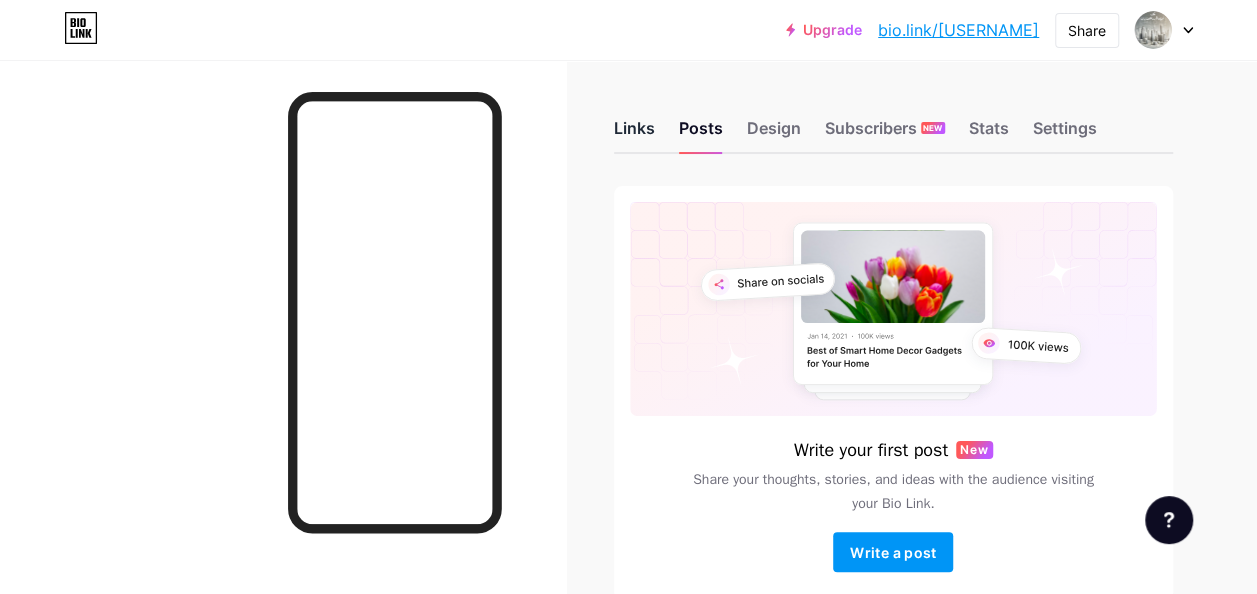 click on "Links" at bounding box center [634, 134] 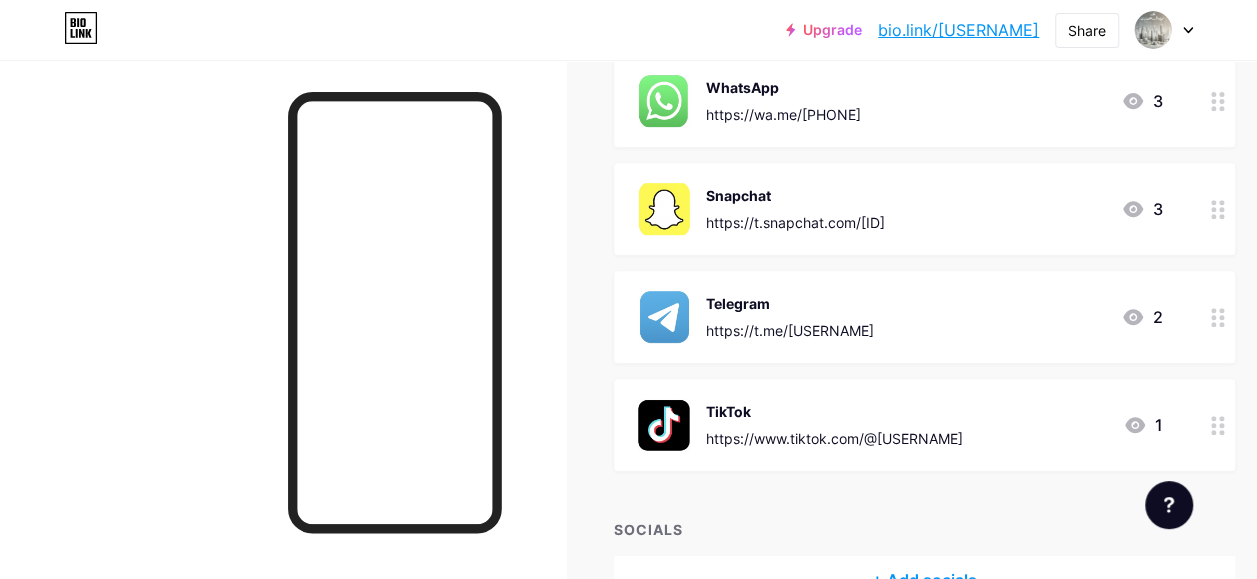 scroll, scrollTop: 400, scrollLeft: 0, axis: vertical 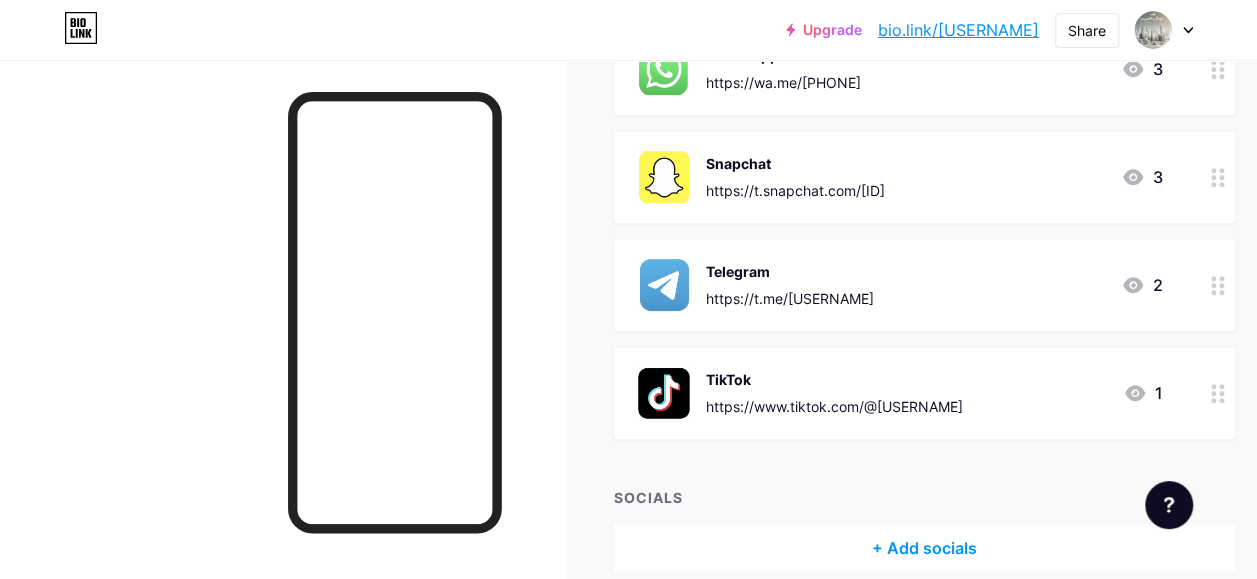 click 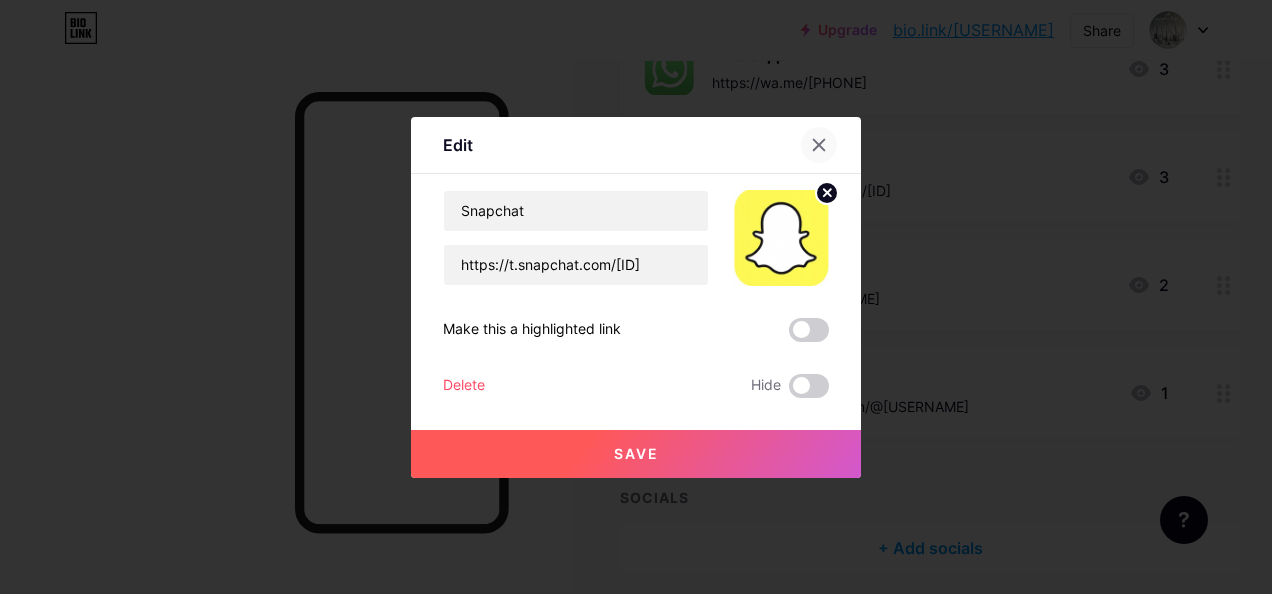 click 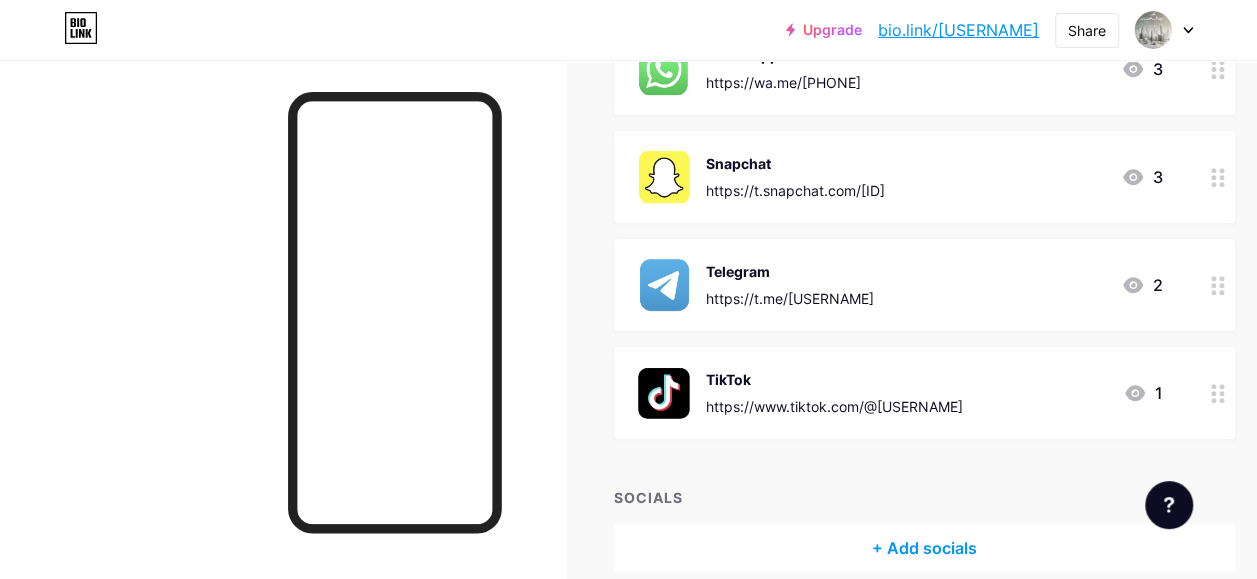 click 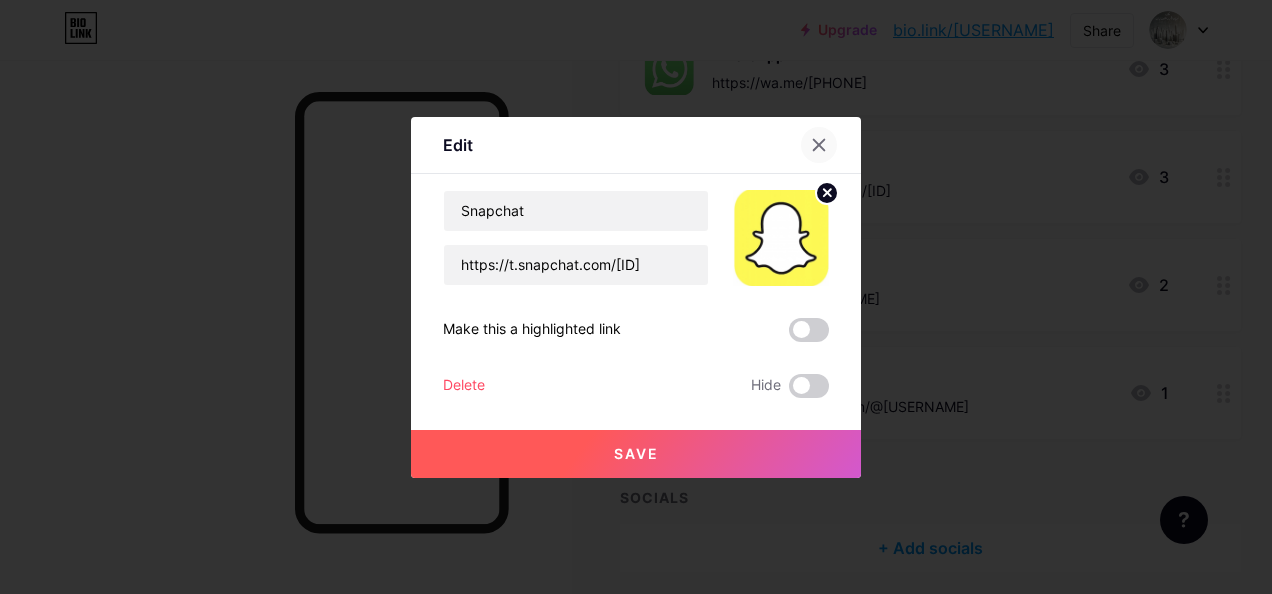click 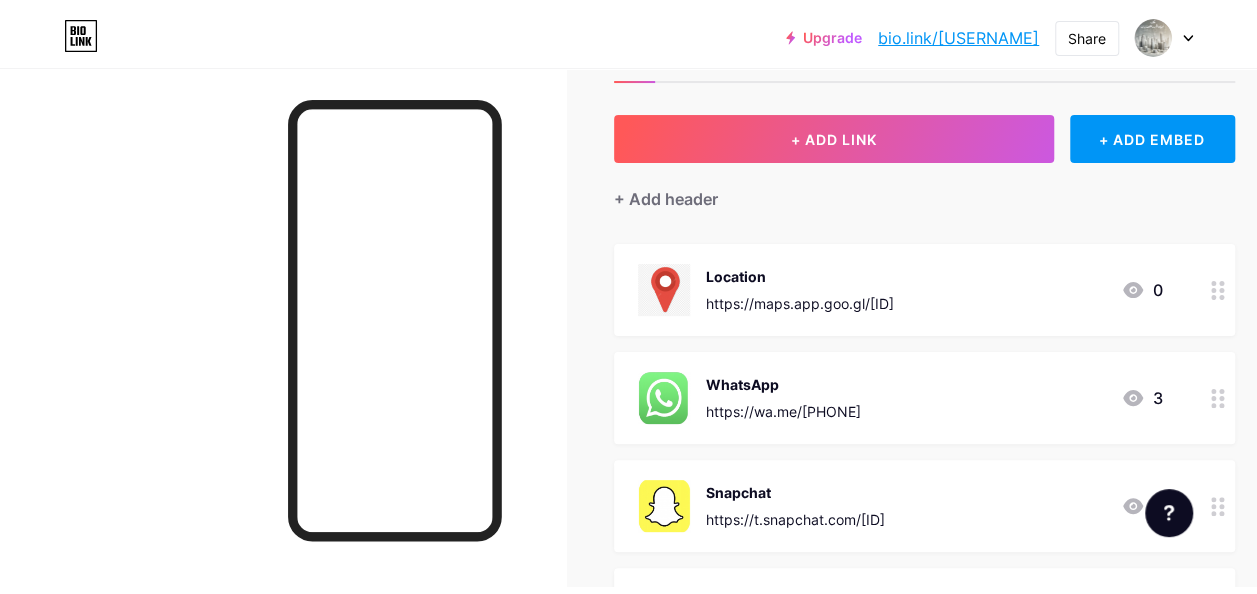 scroll, scrollTop: 0, scrollLeft: 0, axis: both 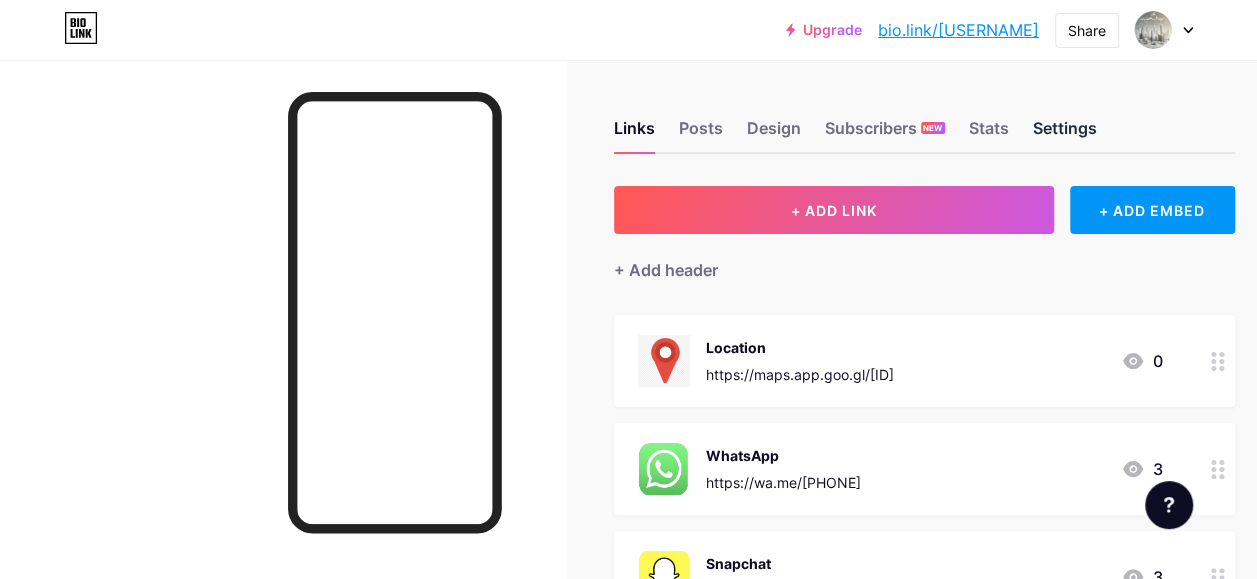 click on "Settings" at bounding box center [1065, 134] 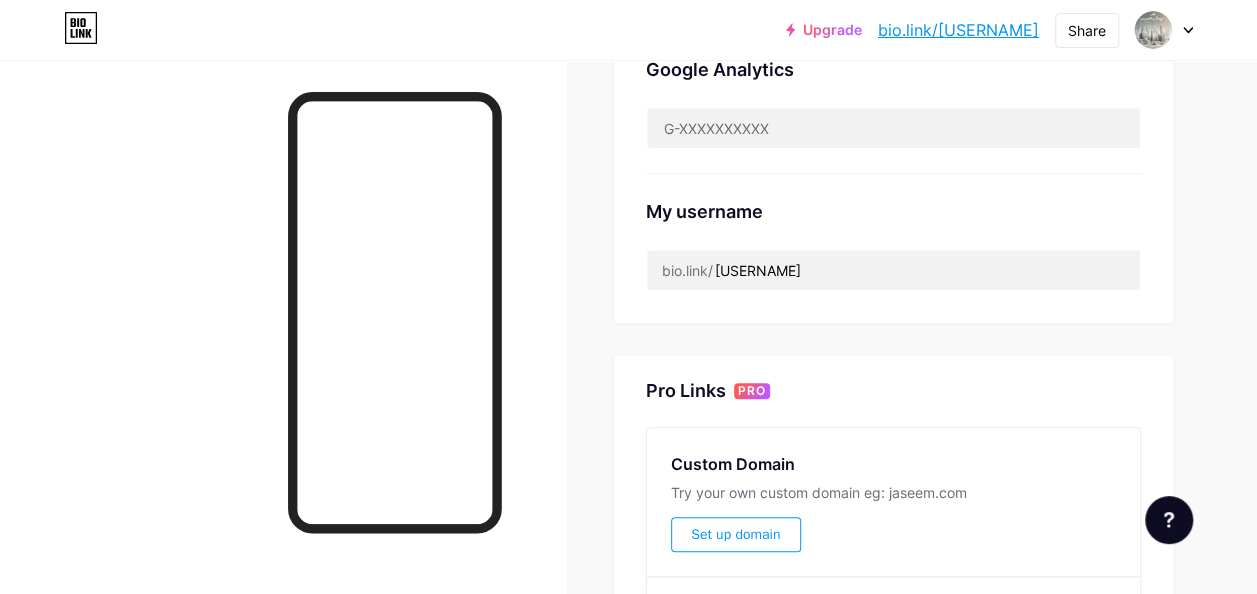 scroll, scrollTop: 783, scrollLeft: 0, axis: vertical 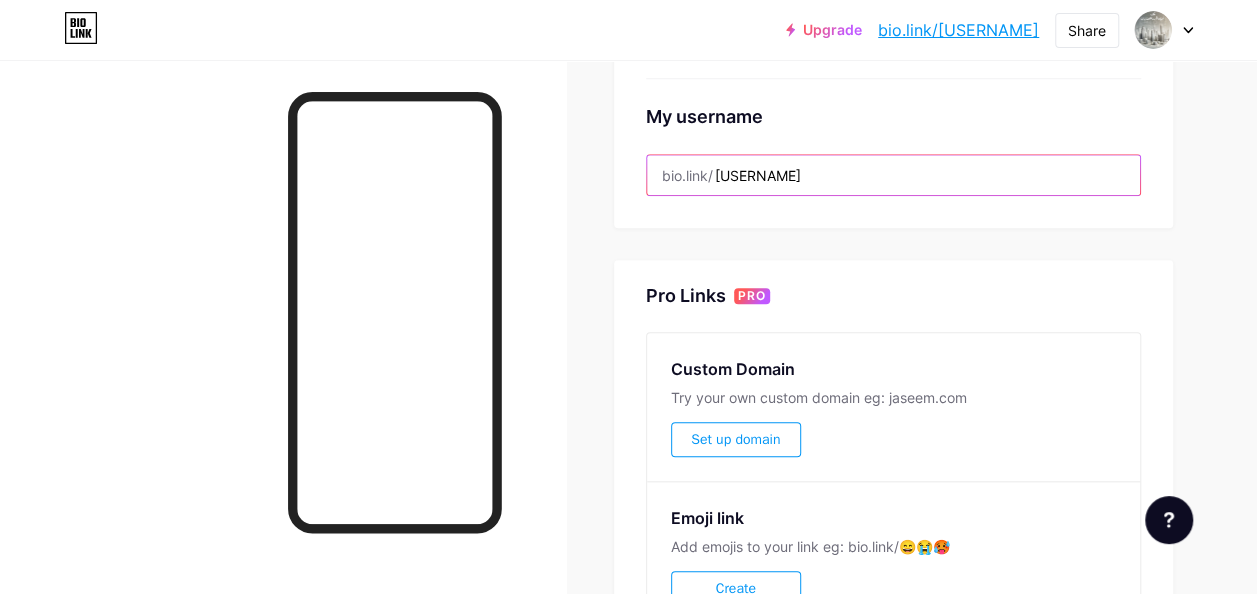 click on "[USERNAME]" at bounding box center (893, 175) 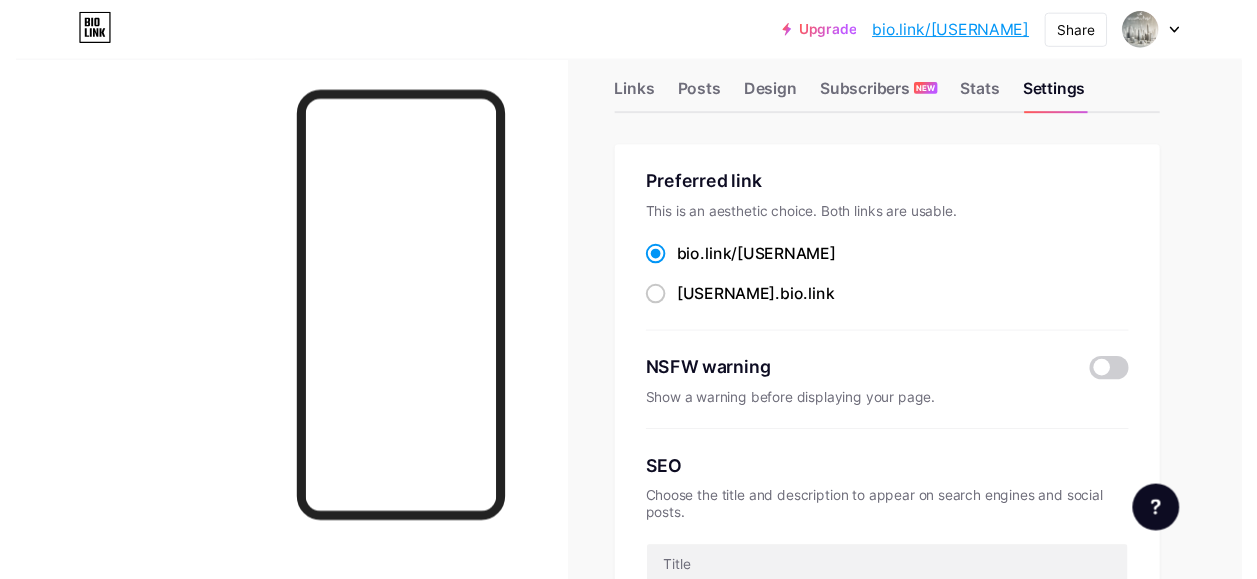 scroll, scrollTop: 0, scrollLeft: 0, axis: both 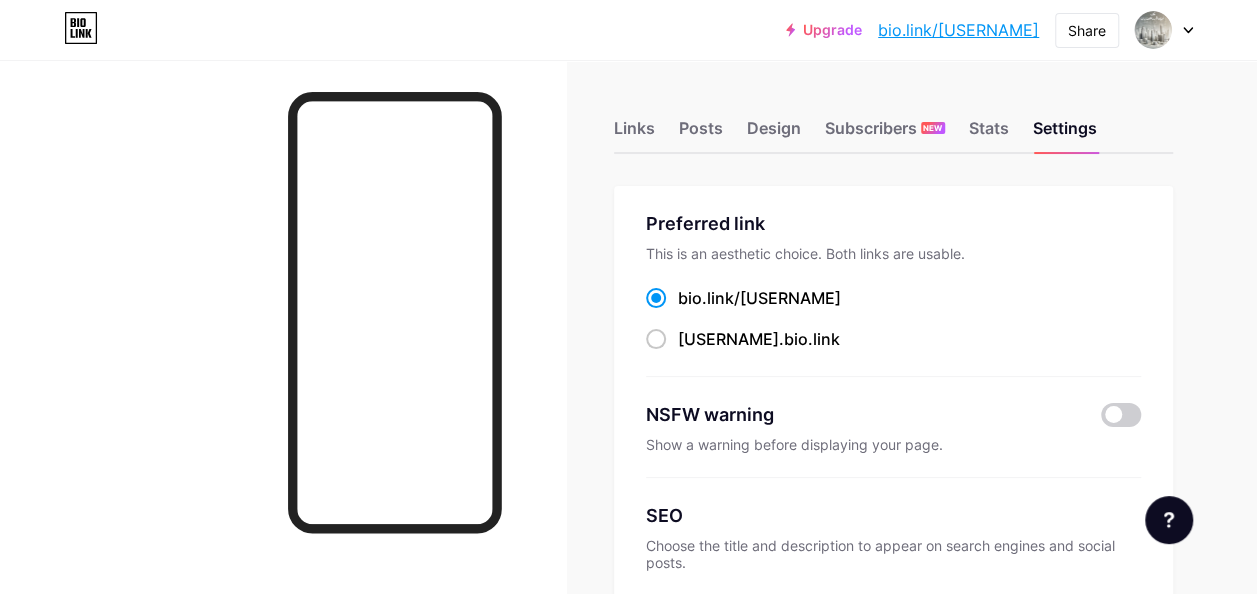 type on "[USERNAME]" 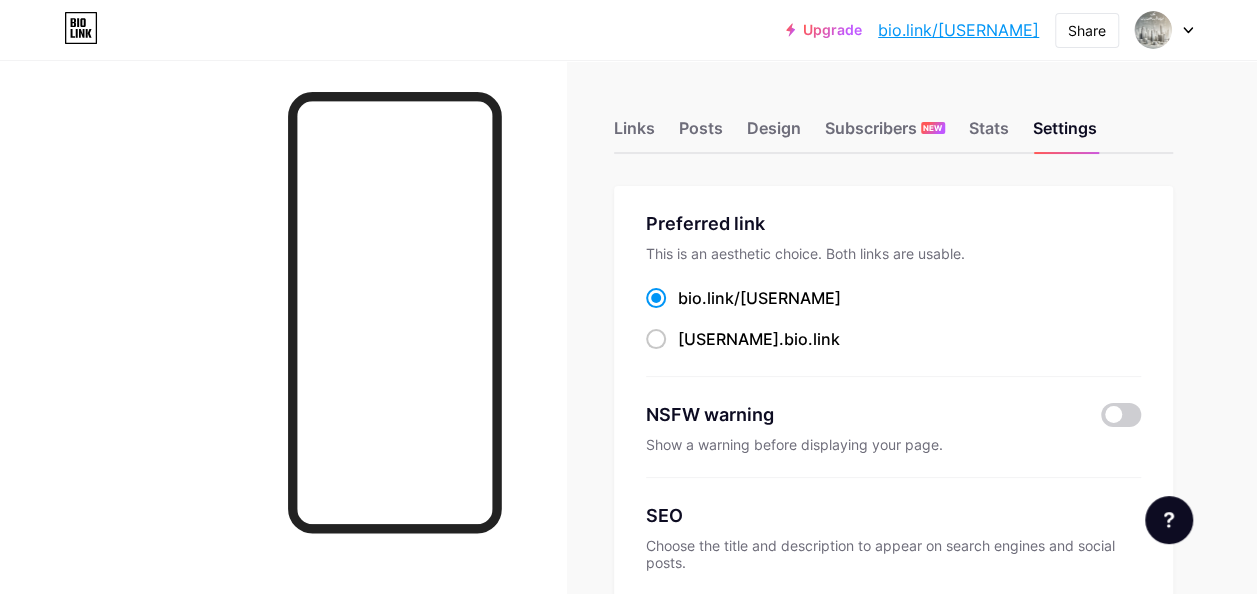 click 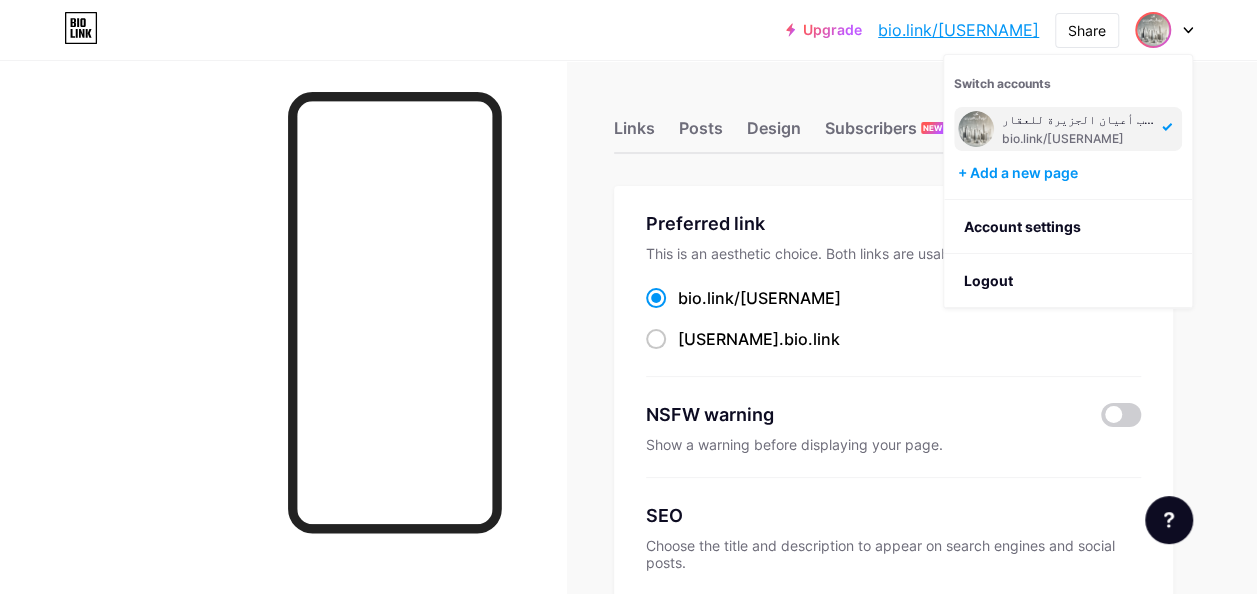 click on "Links
Posts
Design
Subscribers
NEW
Stats
Settings     Preferred link   This is an aesthetic choice. Both links are usable.
bio.link/ [USERNAME]       [USERNAME] .bio.link
NSFW warning       Show a warning before displaying your page.     SEO   Choose the title and description to appear on search engines and social posts.           Google Analytics       My username   bio.link/   [USERNAME]           Save       Pro Links   PRO   Custom Domain   Try your own custom domain eg: jaseem.com   Set
up domain             Emoji link   Add emojis to your link eg: bio.link/😄😭🥵   Create
Go to  Help Center  to learn more or to contact support.   Changes saved           Feature requests             Help center         Contact support" at bounding box center [628, 857] 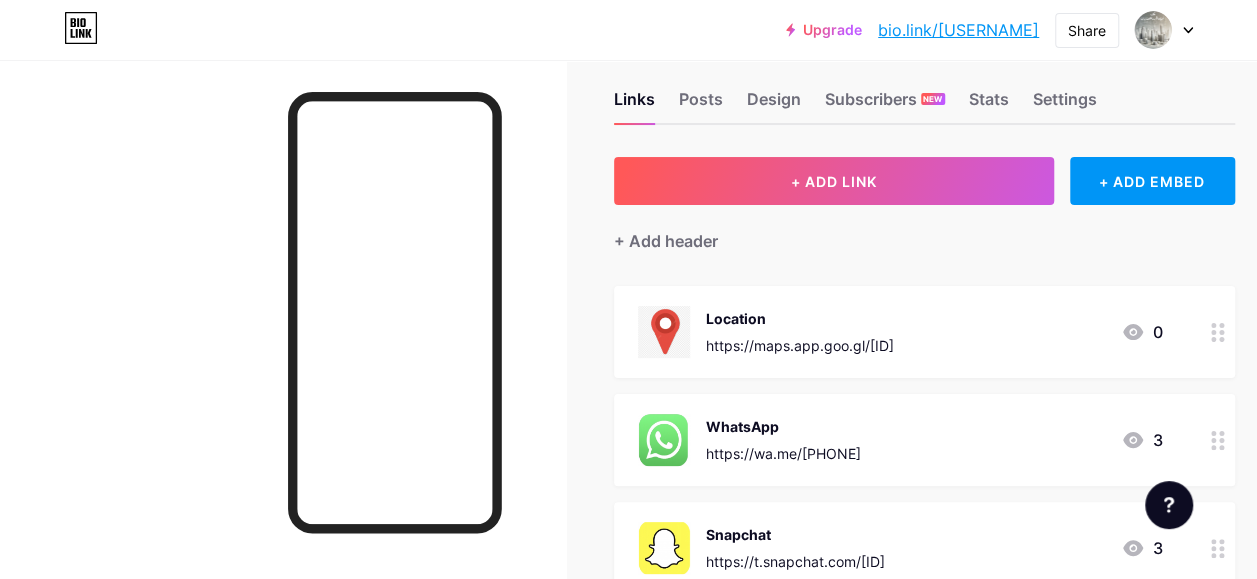 scroll, scrollTop: 0, scrollLeft: 0, axis: both 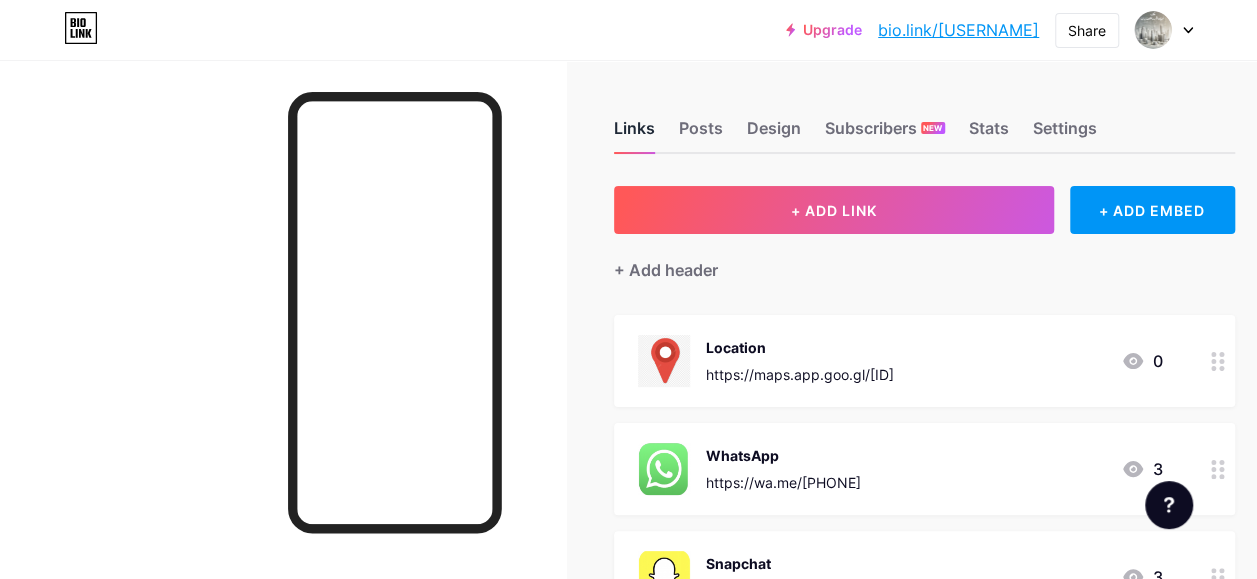 click on "Links" at bounding box center (634, 134) 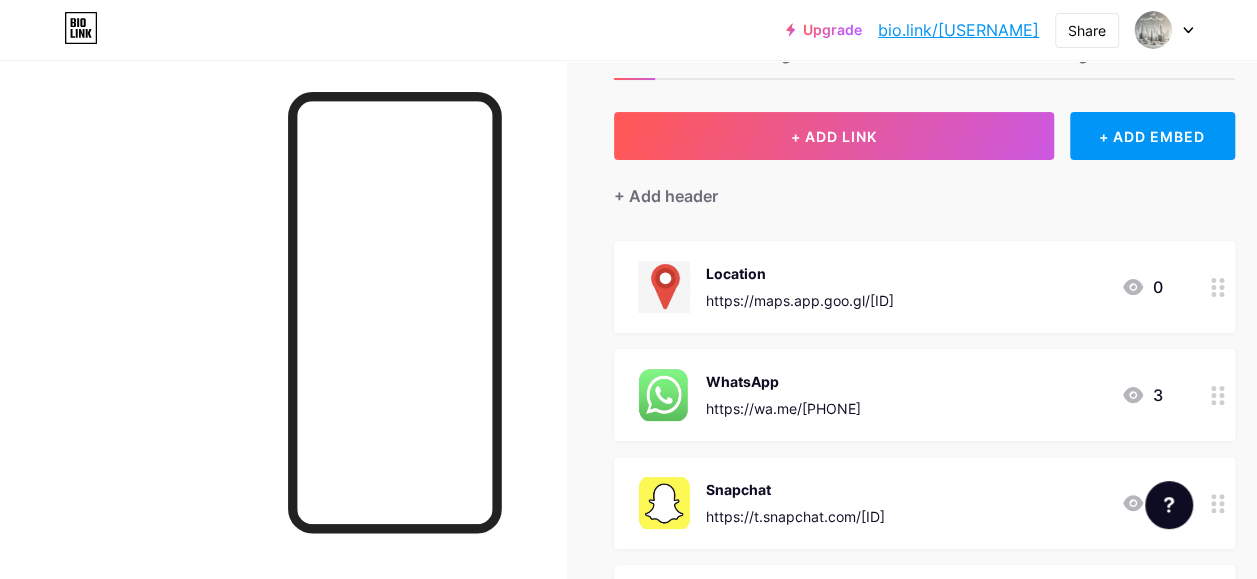 scroll, scrollTop: 0, scrollLeft: 0, axis: both 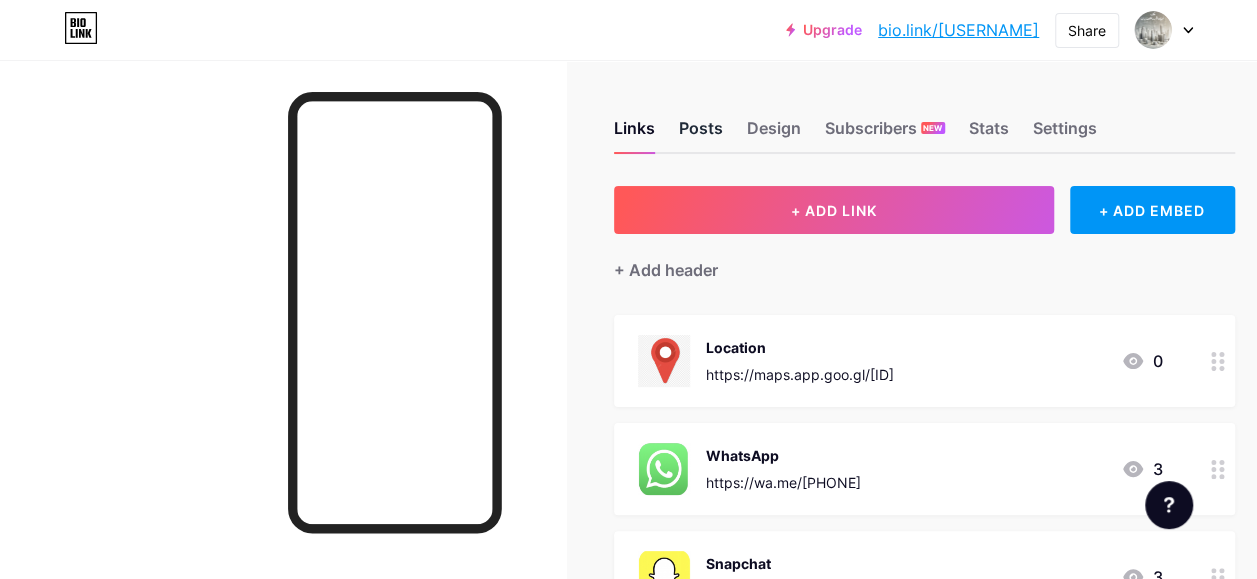 click on "Posts" at bounding box center (701, 134) 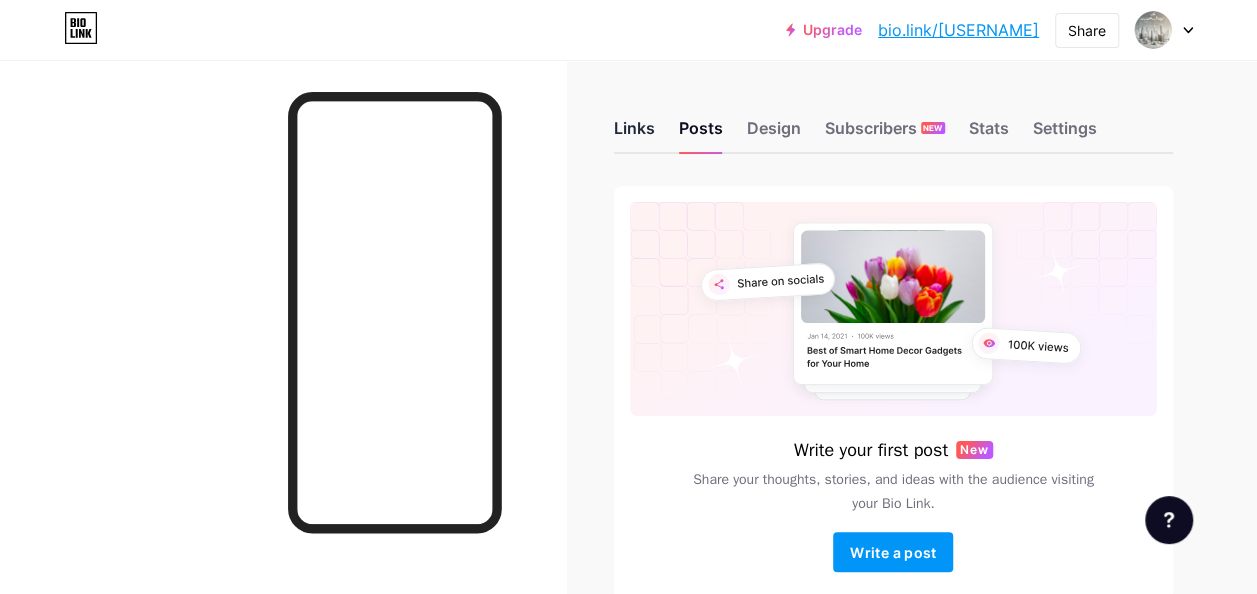 click on "Links" at bounding box center [634, 134] 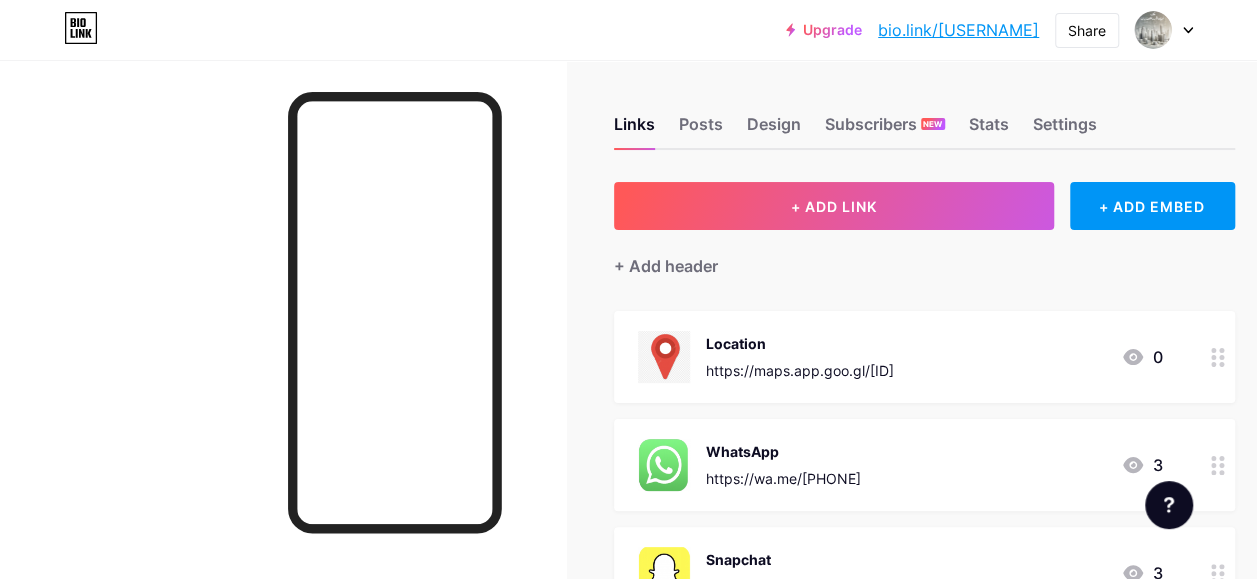 scroll, scrollTop: 0, scrollLeft: 0, axis: both 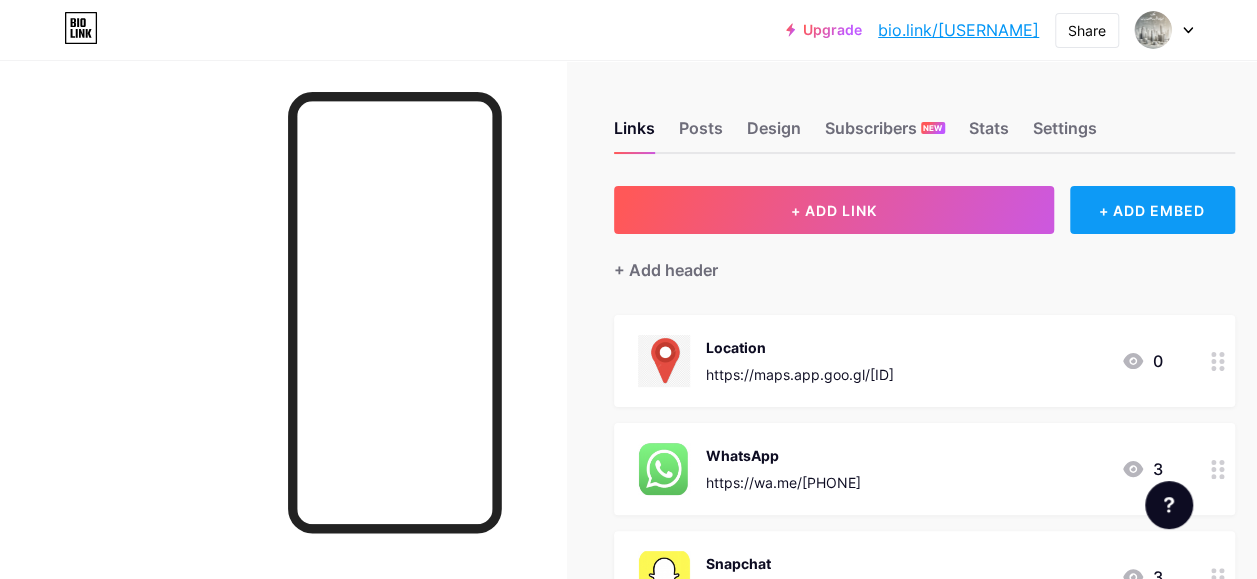 click on "+ ADD EMBED" at bounding box center [1152, 210] 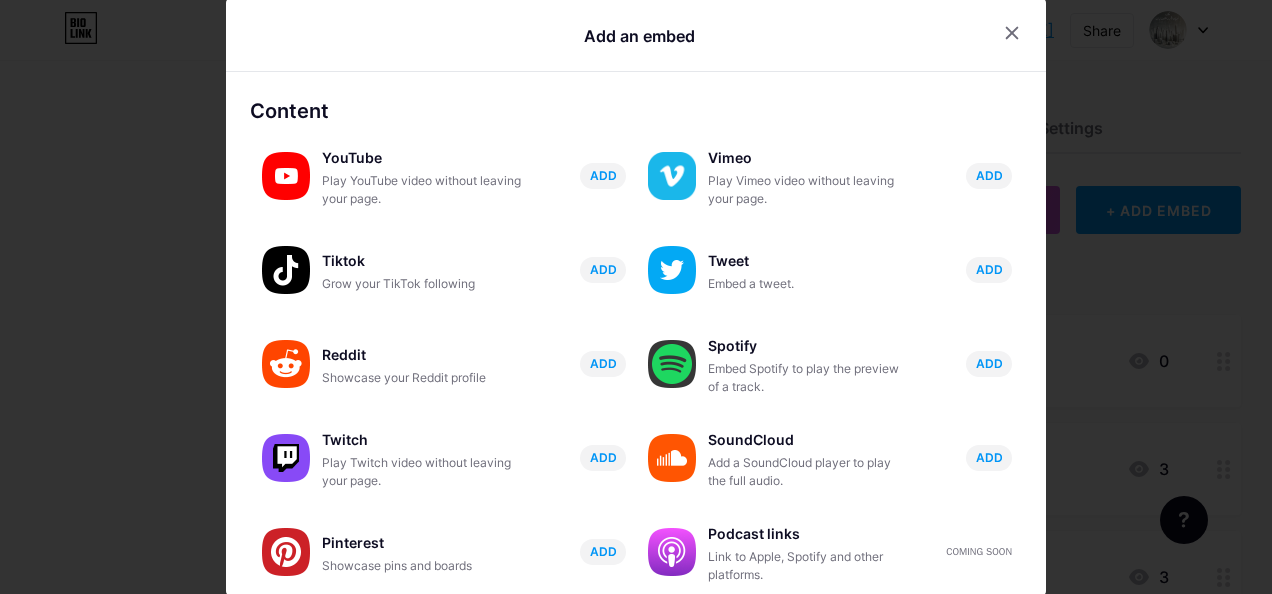 click 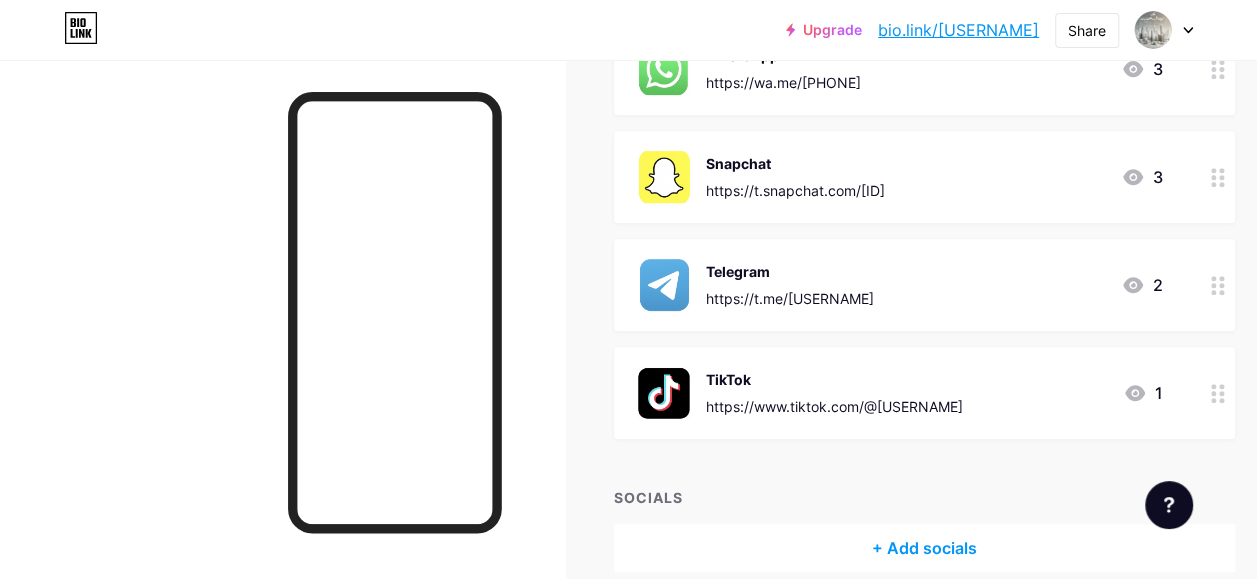 scroll, scrollTop: 492, scrollLeft: 0, axis: vertical 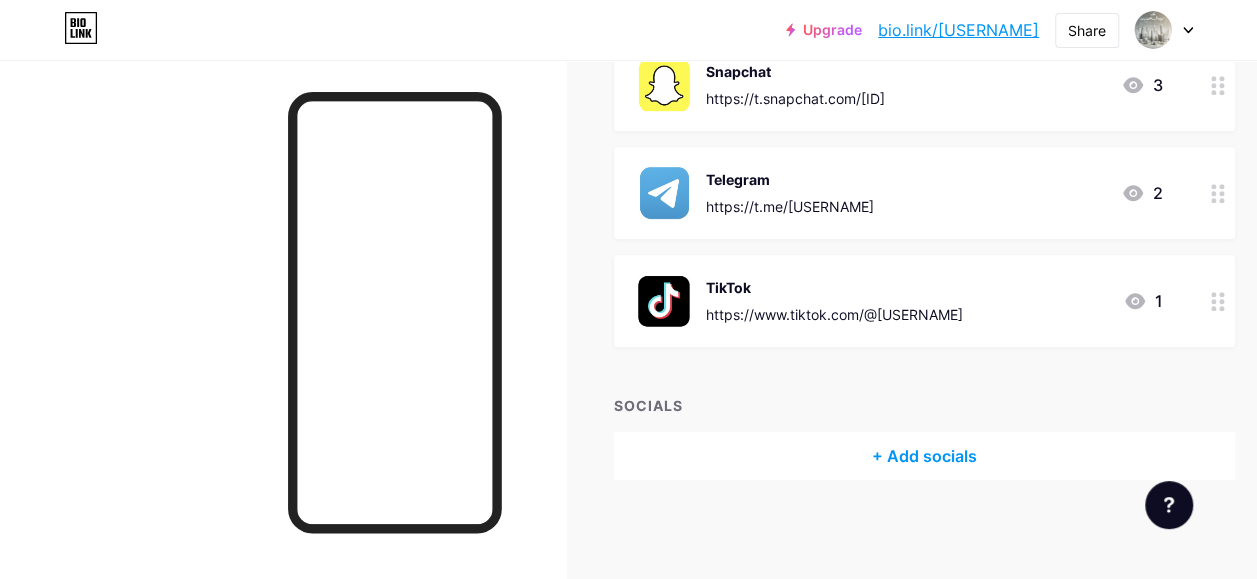 click on "+ Add socials" at bounding box center [924, 456] 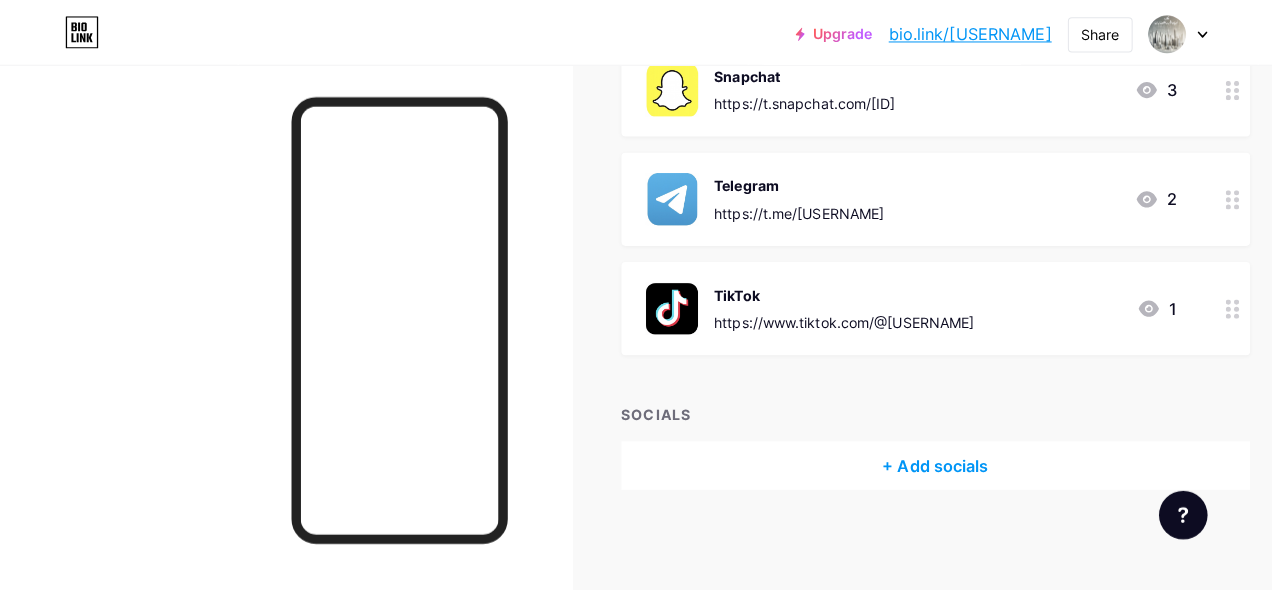 scroll, scrollTop: 477, scrollLeft: 0, axis: vertical 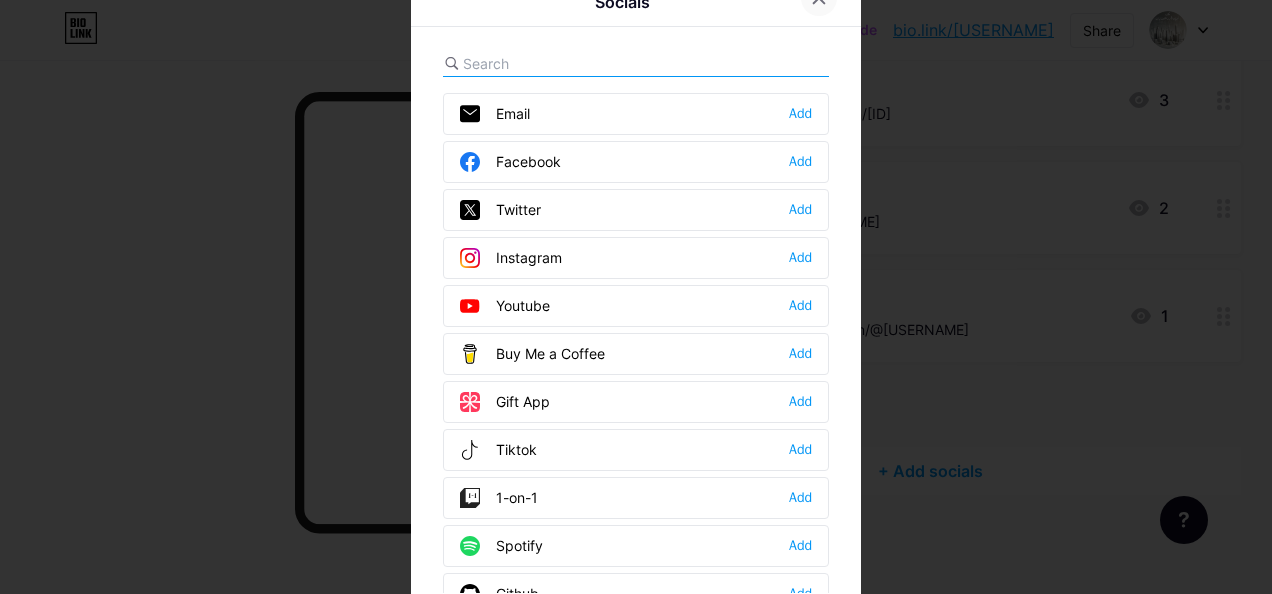 click at bounding box center (819, -2) 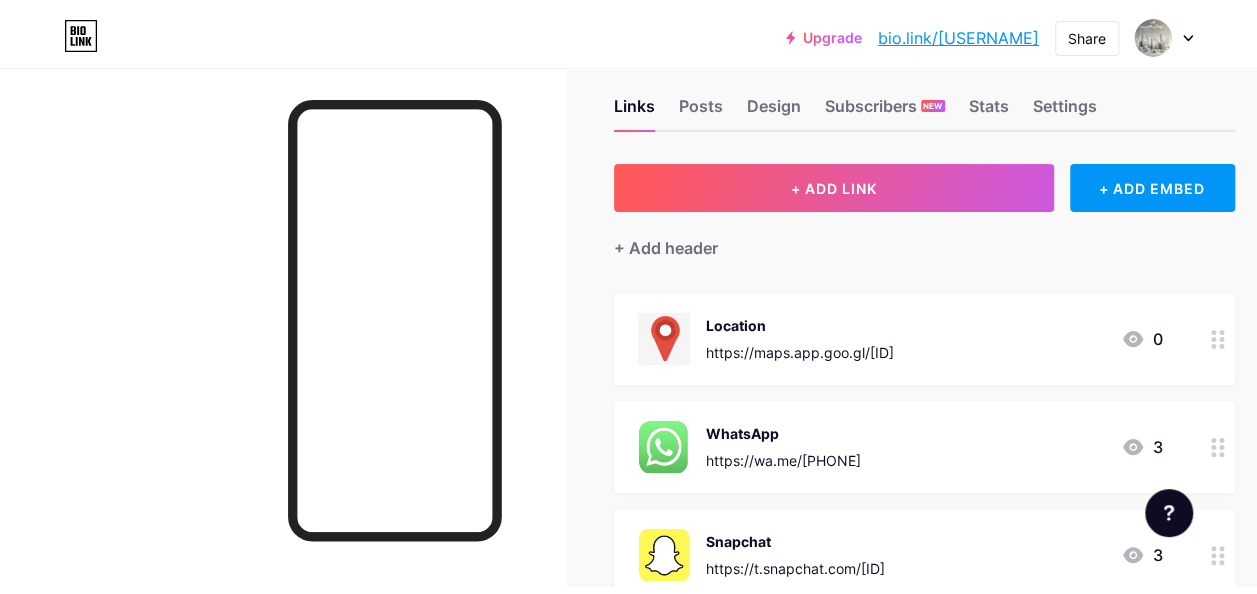 scroll, scrollTop: 0, scrollLeft: 0, axis: both 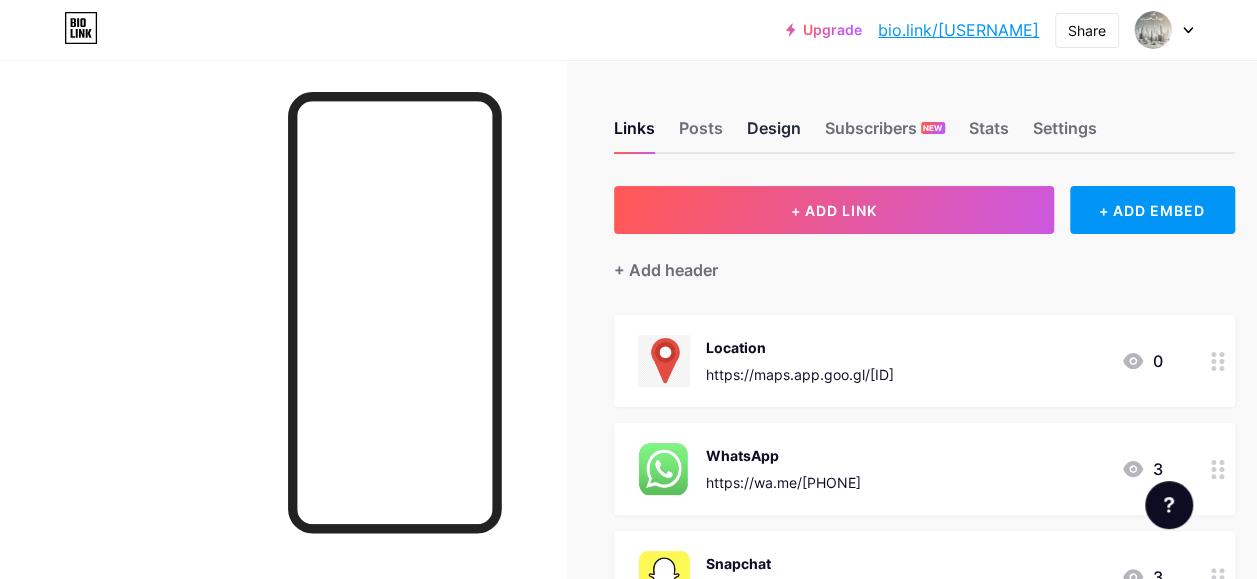 click on "Design" at bounding box center [774, 134] 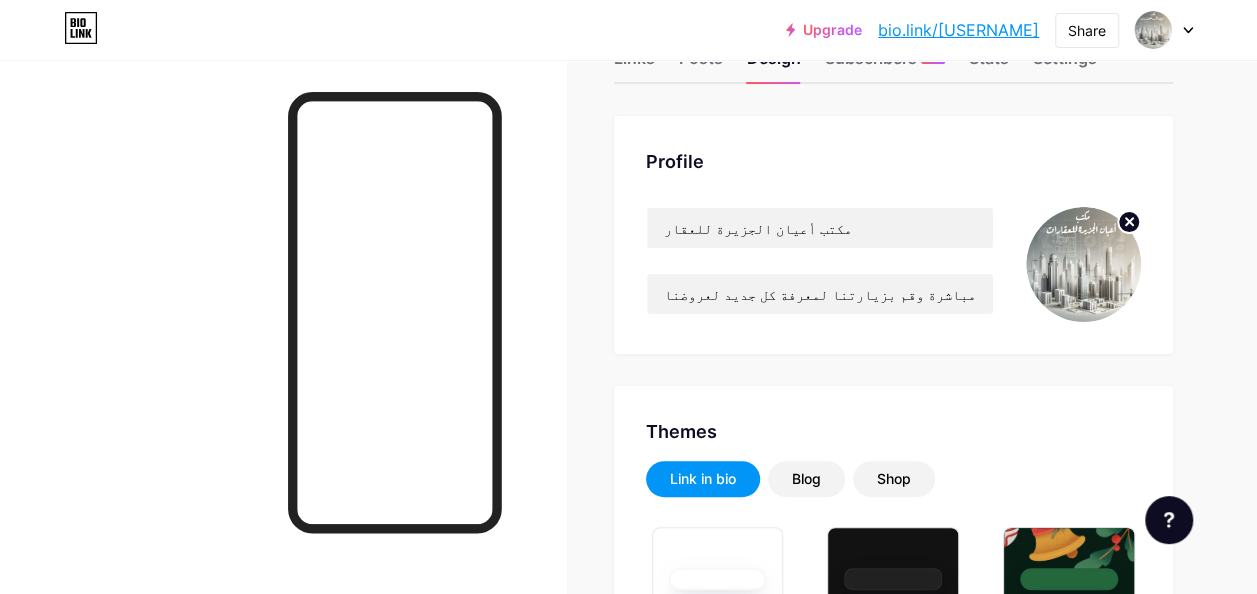 scroll, scrollTop: 0, scrollLeft: 0, axis: both 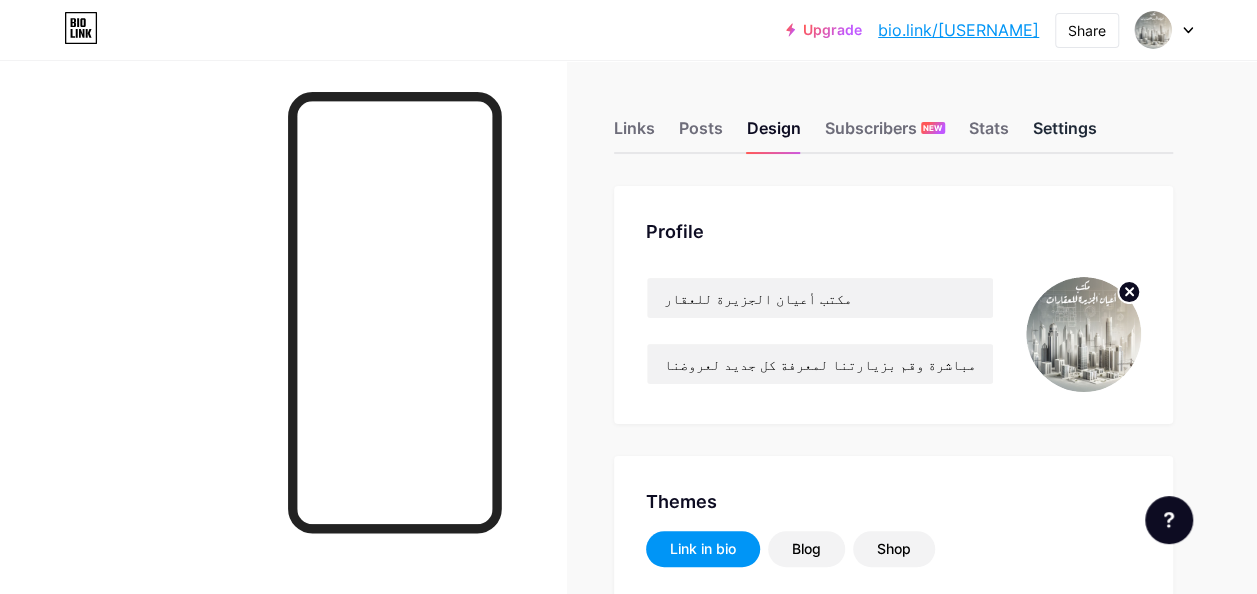 click on "Settings" at bounding box center (1065, 134) 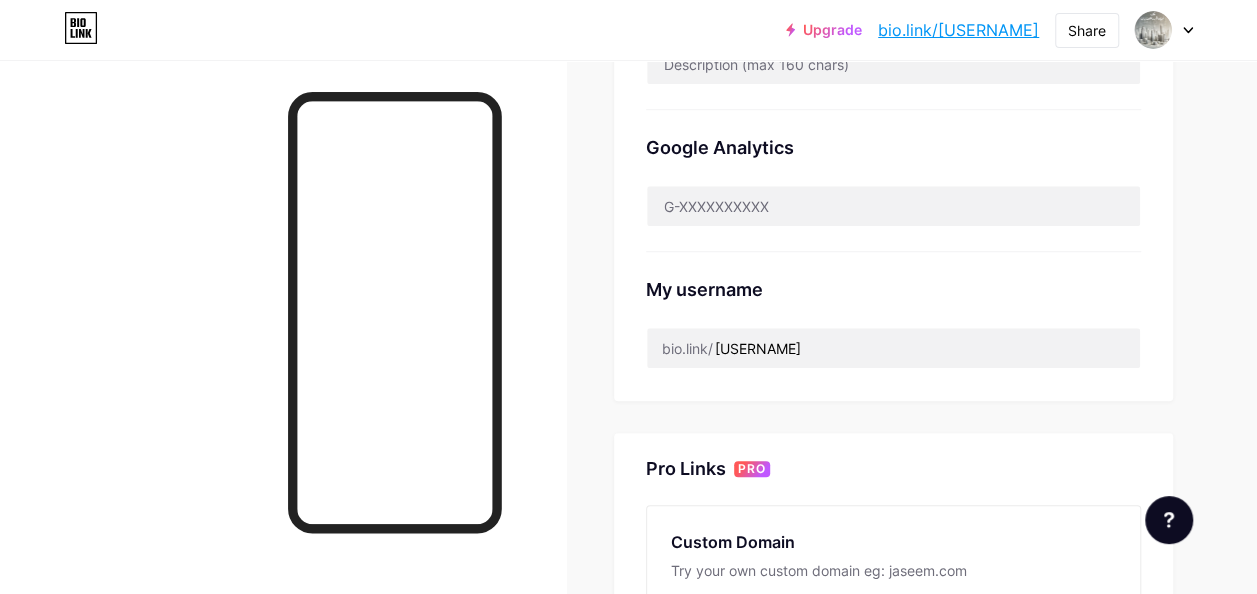 scroll, scrollTop: 583, scrollLeft: 0, axis: vertical 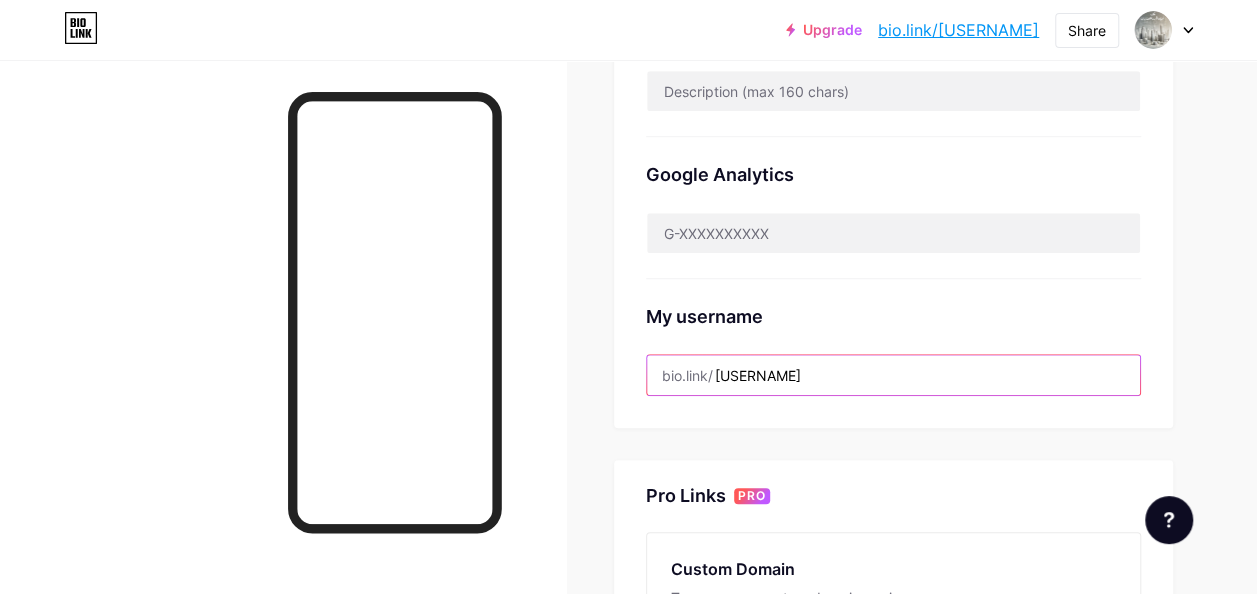 click on "[USERNAME]" at bounding box center [893, 375] 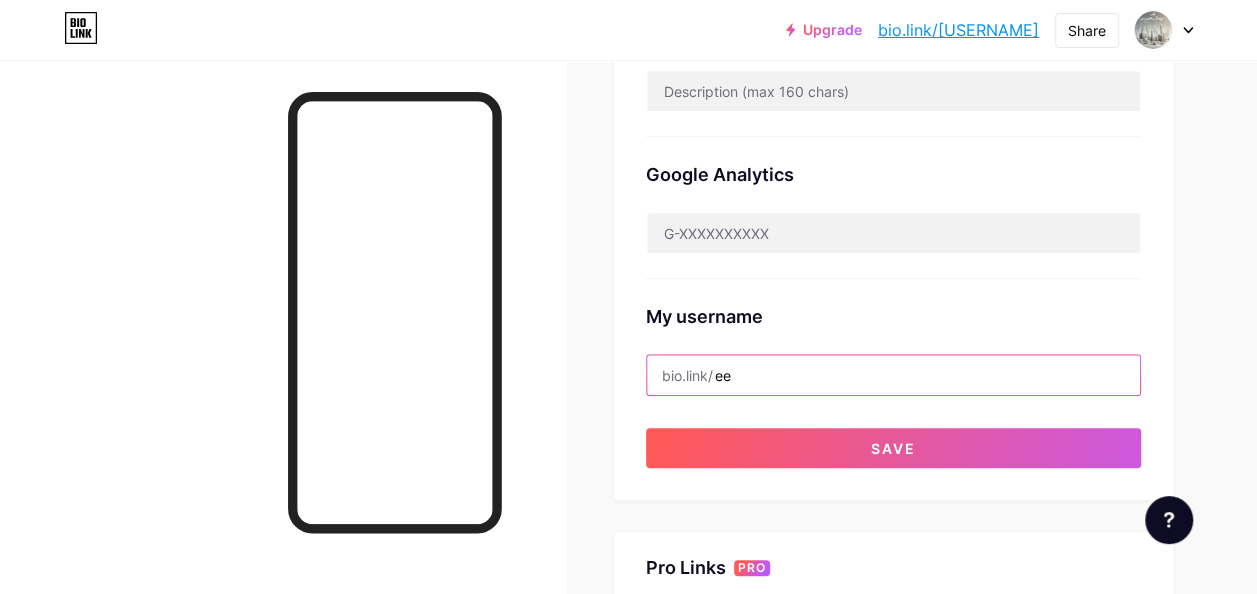 type on "e" 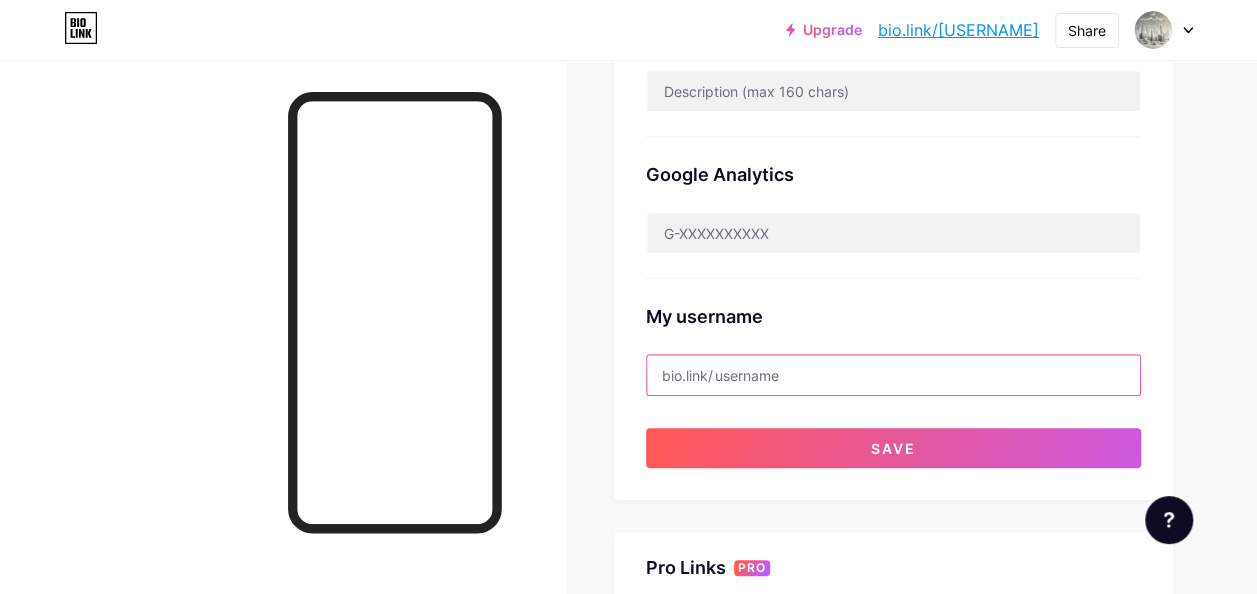 paste on "[USERNAME] [ORGANIZATION] [ORGANIZATION]" 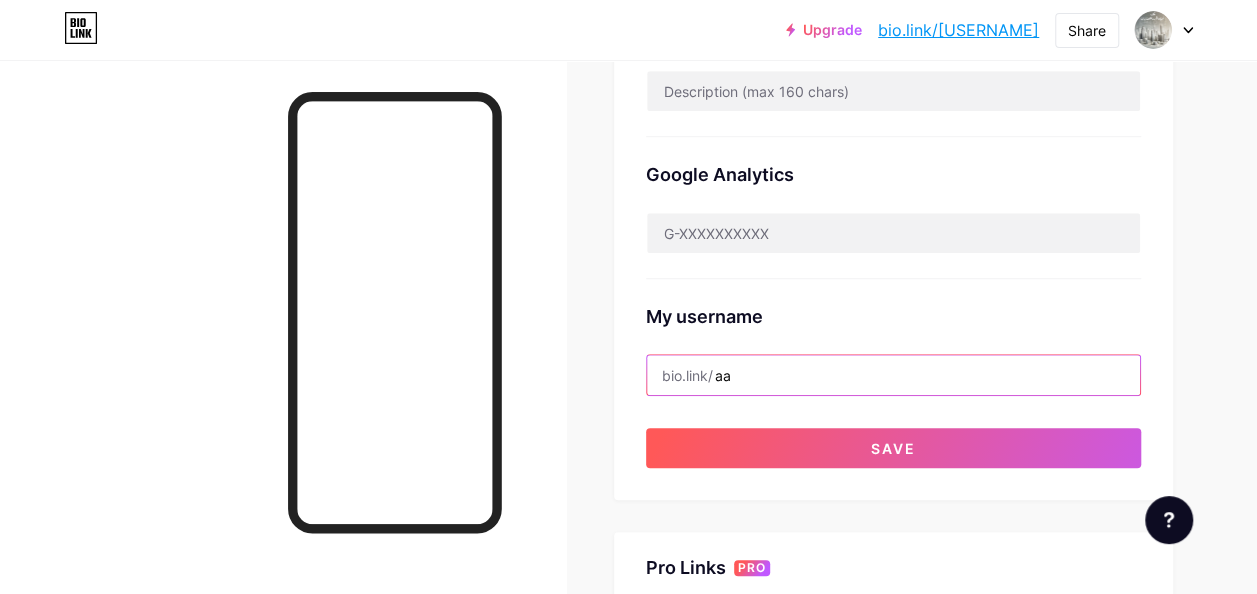 type on "a" 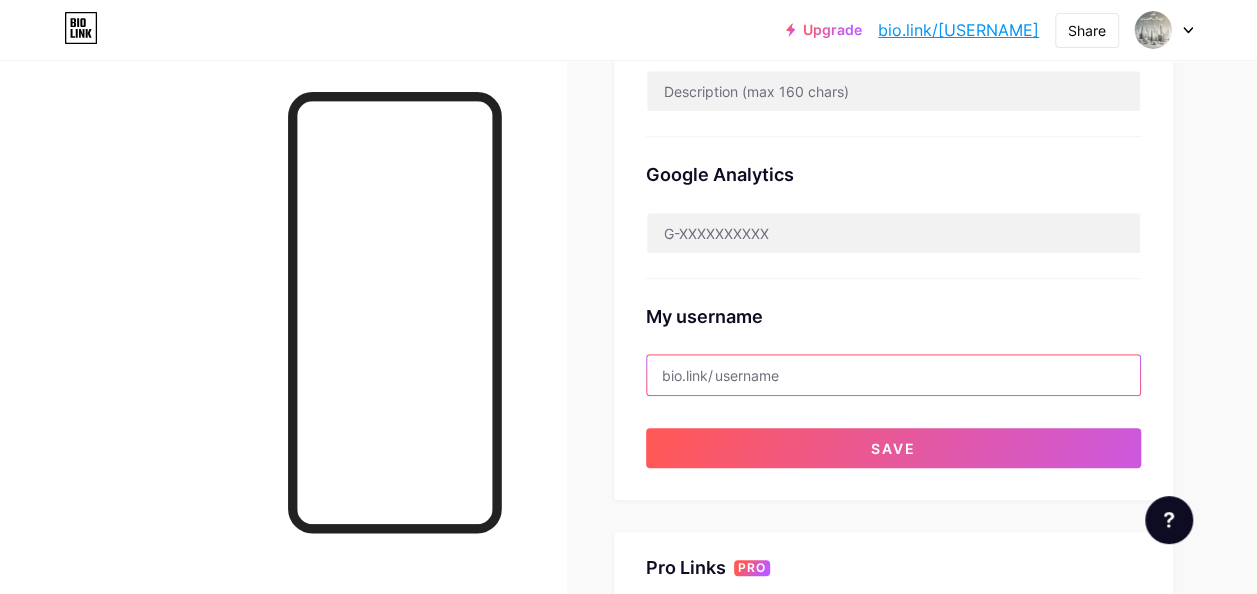 paste on "[USERNAME] [ORGANIZATION] [ORGANIZATION]" 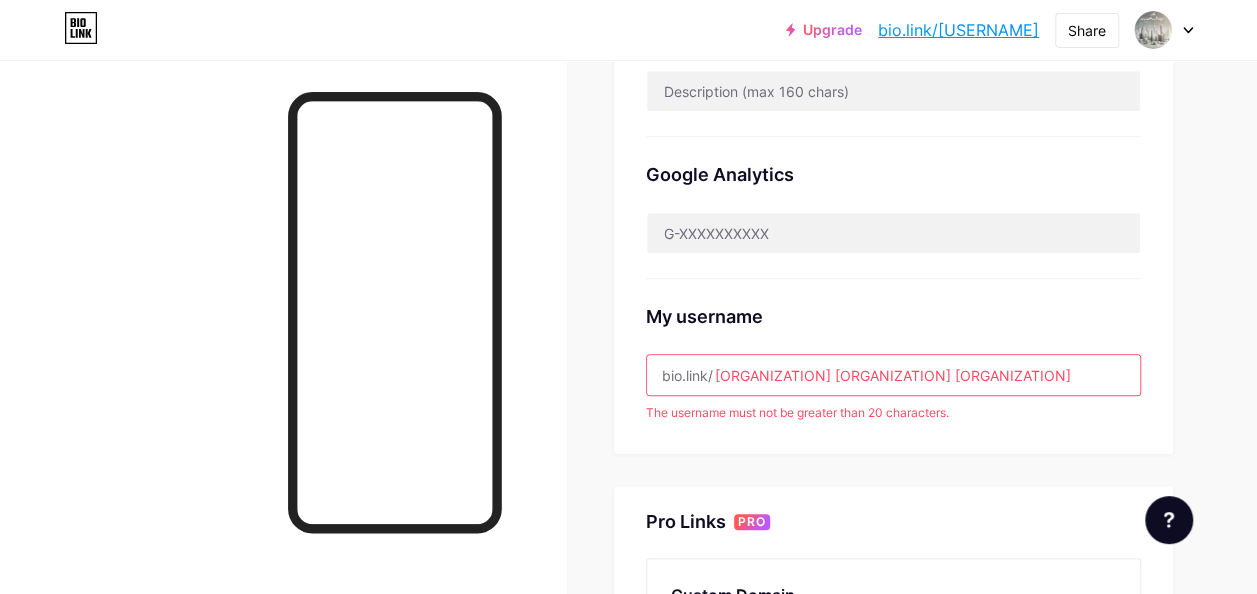 click on "[ORGANIZATION] [ORGANIZATION] [ORGANIZATION]" at bounding box center [893, 375] 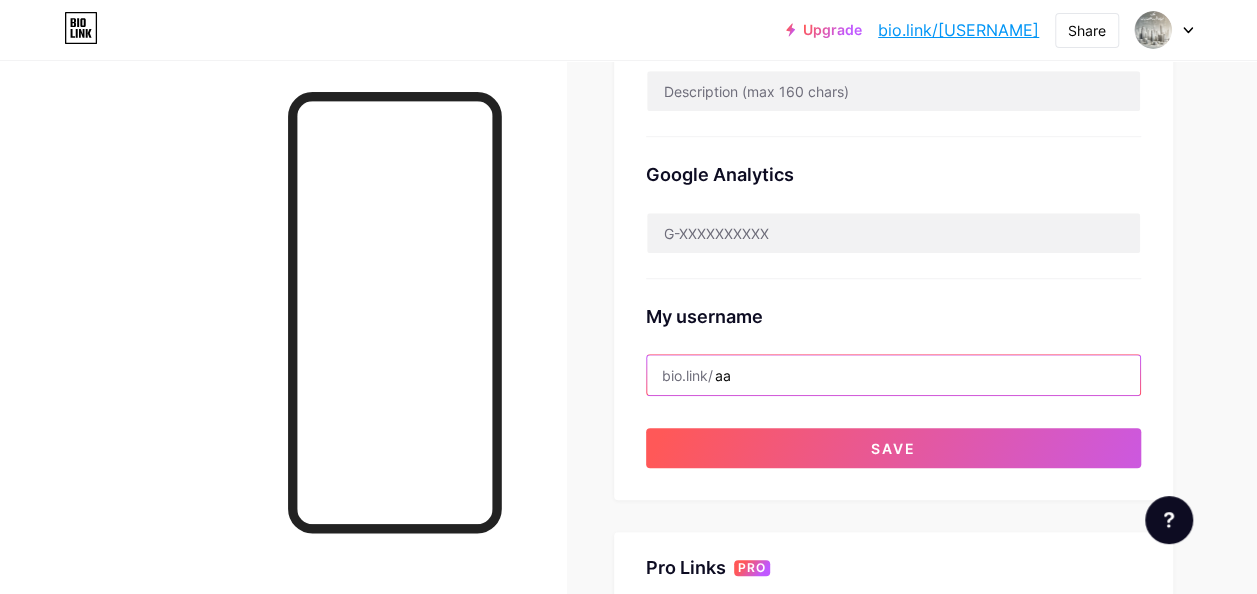 type on "a" 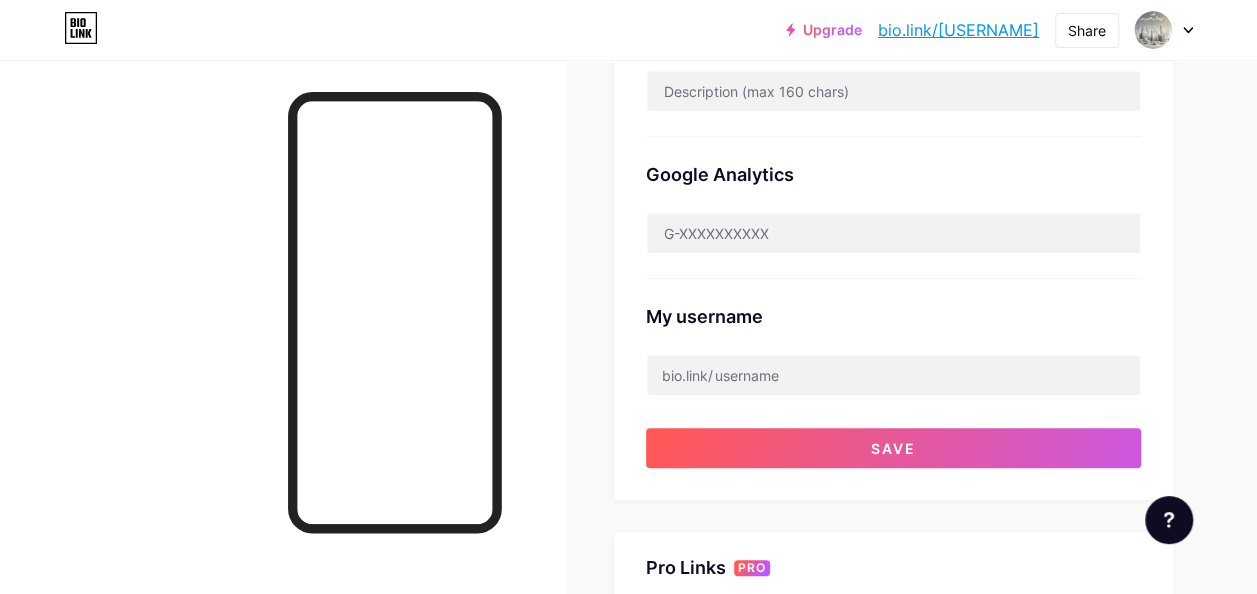 click on "bio.link/" at bounding box center (687, 375) 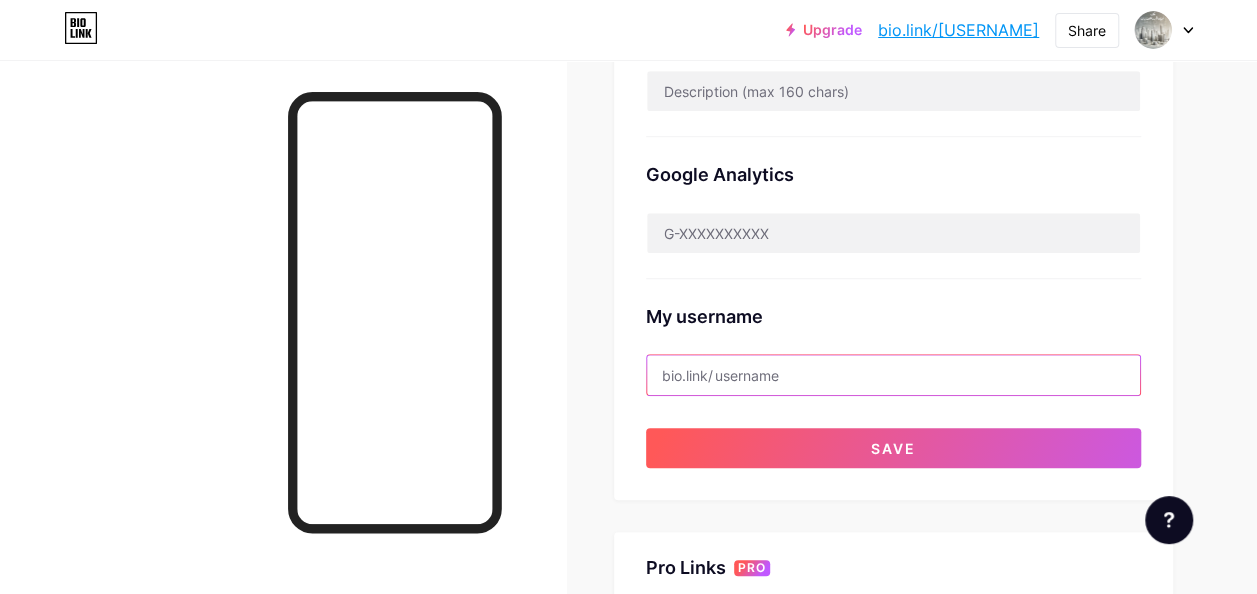 click at bounding box center [893, 375] 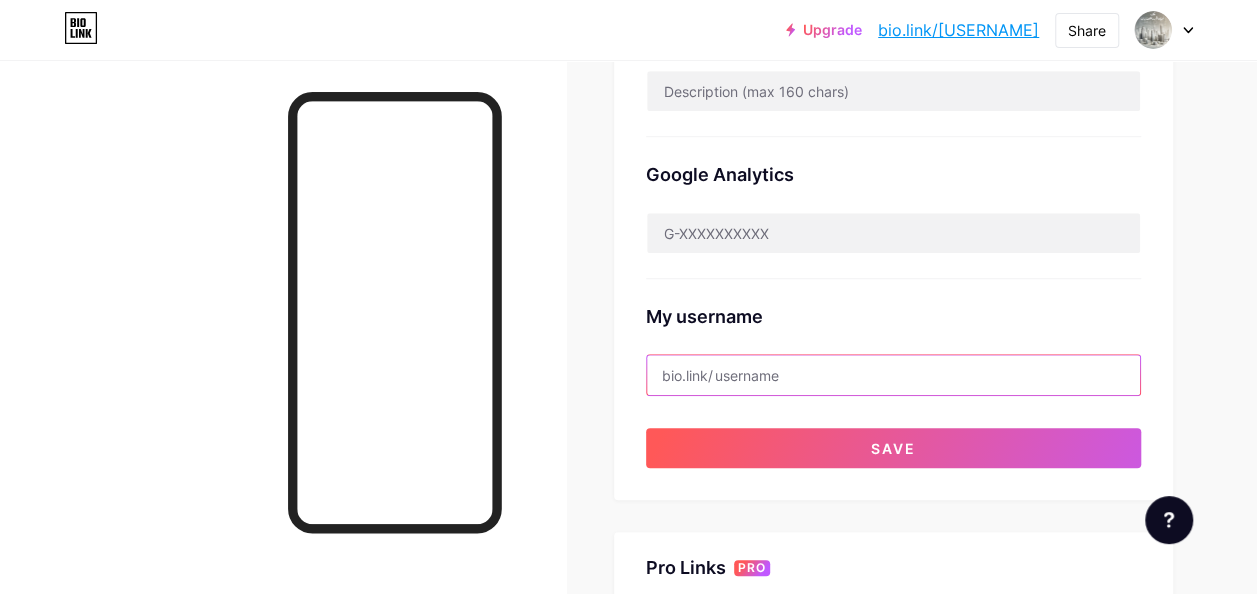 paste on "[USERNAME] [ORGANIZATION] [ORGANIZATION]" 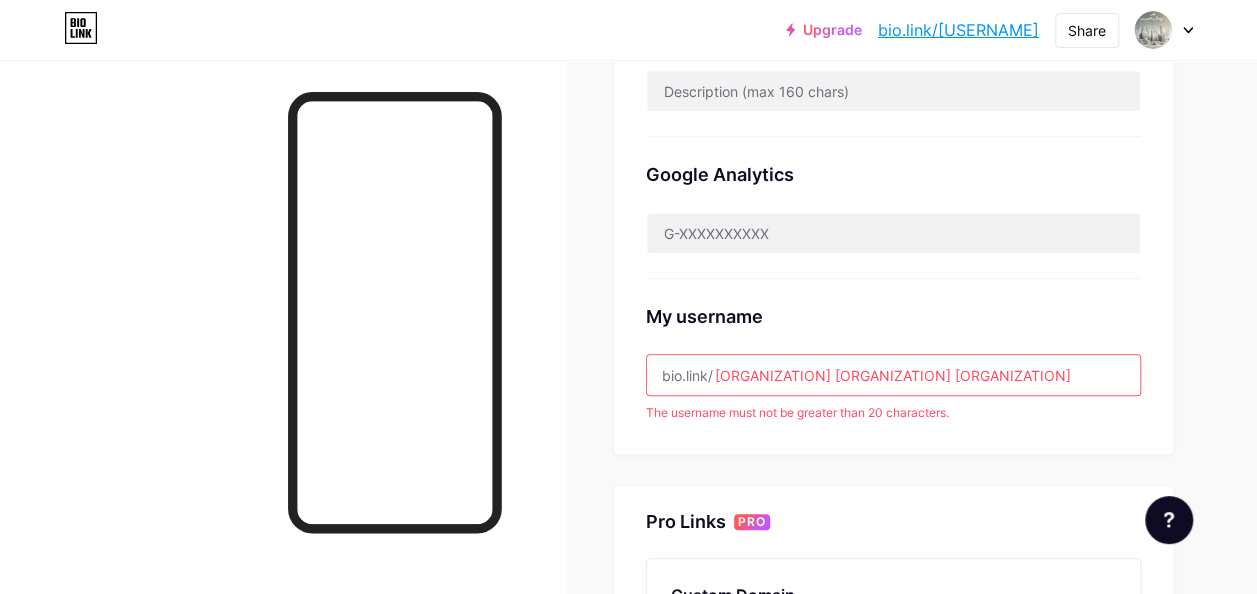 drag, startPoint x: 971, startPoint y: 370, endPoint x: 845, endPoint y: 397, distance: 128.86038 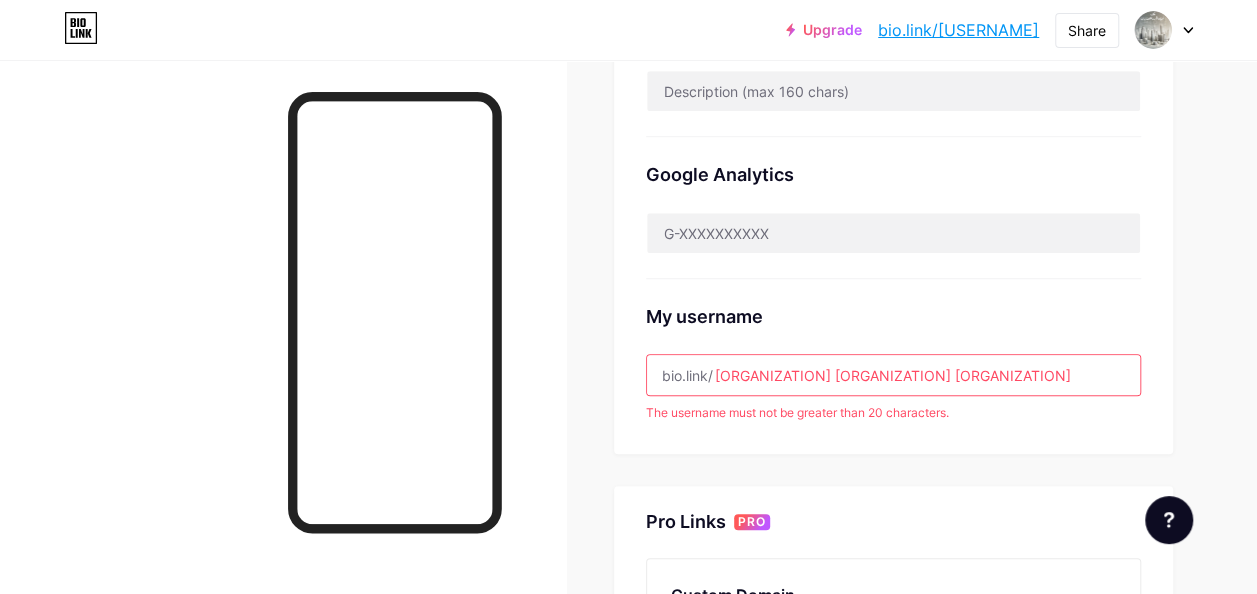 click on "My username   bio.link/ [ORGANIZATION] [ORGANIZATION] [ORGANIZATION]     The username must not be greater than 20 characters." at bounding box center (893, 350) 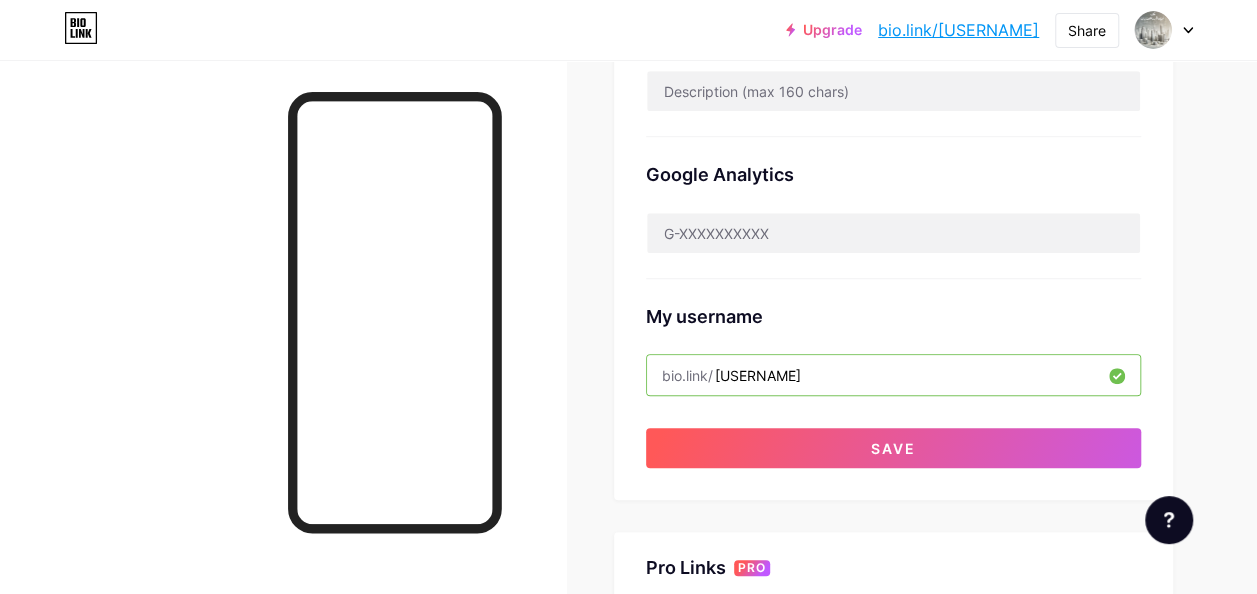 click on "[USERNAME]" at bounding box center [893, 375] 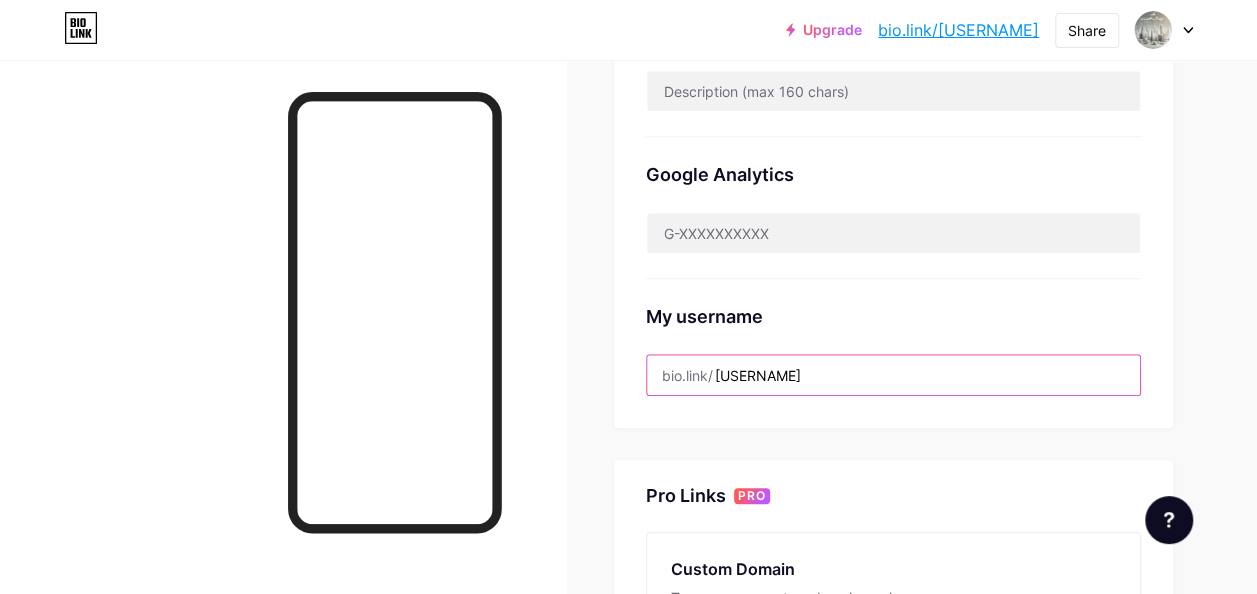 click on "[USERNAME]" at bounding box center (893, 375) 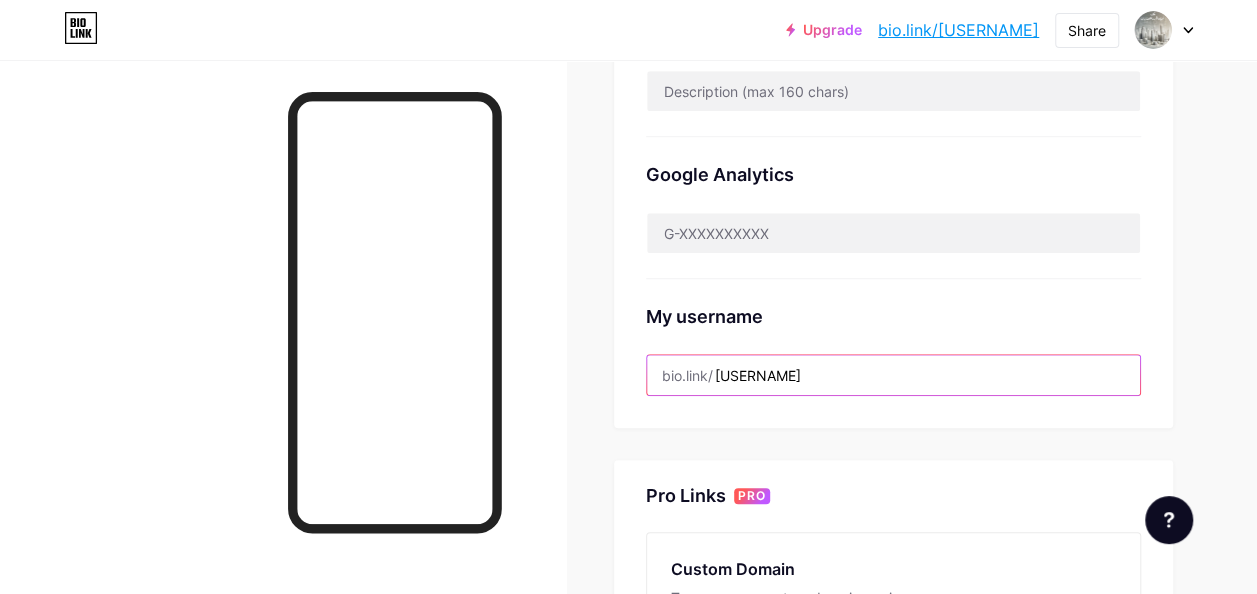 click on "[USERNAME]" at bounding box center (893, 375) 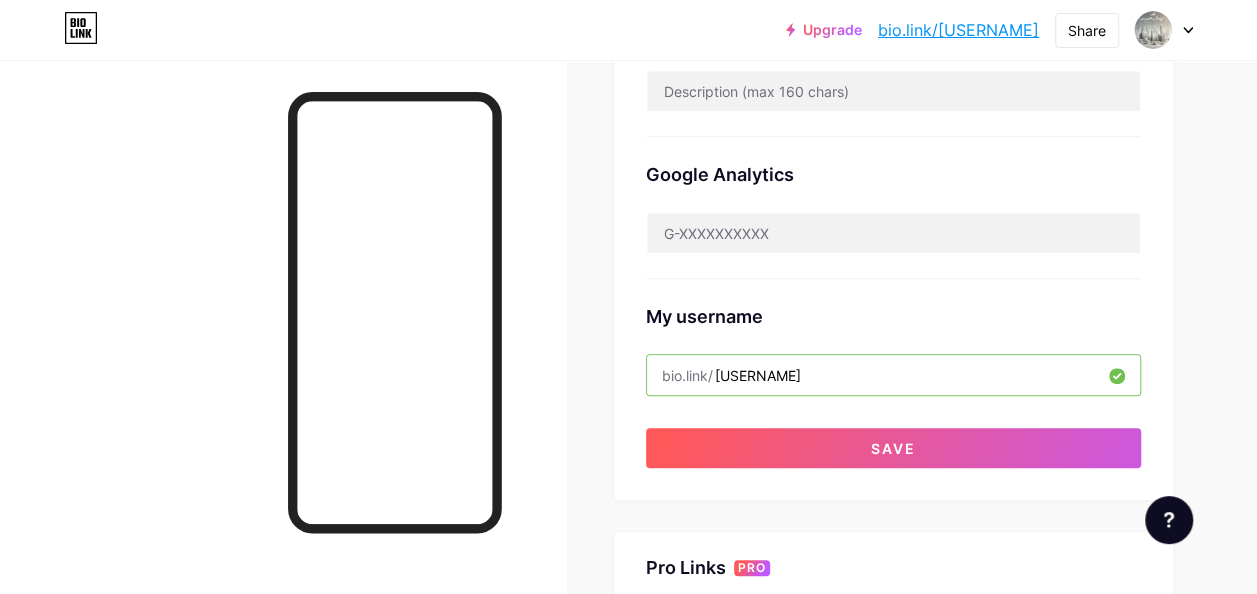 click on "[USERNAME]" at bounding box center [893, 375] 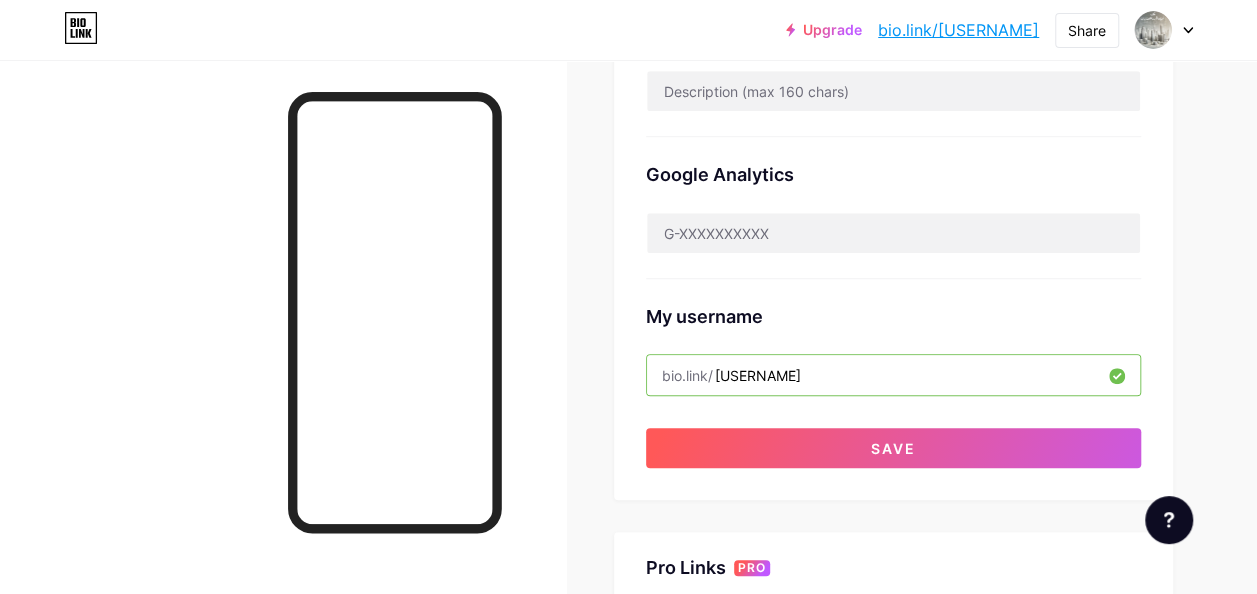 click on "[USERNAME]" at bounding box center [893, 375] 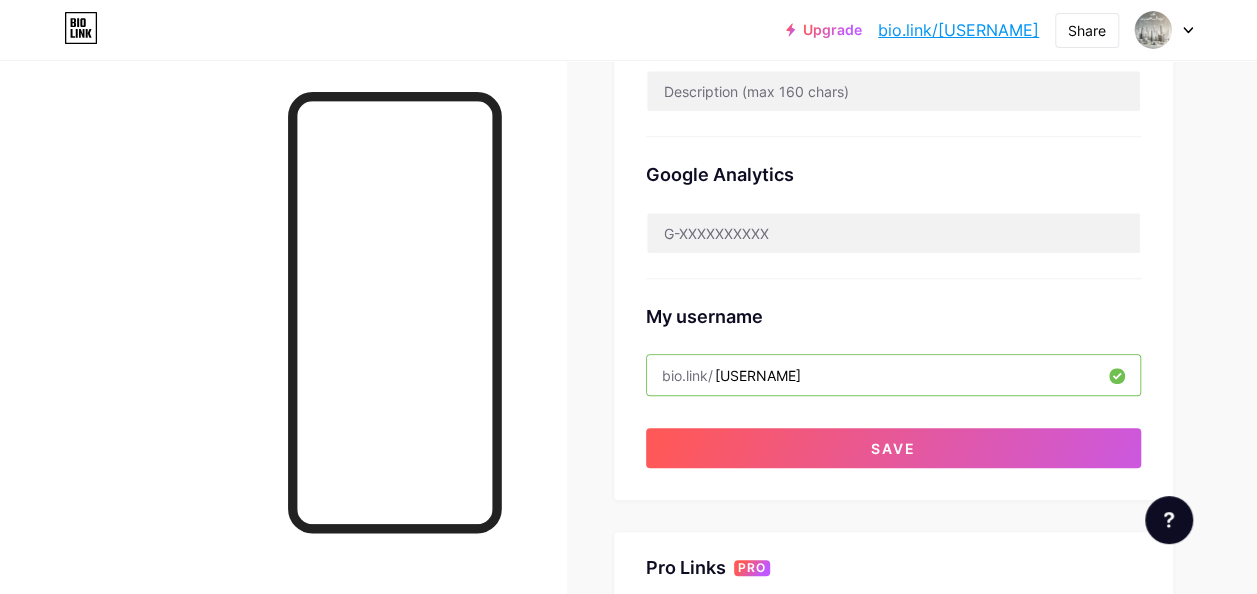 click on "[USERNAME]" at bounding box center [893, 375] 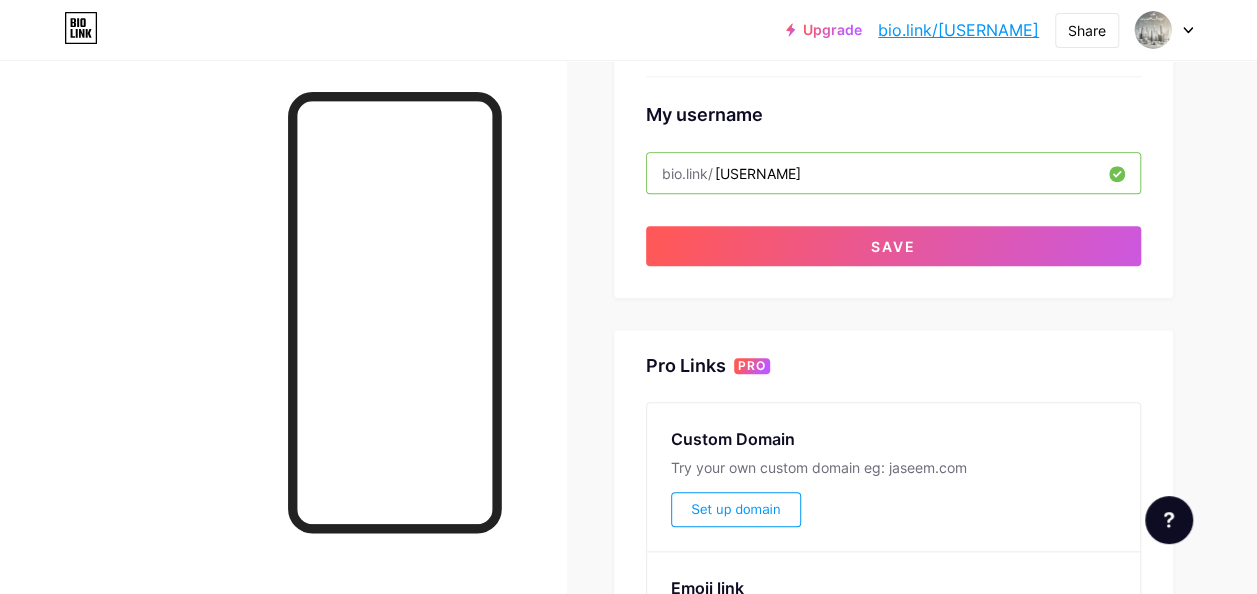 scroll, scrollTop: 755, scrollLeft: 0, axis: vertical 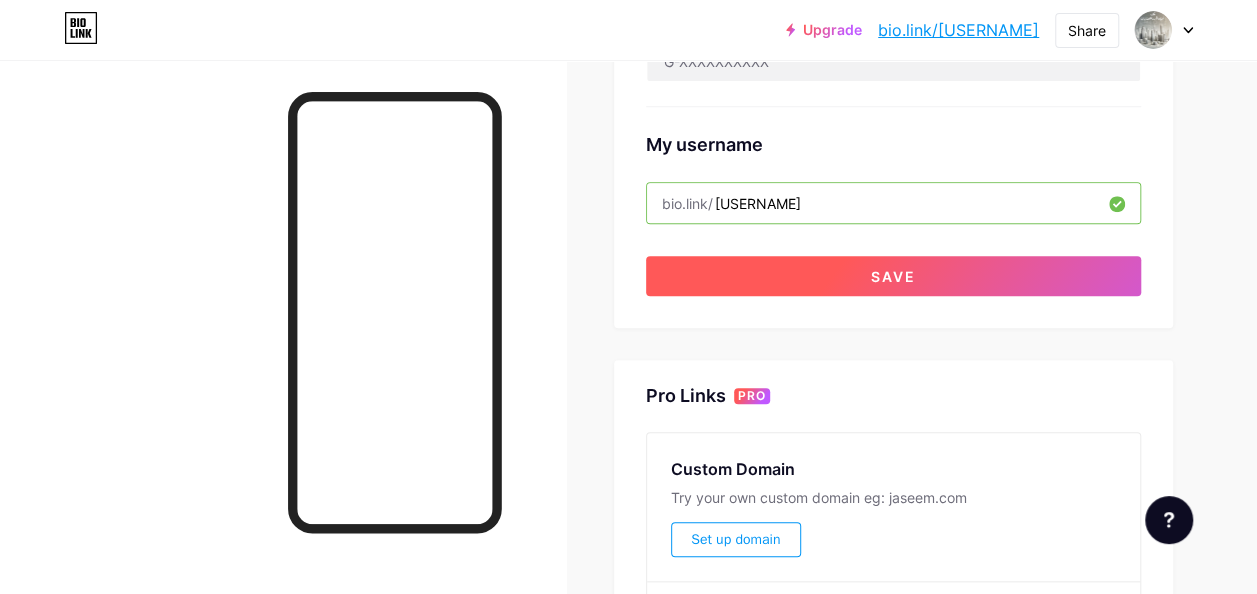 type on "[USERNAME]" 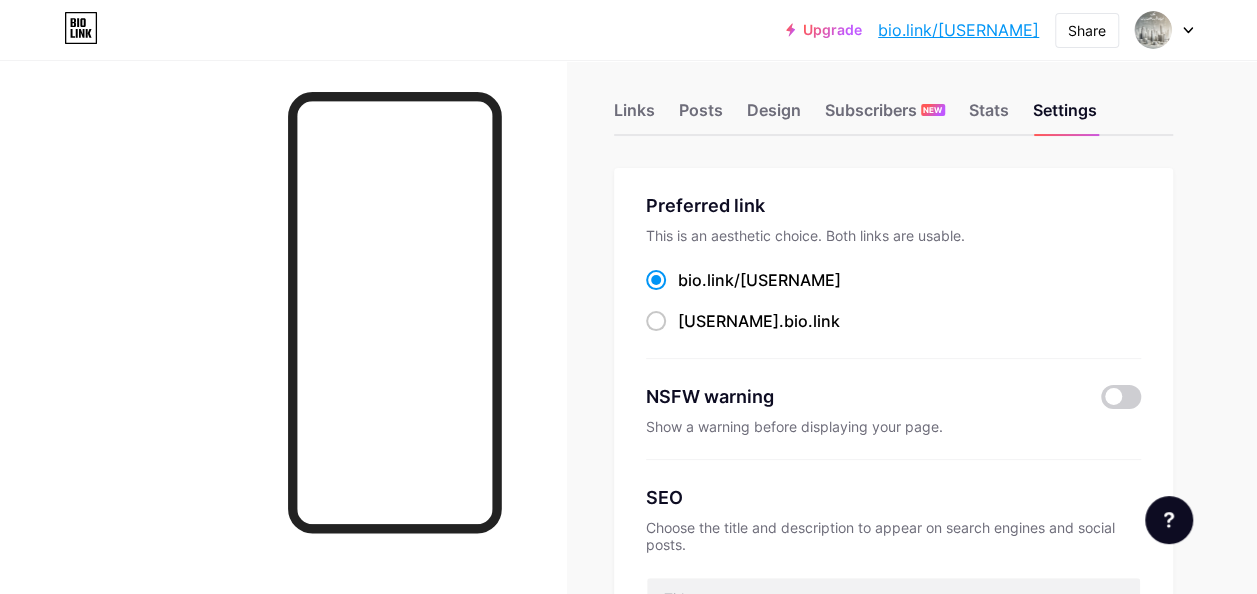 scroll, scrollTop: 0, scrollLeft: 0, axis: both 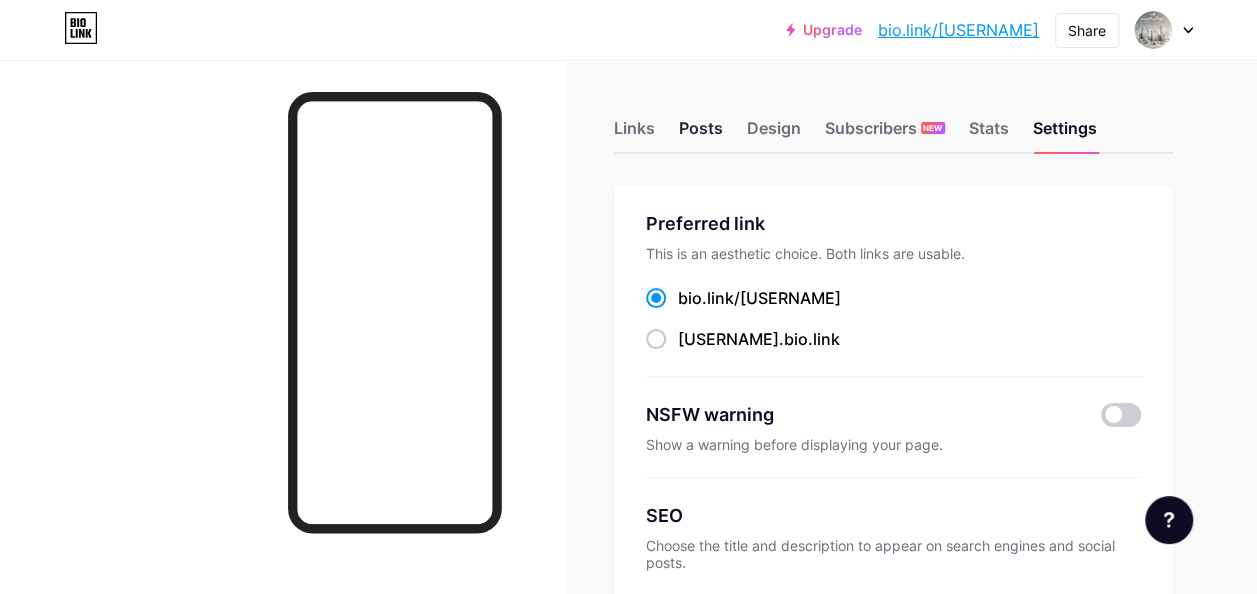 click on "Posts" at bounding box center (701, 134) 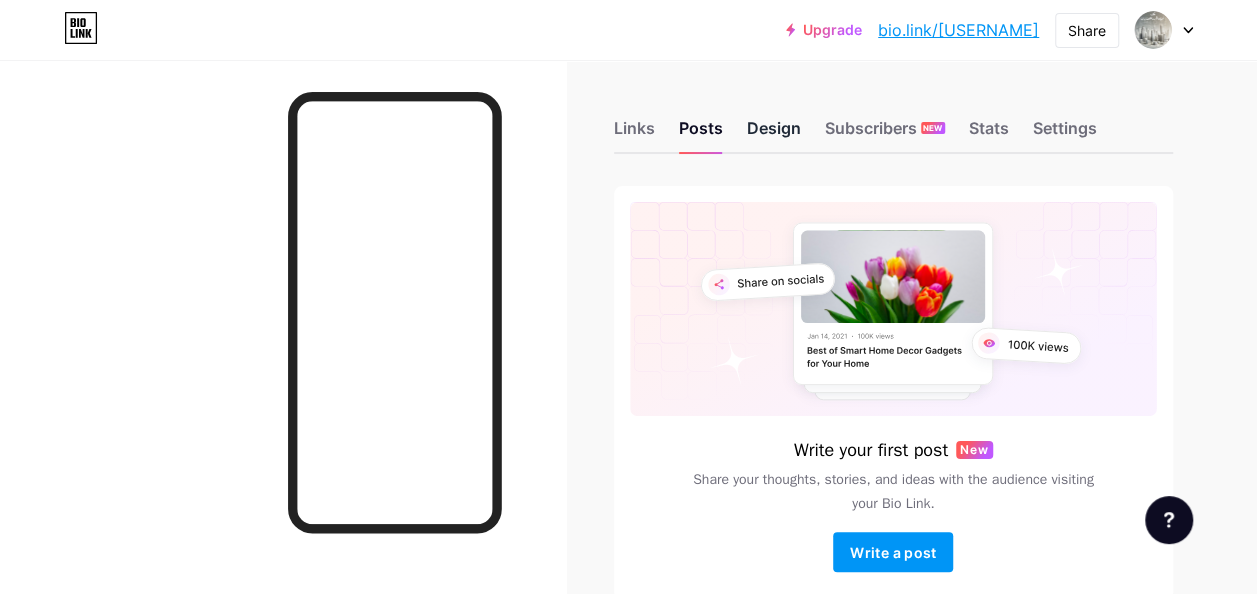 click on "Design" at bounding box center (774, 134) 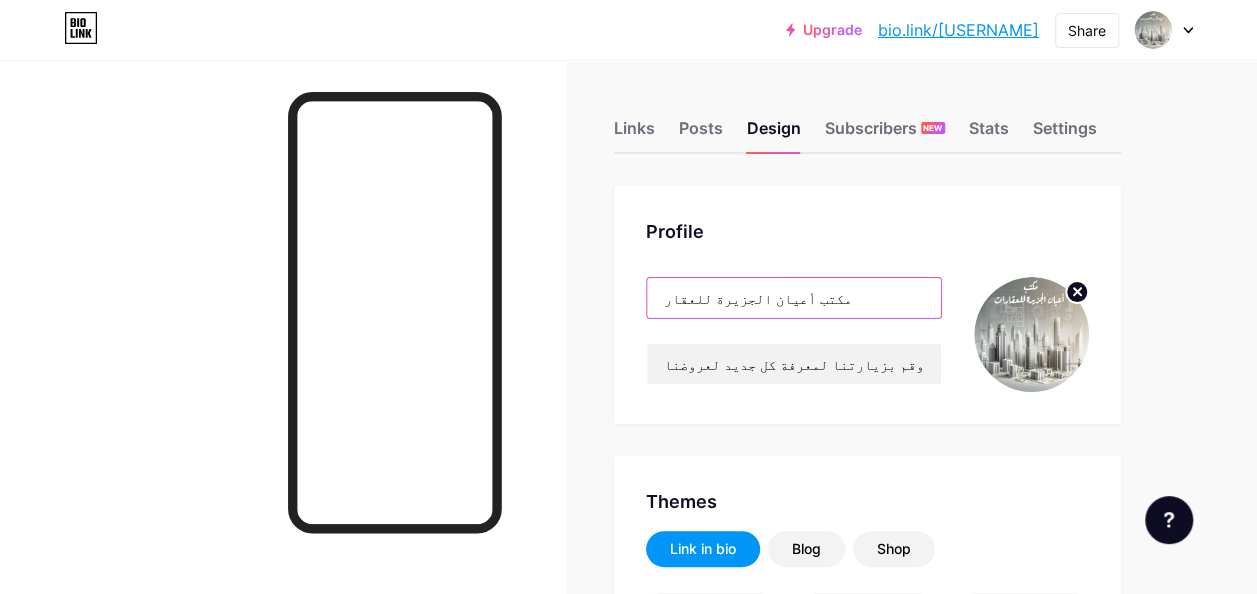 click on "مكتب أعيان الجزيرة للعقار" at bounding box center (794, 298) 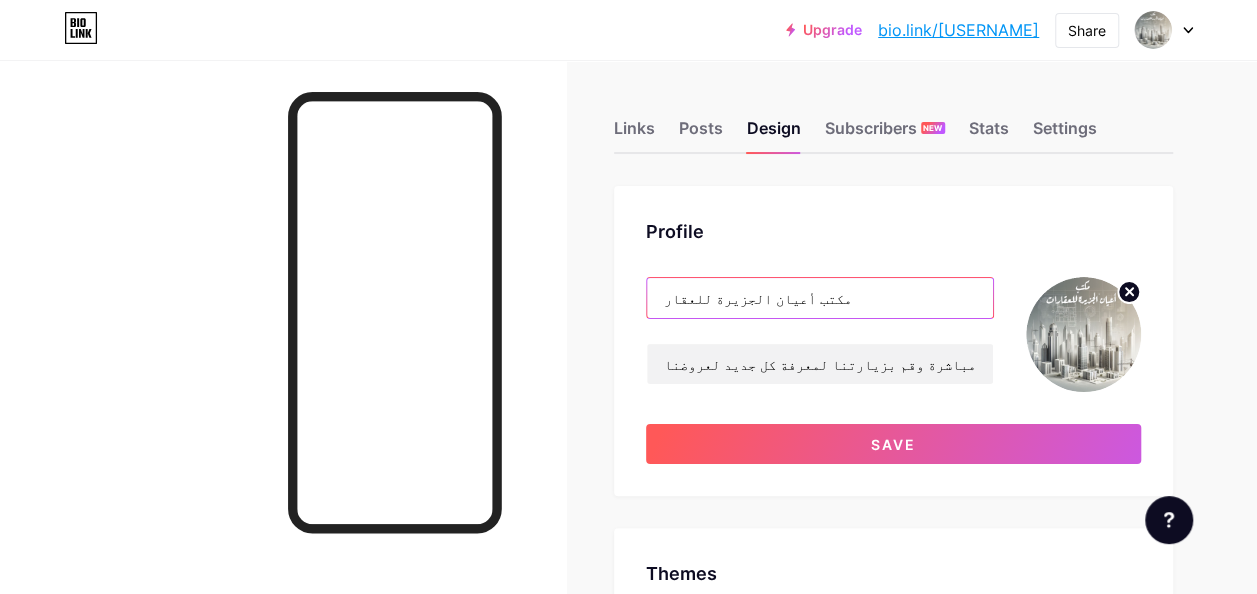 click on "مكتب أعيان الجزيرة للعقار" at bounding box center [820, 298] 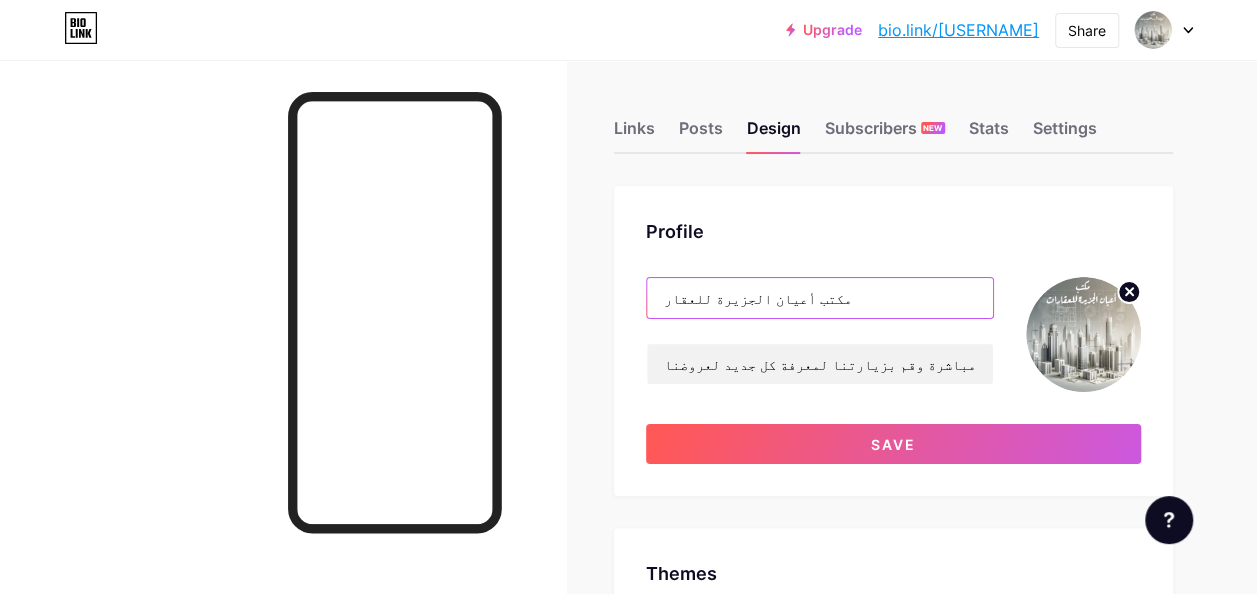 click on "مكتب أعيان الجزيرة للعقار" at bounding box center (820, 298) 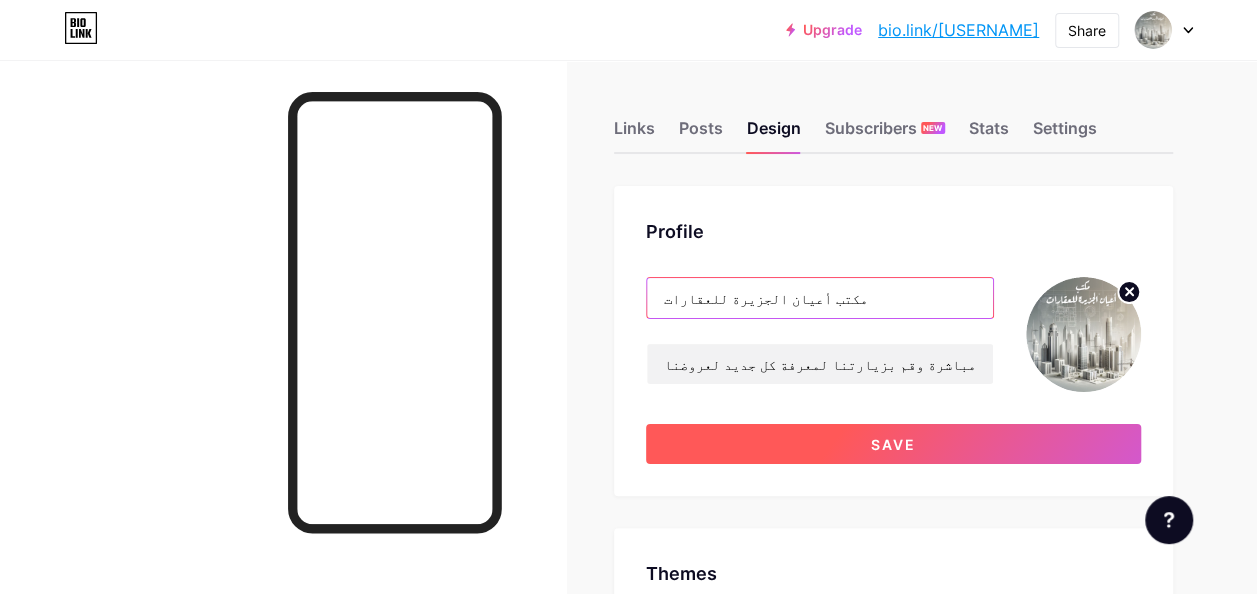 type on "مكتب أعيان الجزيرة للعقارات" 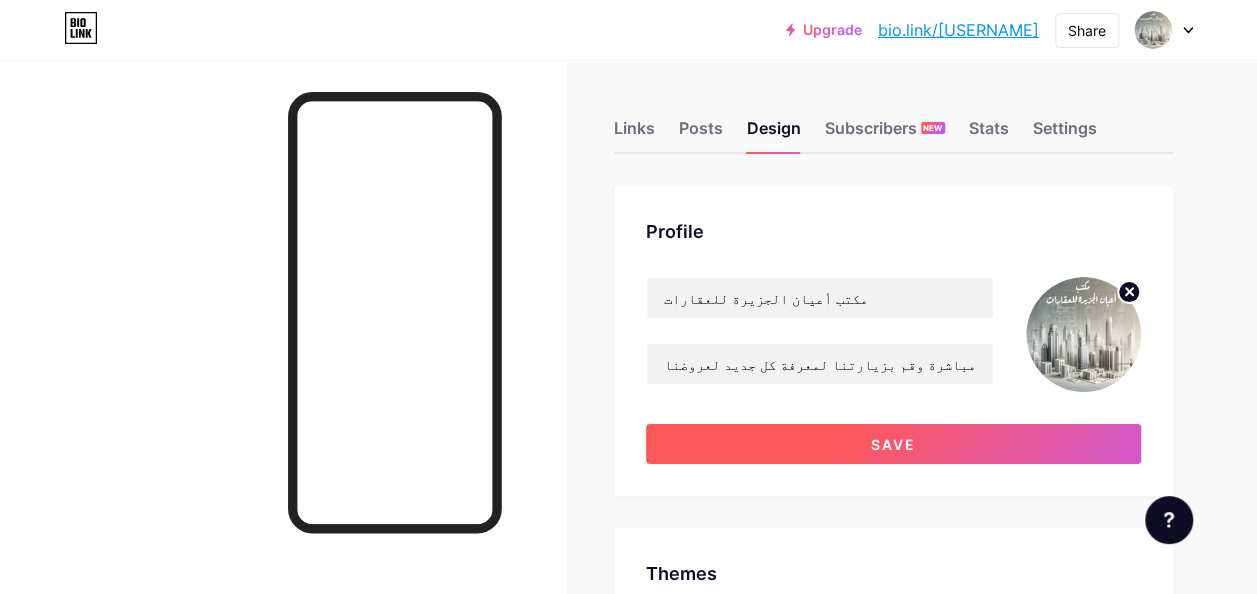 click on "Save" at bounding box center [893, 444] 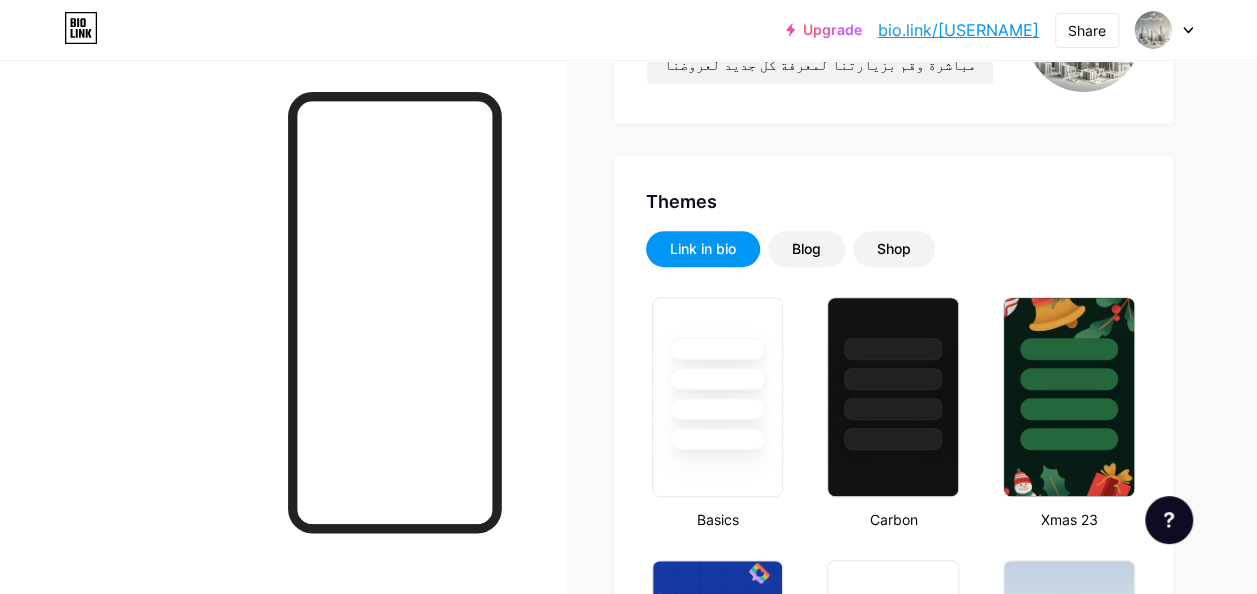 scroll, scrollTop: 0, scrollLeft: 0, axis: both 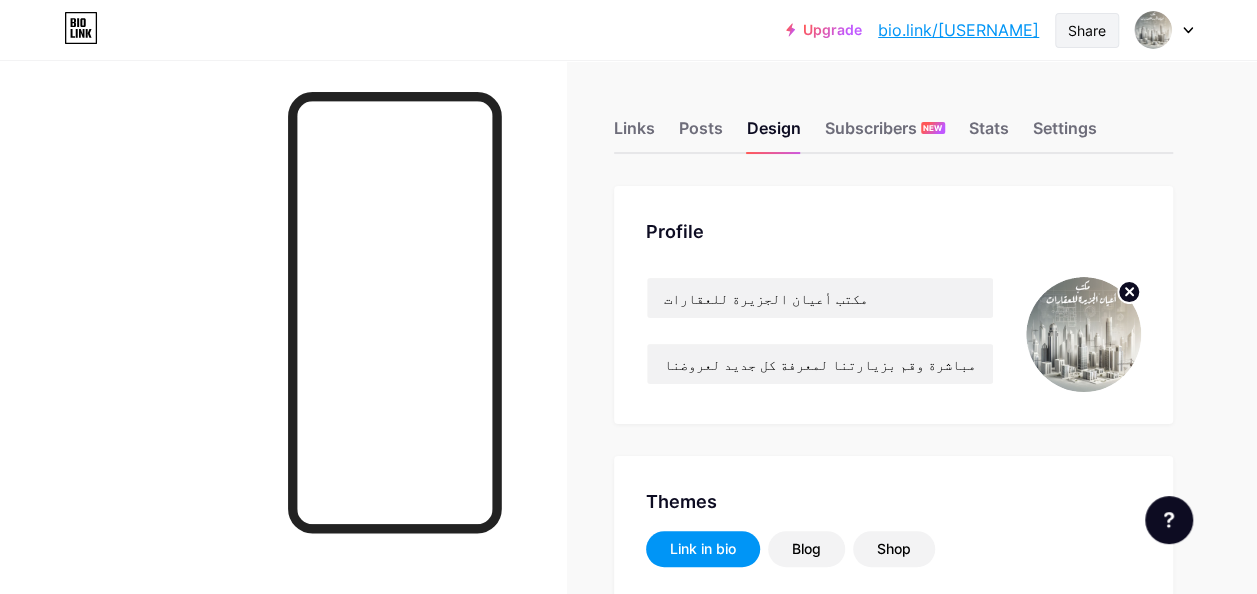 click on "Share" at bounding box center [1087, 30] 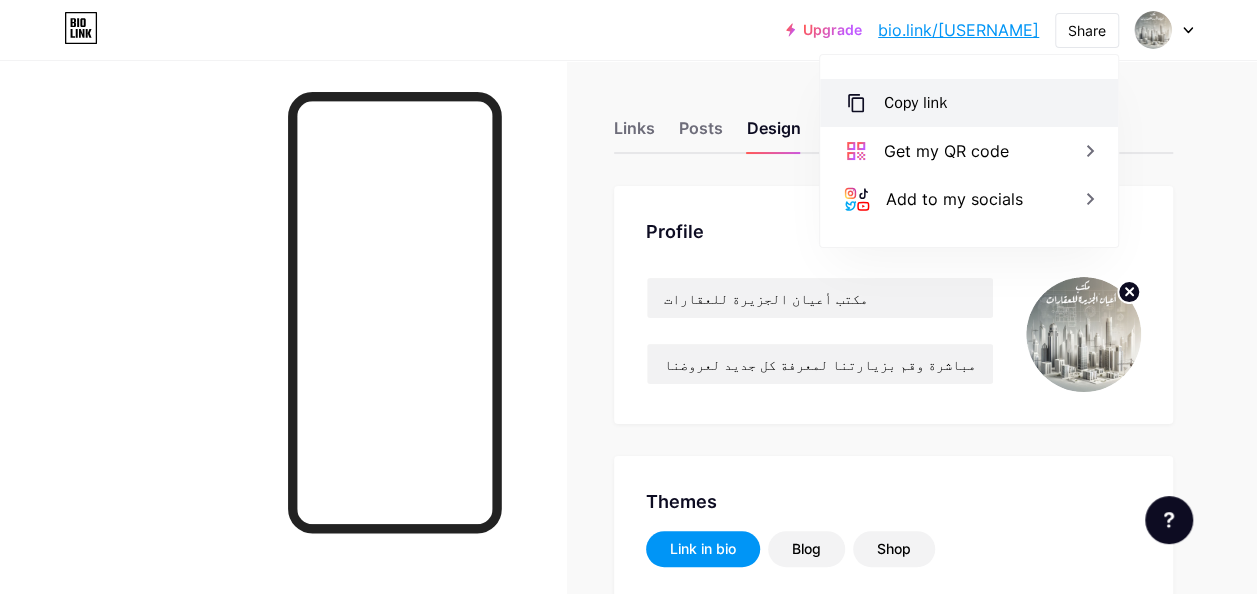 click on "Copy link" at bounding box center [915, 103] 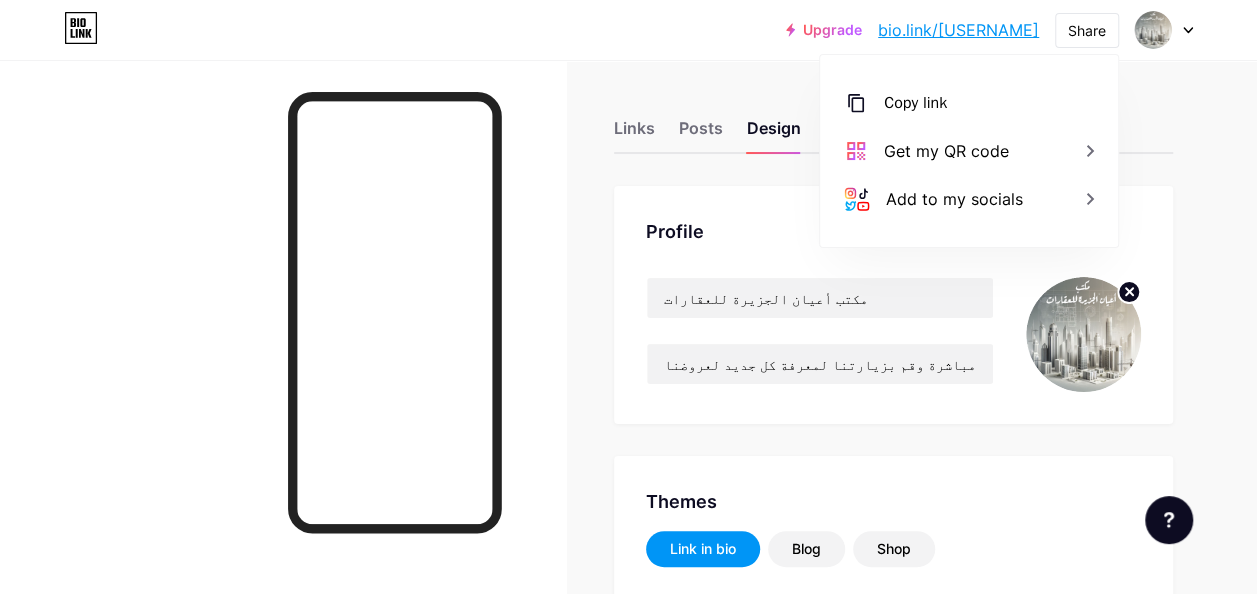 click at bounding box center (283, 357) 